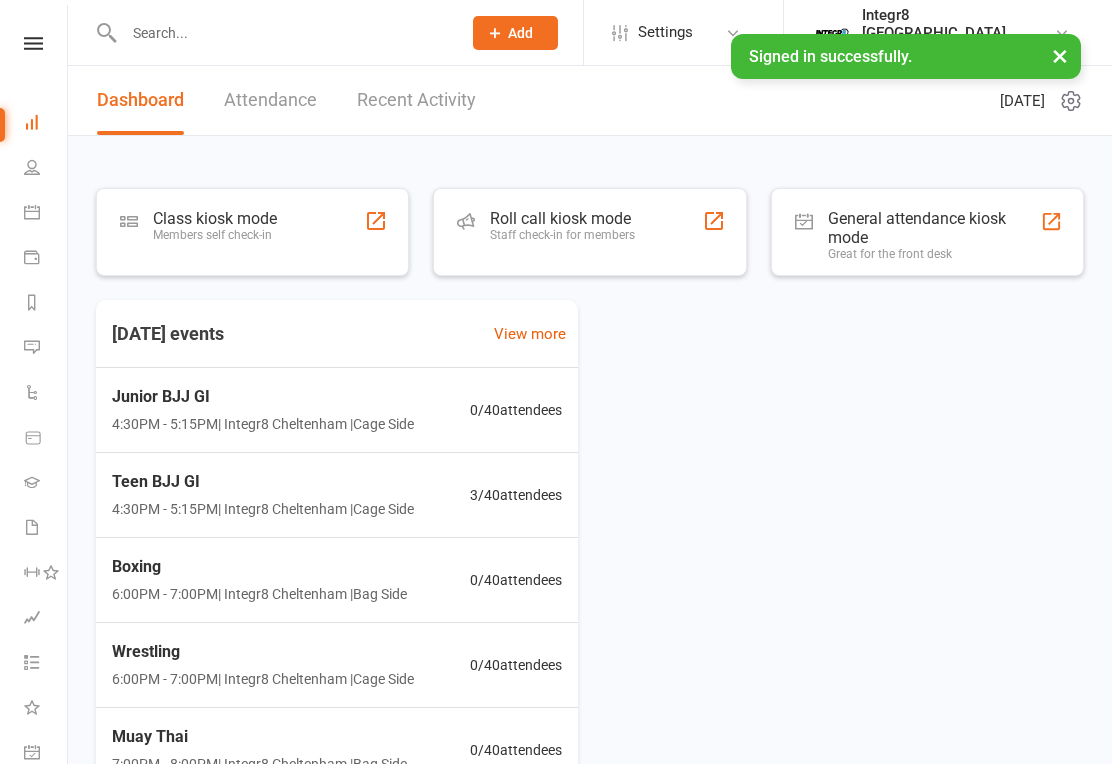 scroll, scrollTop: 0, scrollLeft: 0, axis: both 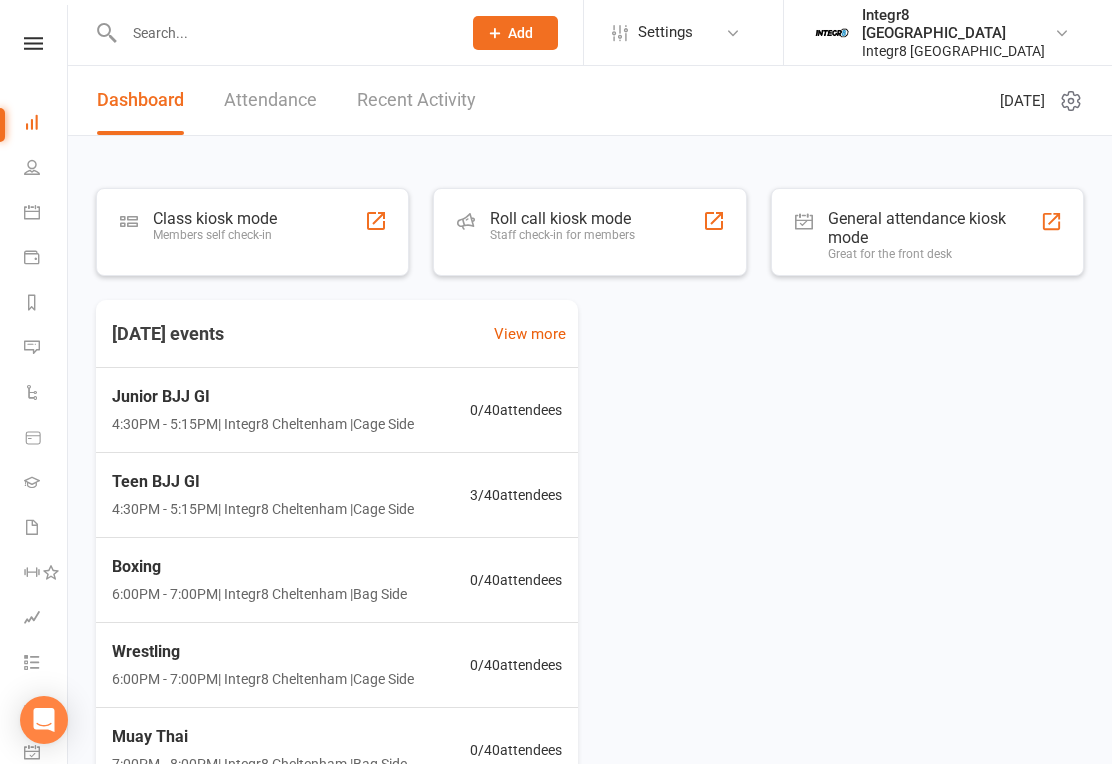 click at bounding box center [282, 33] 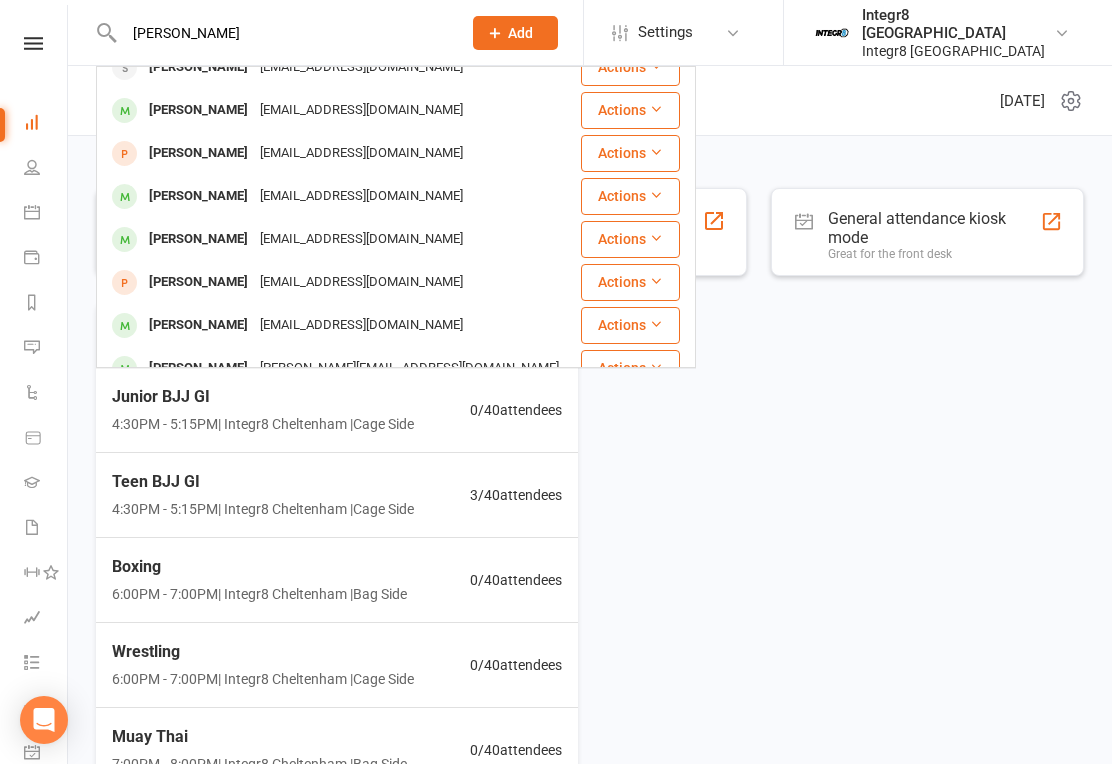 scroll, scrollTop: 388, scrollLeft: 0, axis: vertical 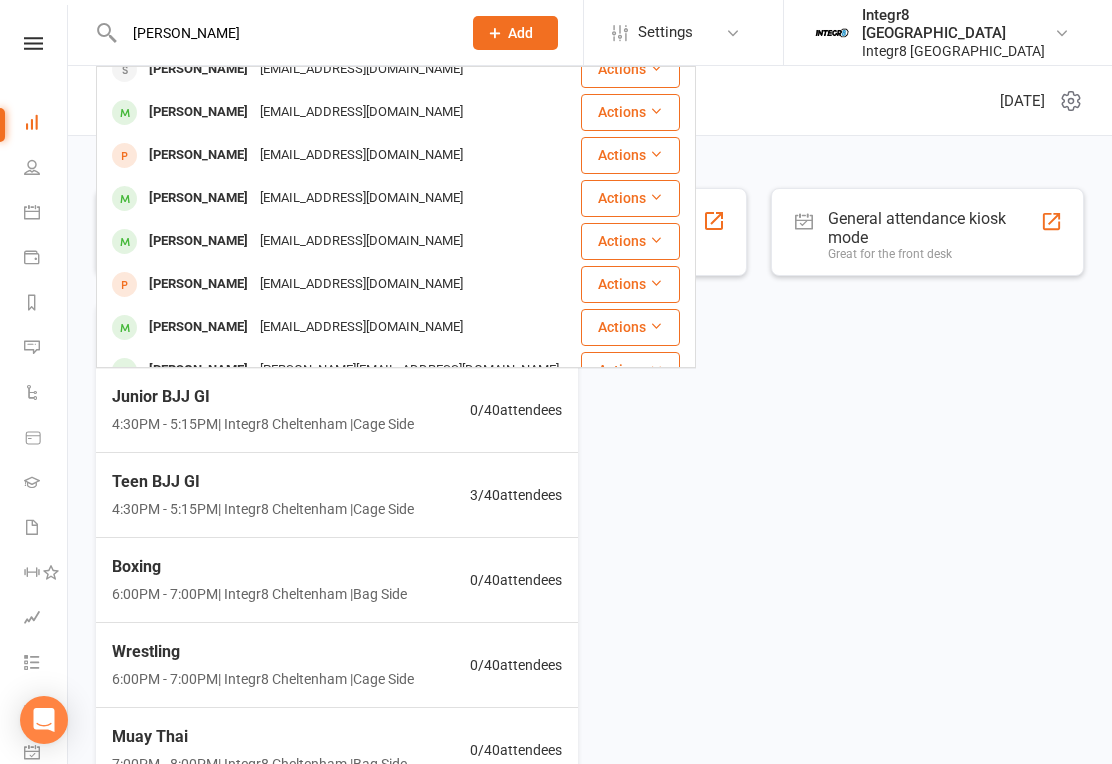 type on "[PERSON_NAME]" 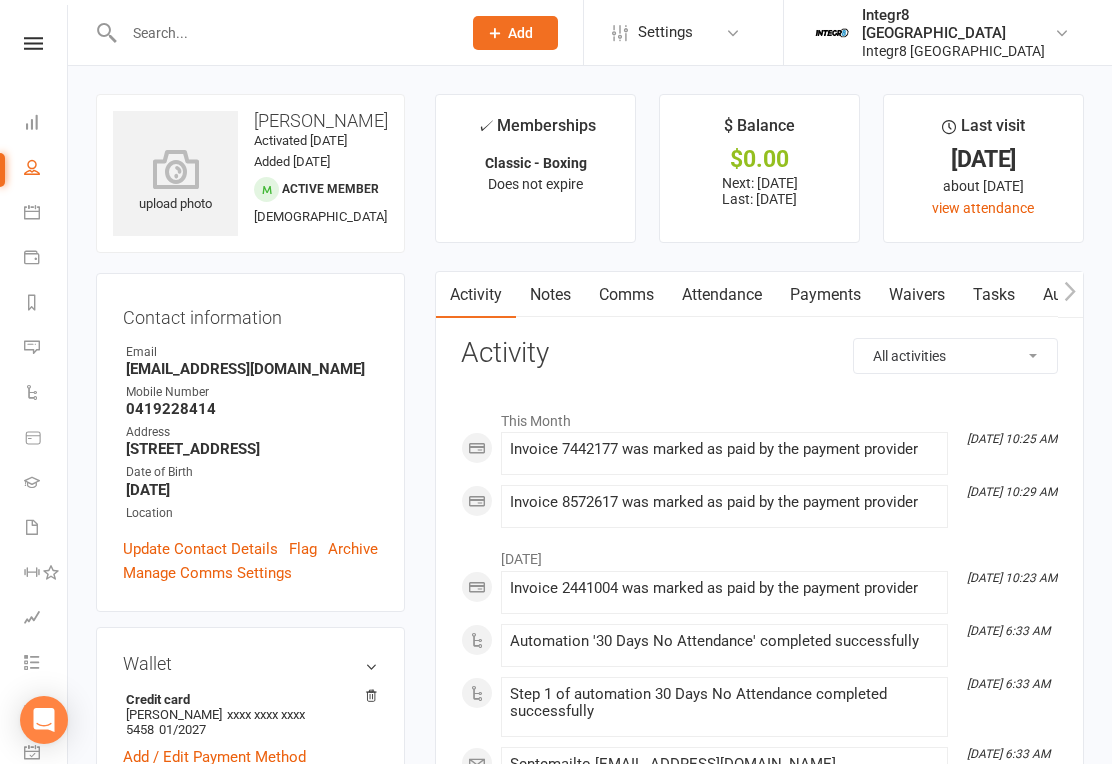 click on "Waivers" at bounding box center (917, 295) 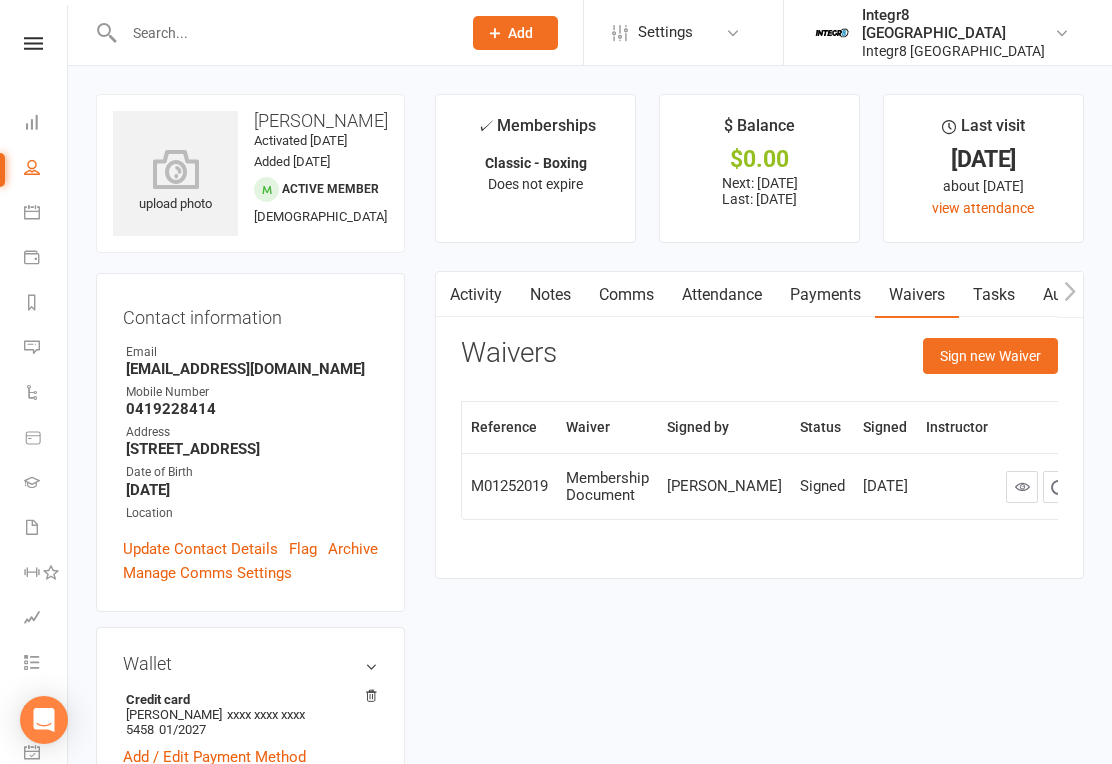 click on "Sign new Waiver" at bounding box center (990, 356) 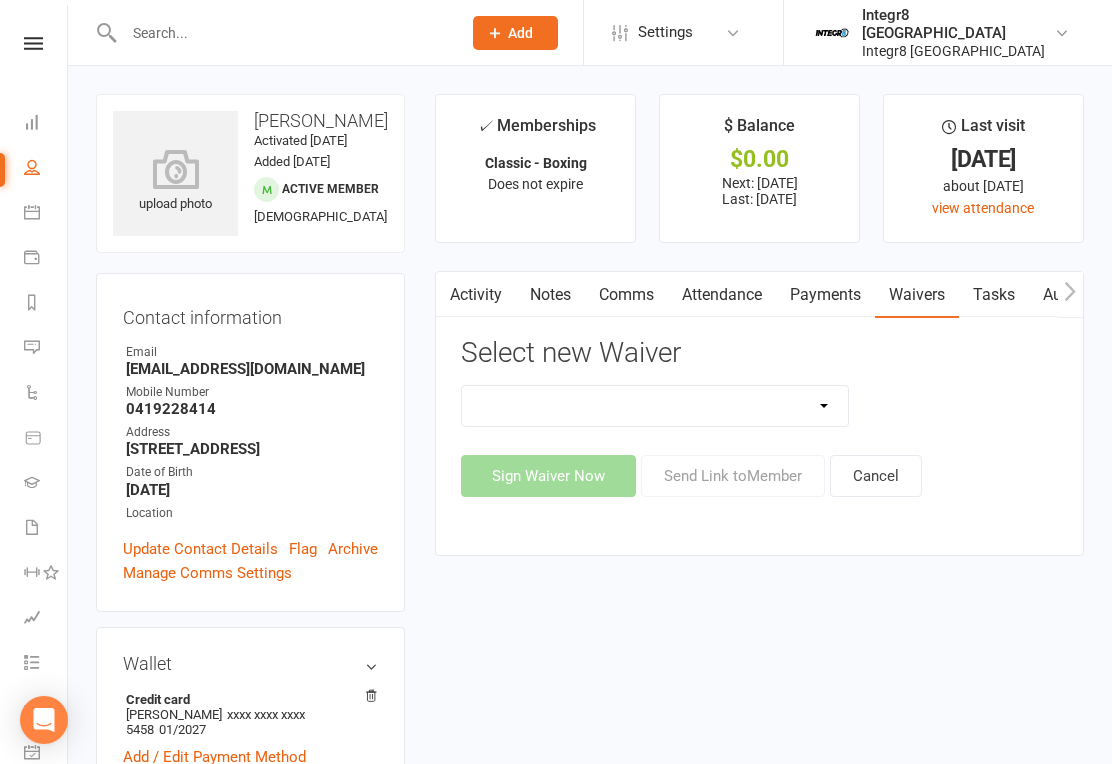 click on "10 Class Pass Cancellation Free Trial Hold Membership Document Payment Details Update Pre-Trial Up Front" at bounding box center [655, 406] 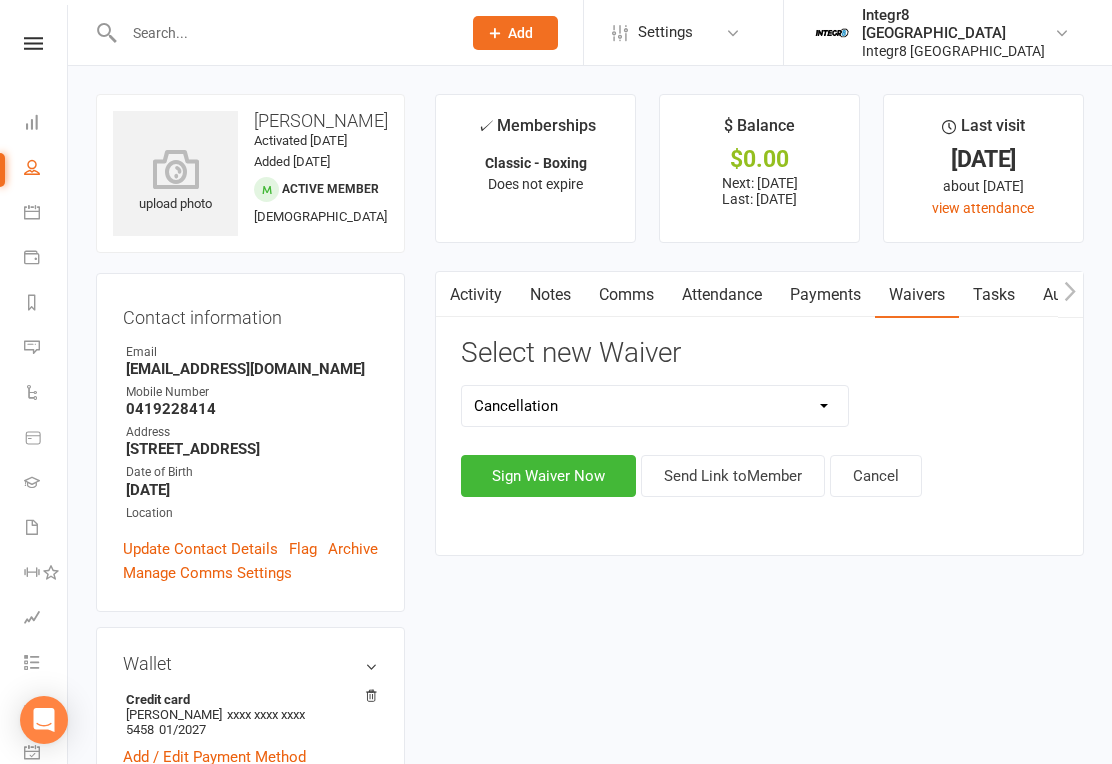 click on "Sign Waiver Now" at bounding box center [548, 476] 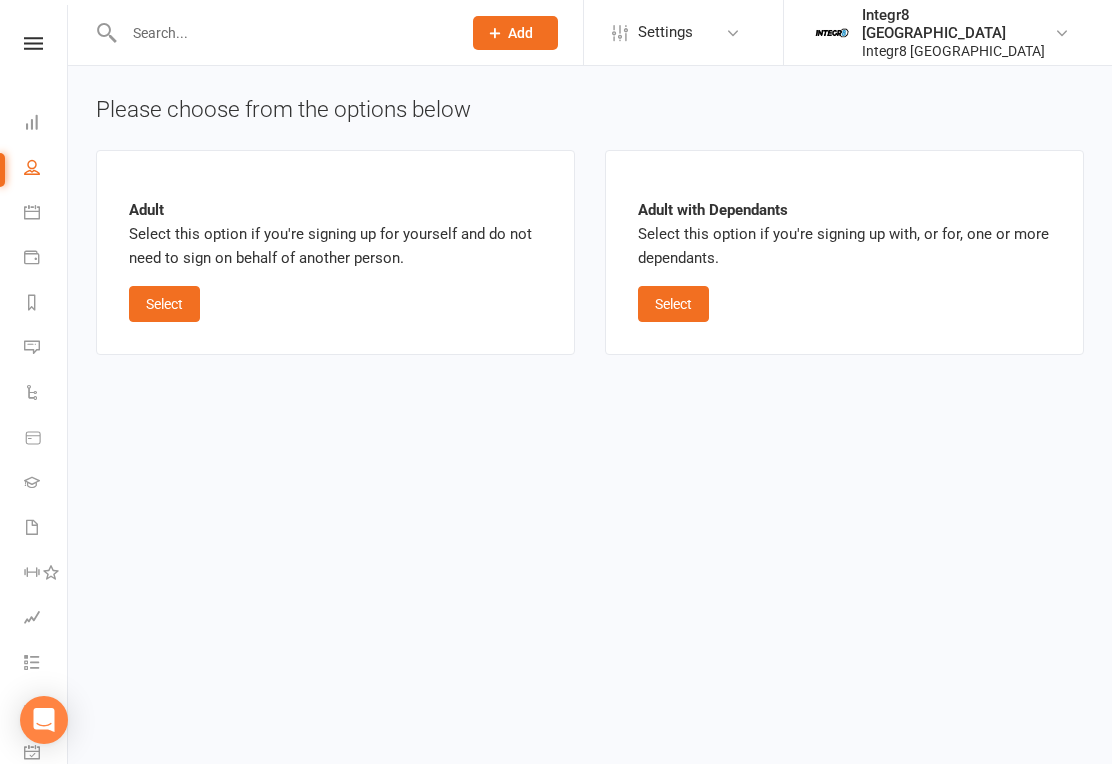click on "Select" at bounding box center (164, 304) 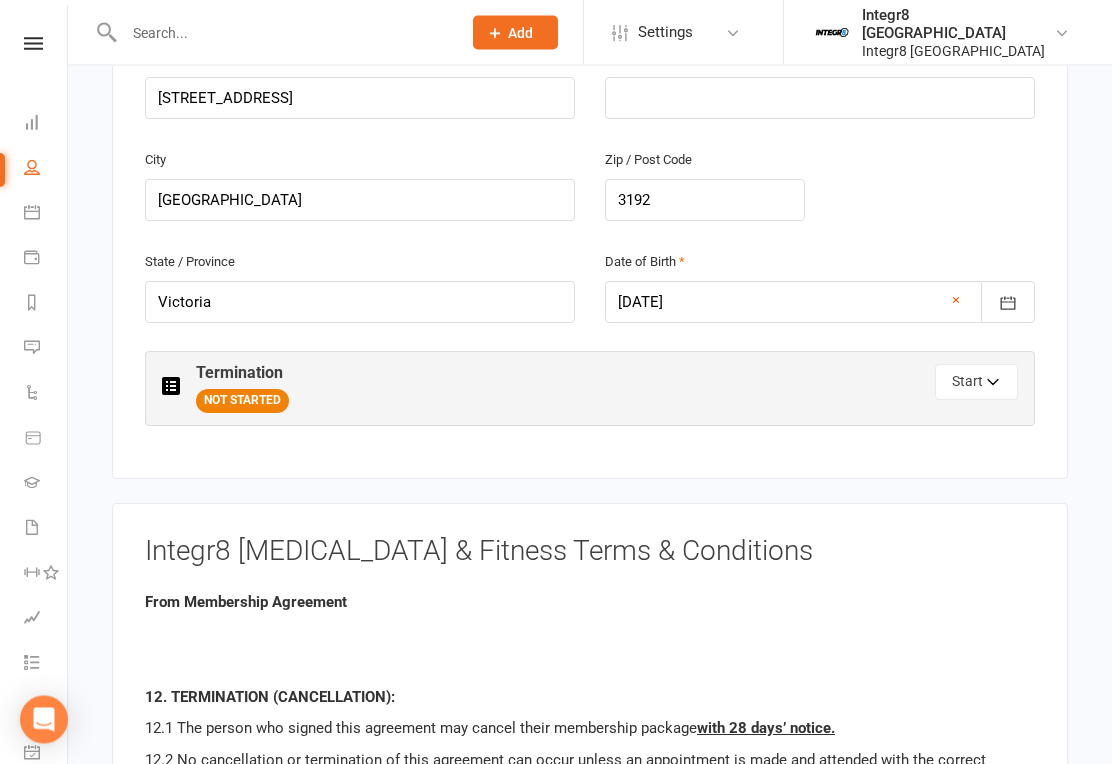 scroll, scrollTop: 768, scrollLeft: 0, axis: vertical 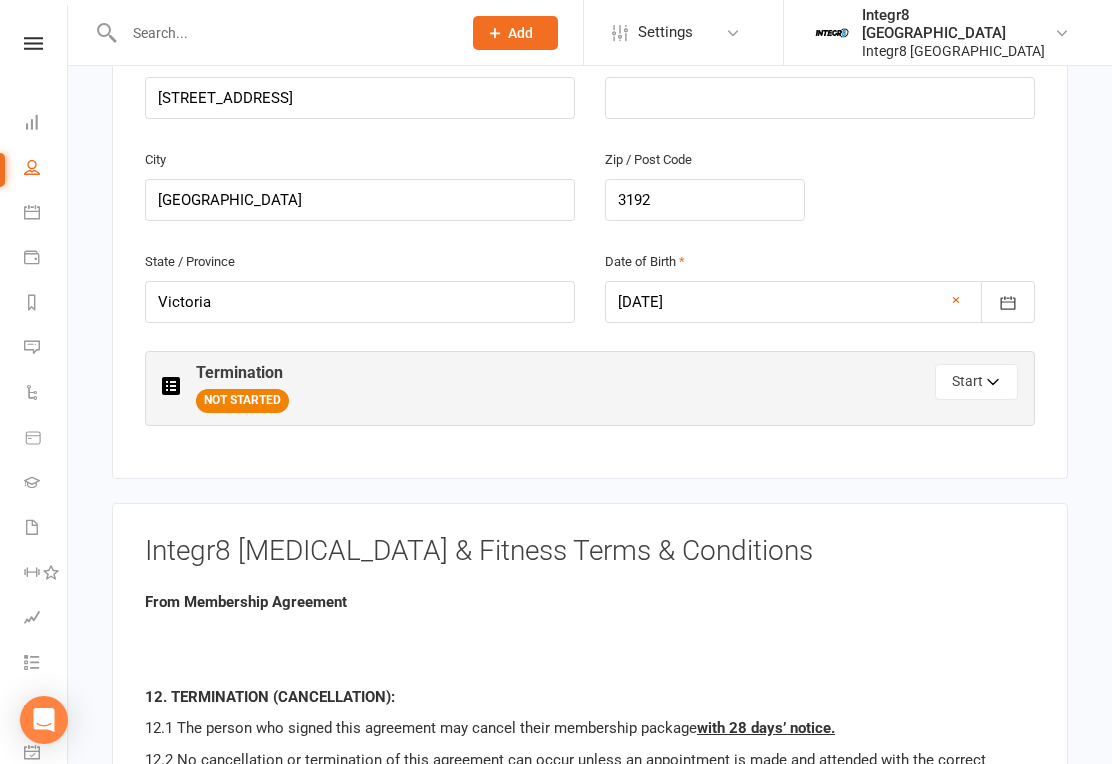 click on "Start" at bounding box center (976, 382) 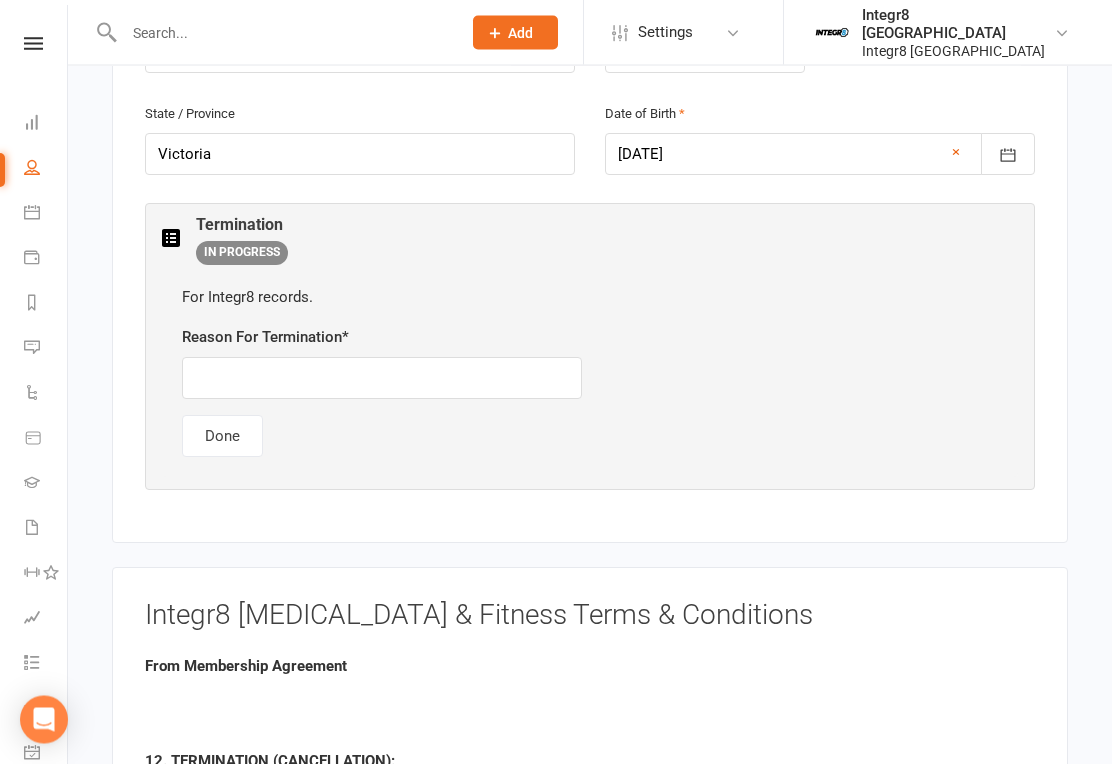 scroll, scrollTop: 916, scrollLeft: 0, axis: vertical 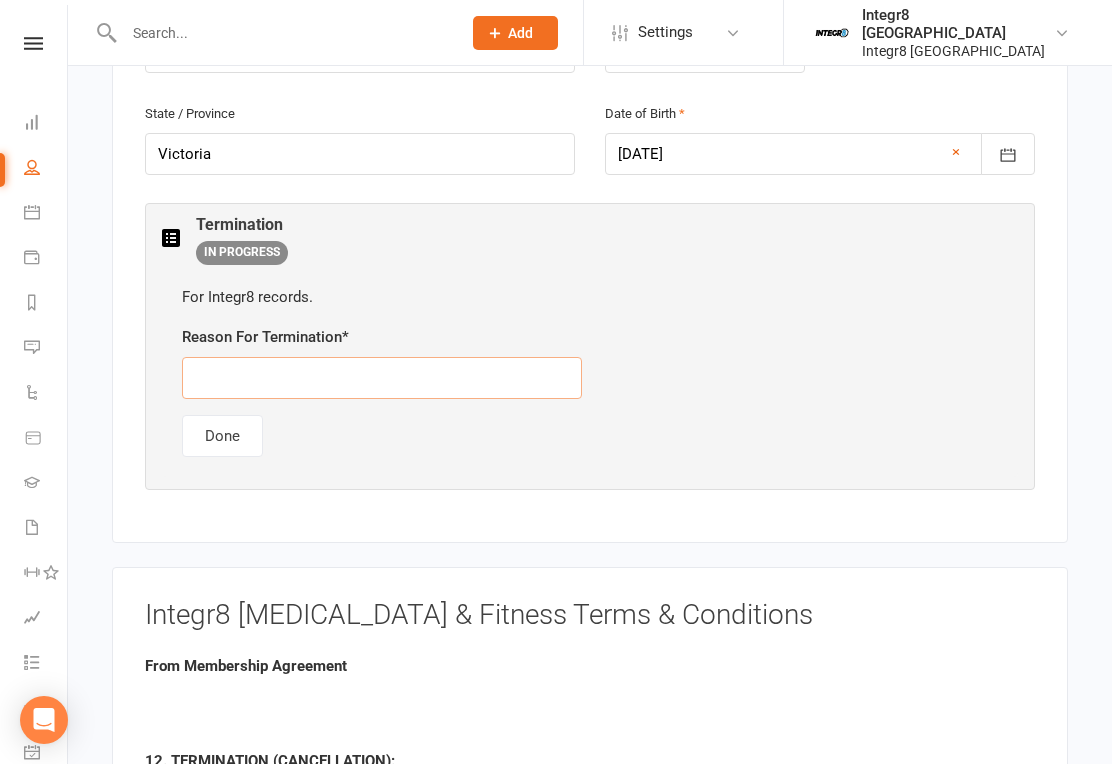 click at bounding box center (382, 378) 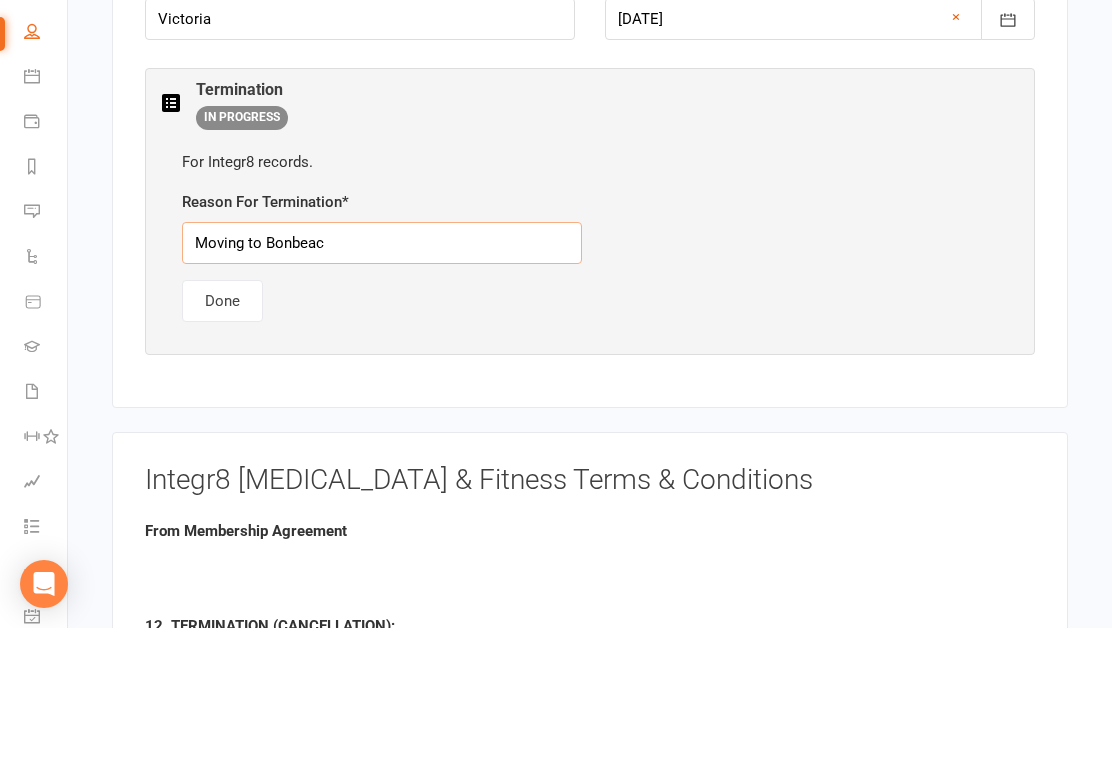 type on "Moving to Bonbeach" 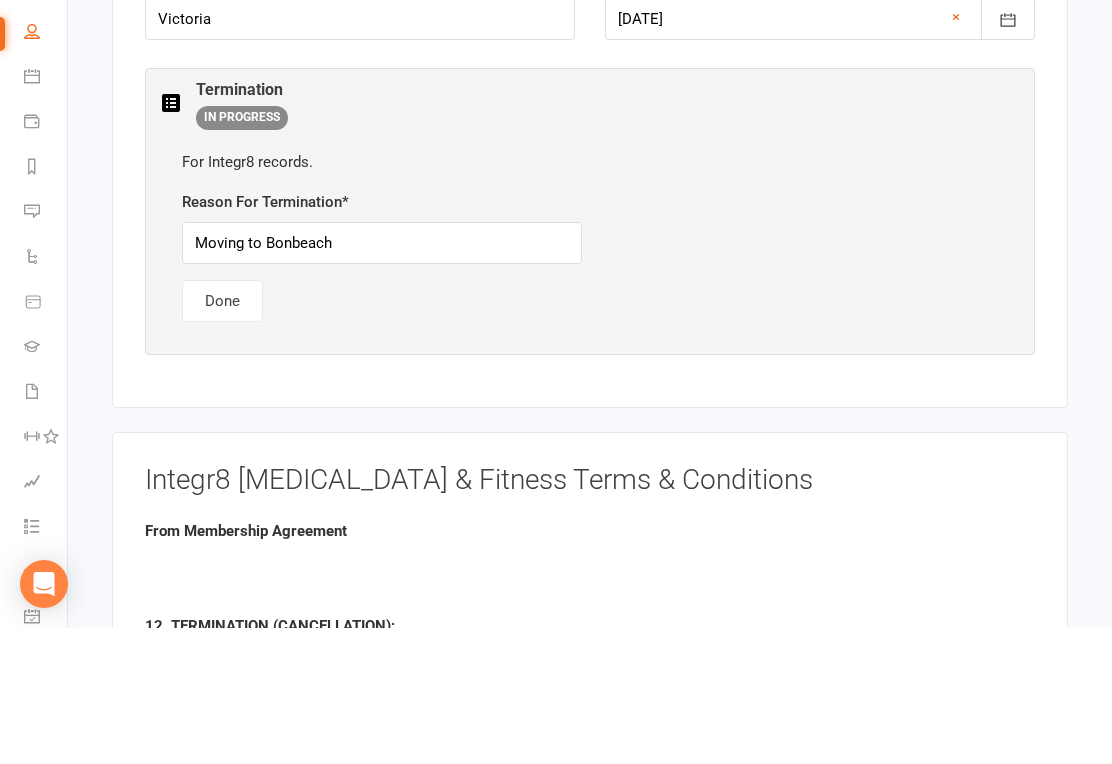 click on "Done" at bounding box center (222, 437) 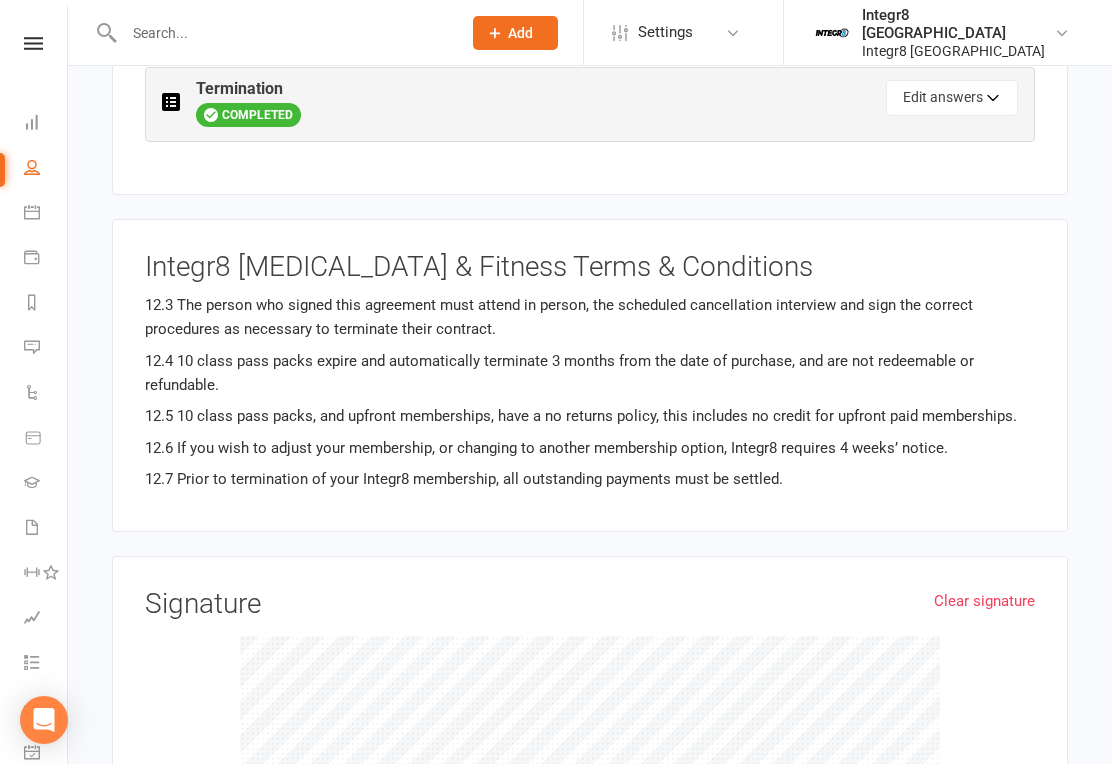 scroll, scrollTop: 226, scrollLeft: 0, axis: vertical 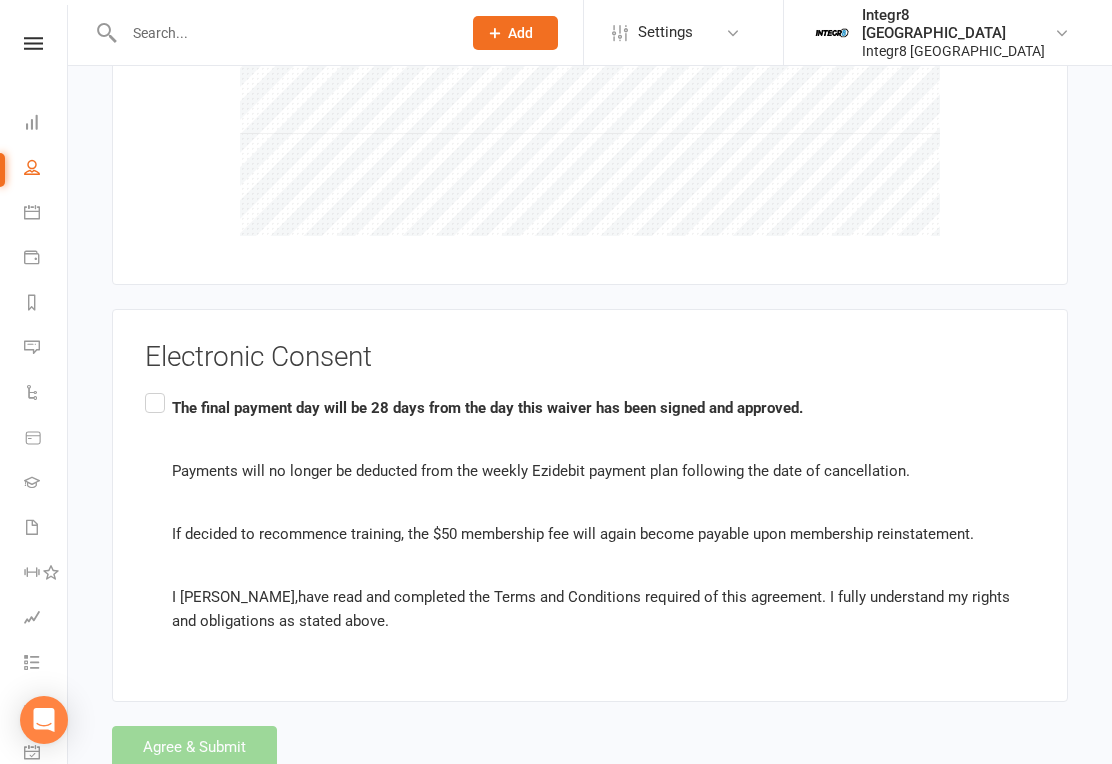 click on "The final payment day will be 28 days from the day this waiver has been signed and approved. Payments will no longer be deducted from the weekly Ezidebit payment plan following the date of cancellation.  If decided to recommence training, the $50 membership fee will again become payable upon membership reinstatement.  I [PERSON_NAME]  ,  have read and completed the Terms and Conditions required of this agreement. I fully understand my rights and obligations as stated above." at bounding box center (590, 515) 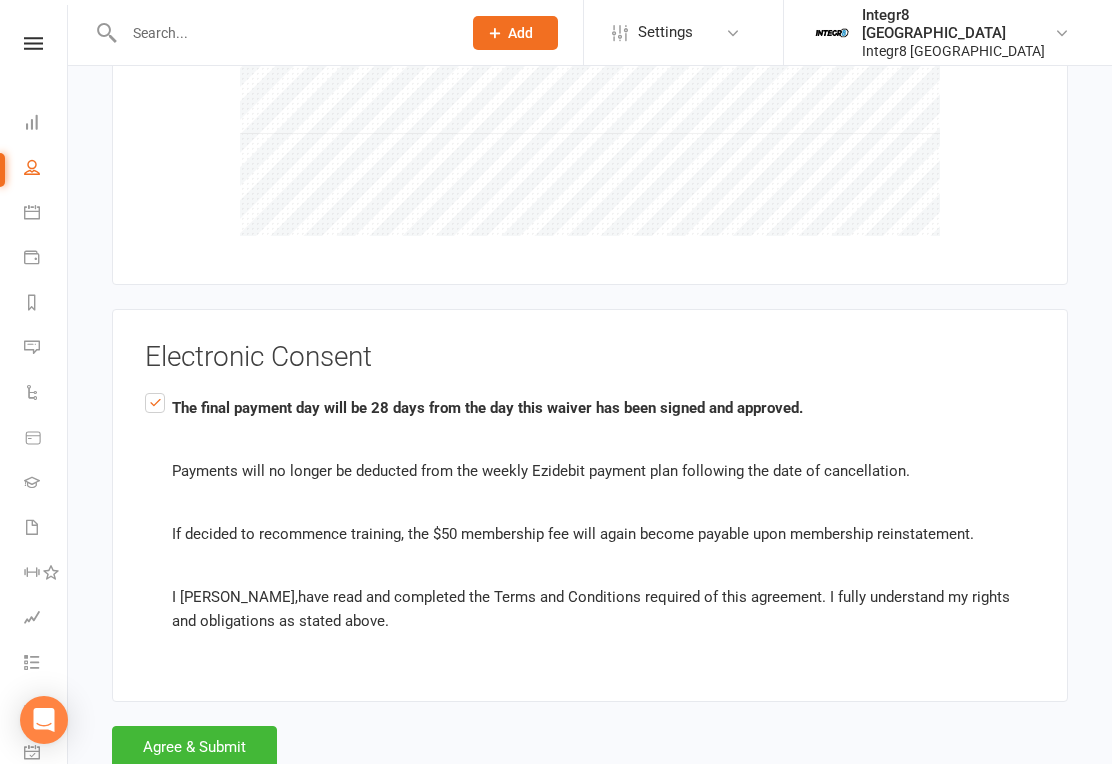 click on "Agree & Submit" at bounding box center (194, 747) 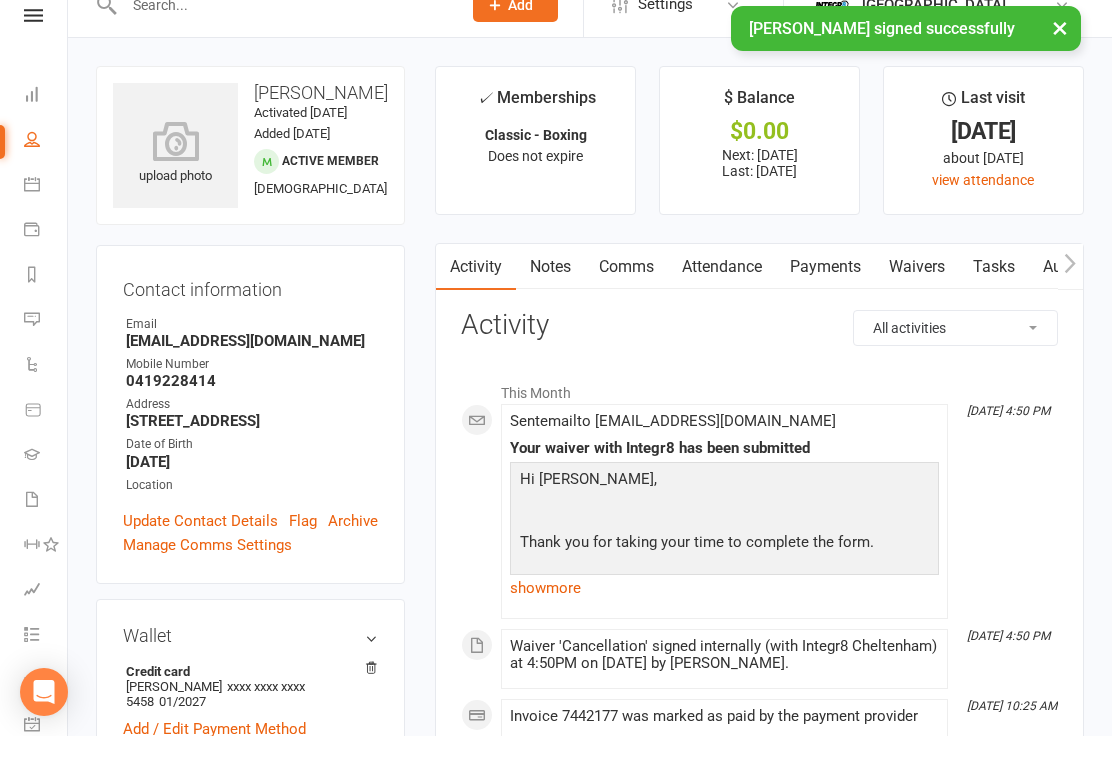 scroll, scrollTop: 31, scrollLeft: 0, axis: vertical 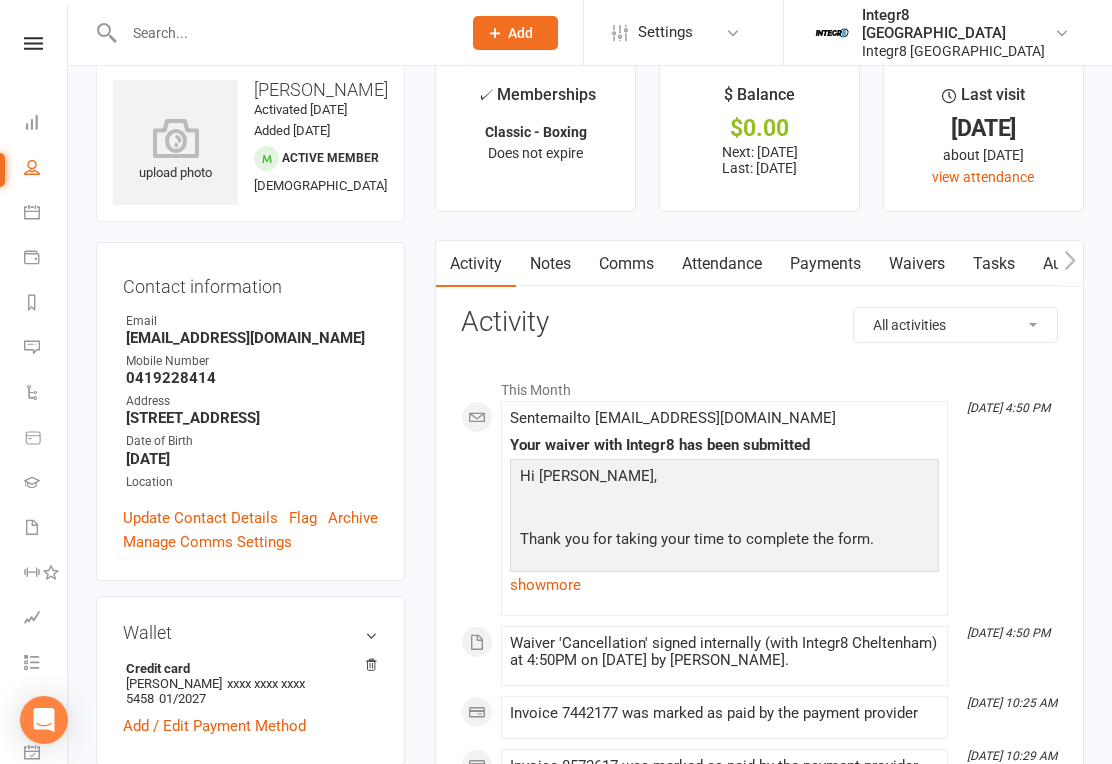 click at bounding box center [33, 43] 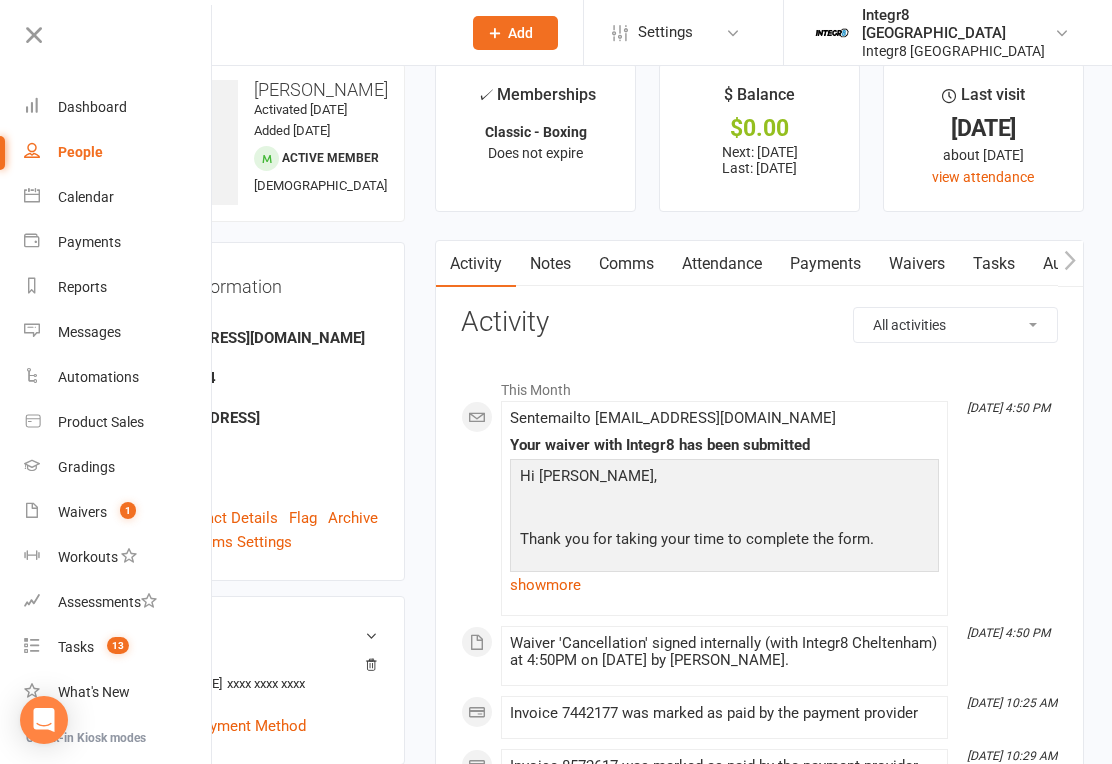 click on "Dashboard" at bounding box center (92, 107) 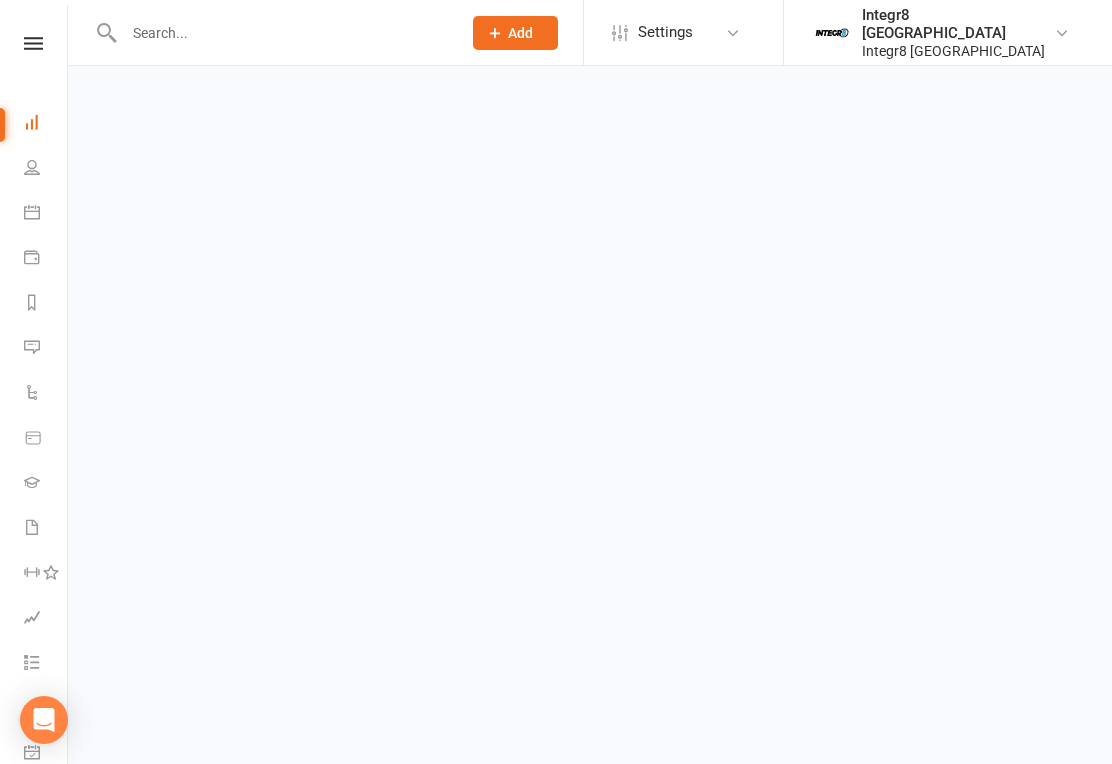 scroll, scrollTop: 0, scrollLeft: 0, axis: both 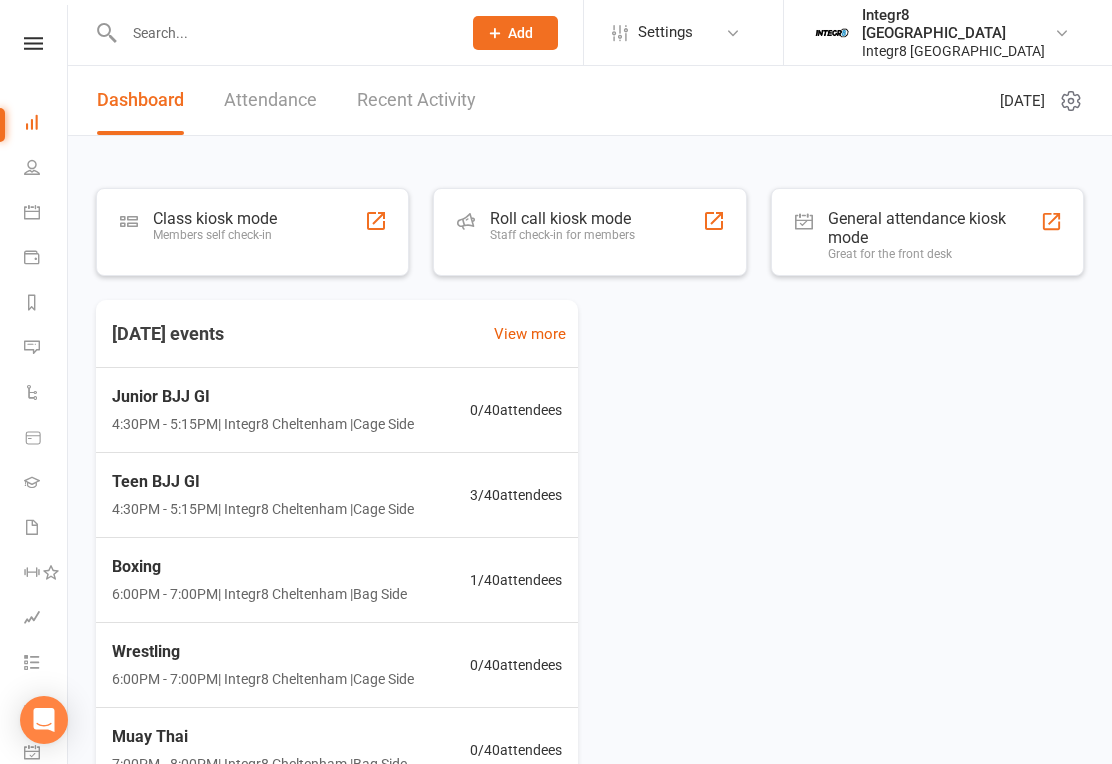click on "Recent Activity" at bounding box center (416, 100) 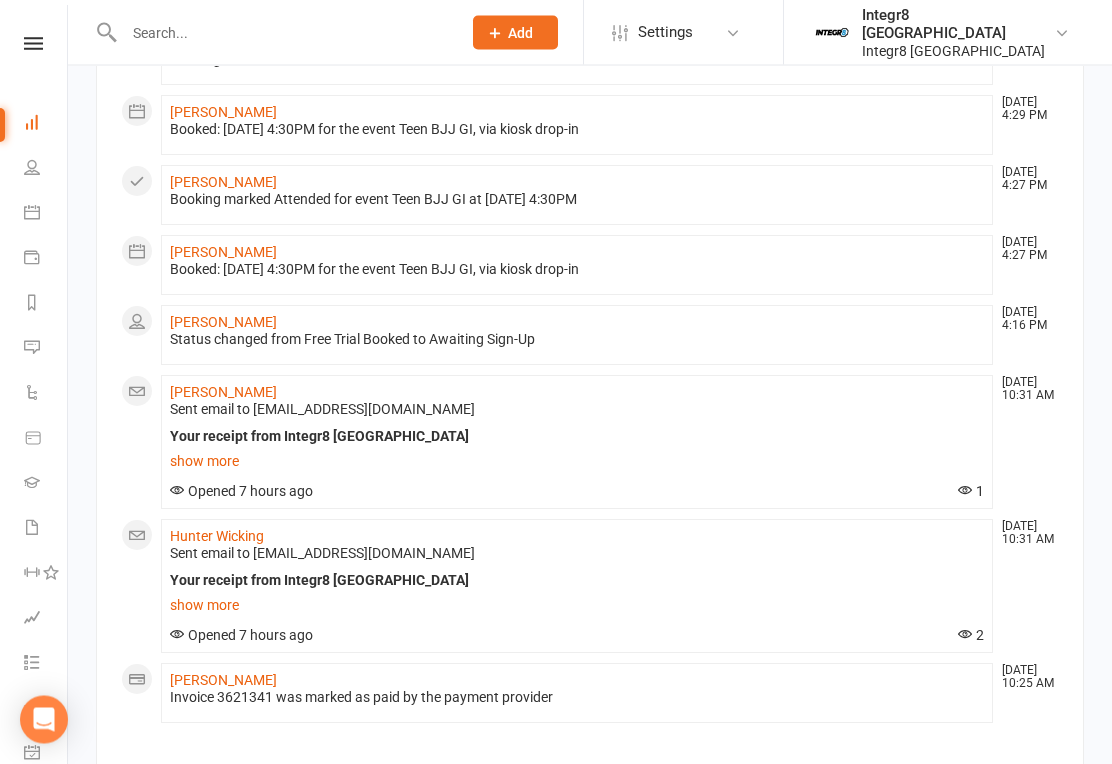 scroll, scrollTop: 1237, scrollLeft: 0, axis: vertical 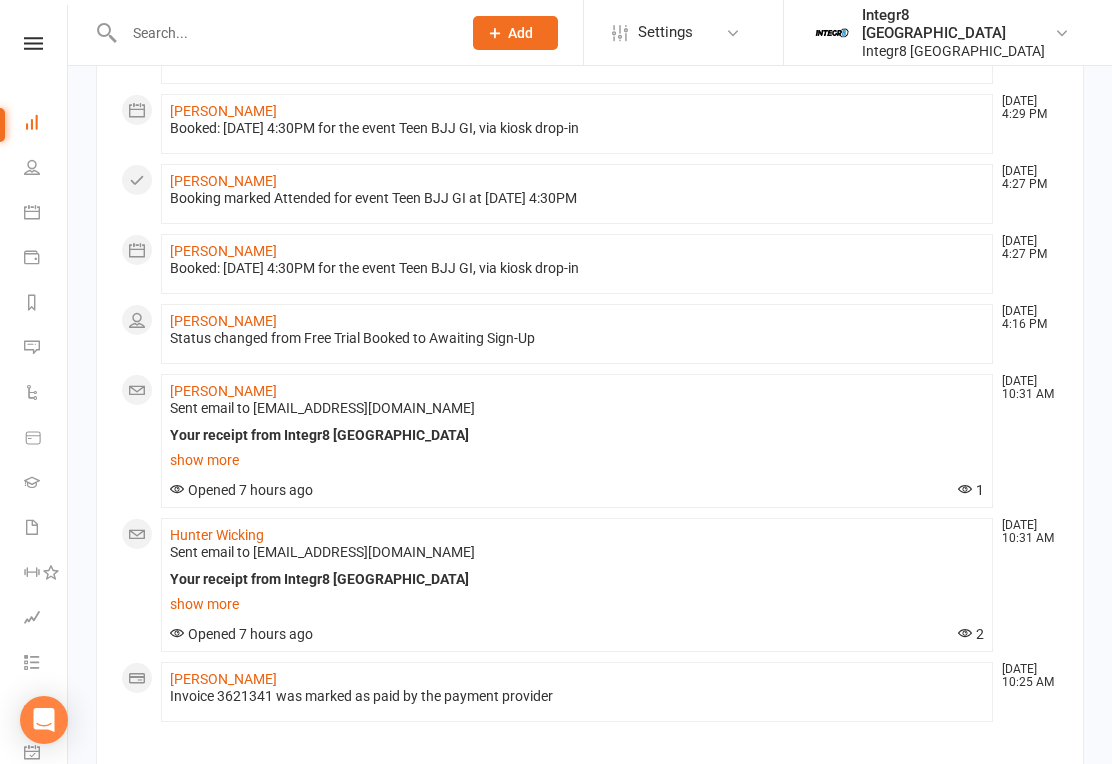 click on "show more" at bounding box center (577, 460) 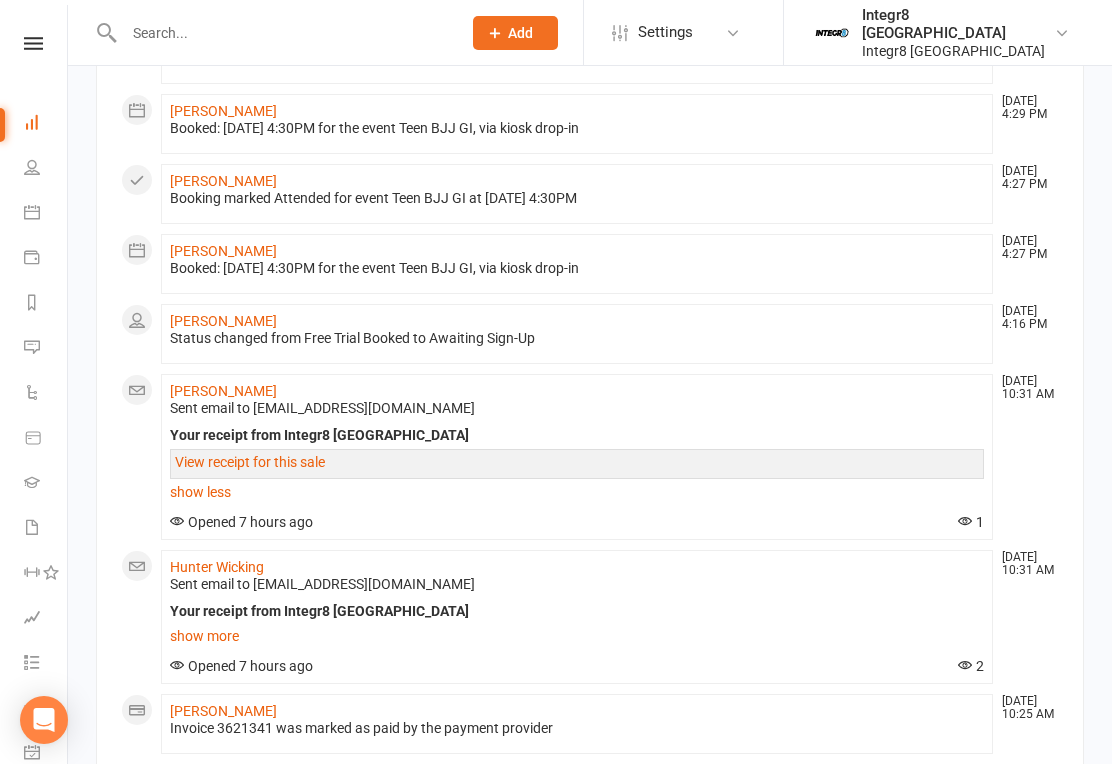 click on "show less" at bounding box center [577, 492] 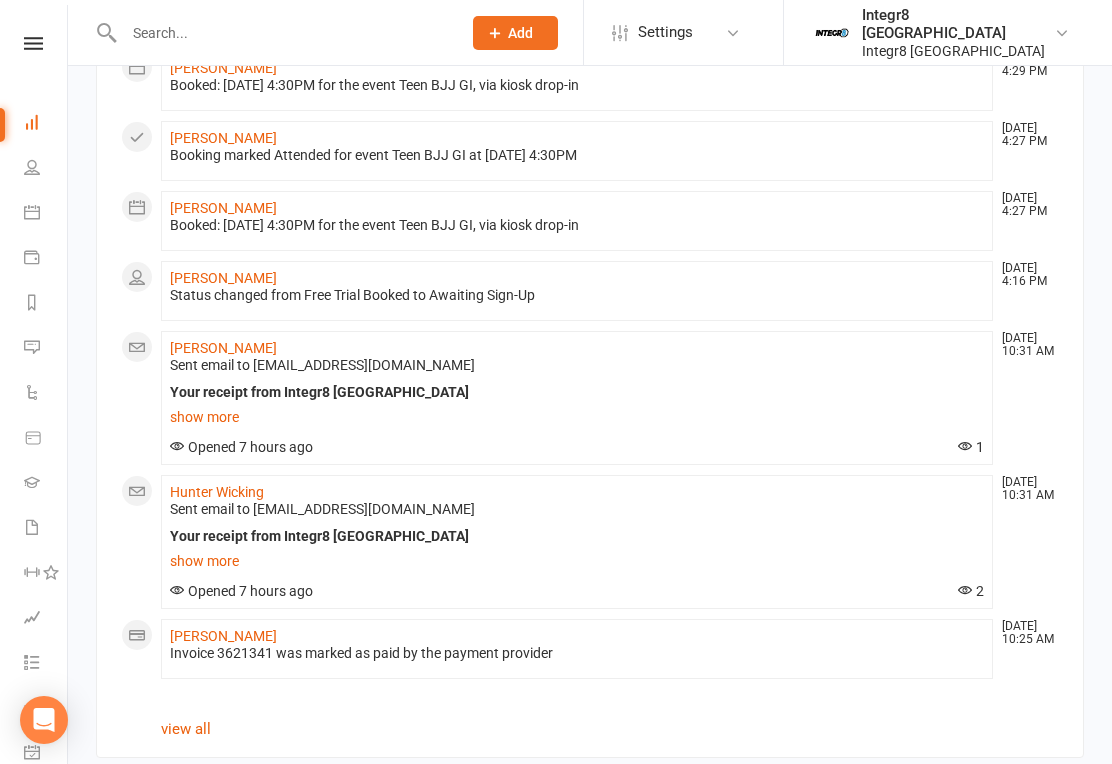 scroll, scrollTop: 1288, scrollLeft: 0, axis: vertical 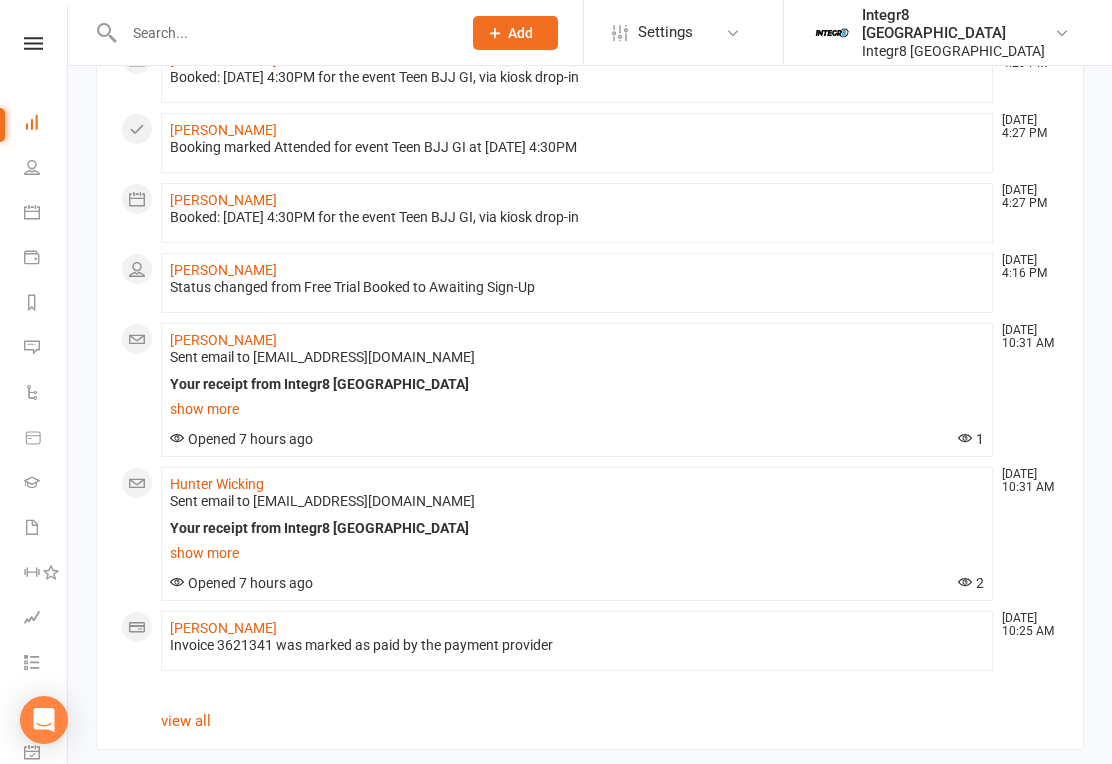 click on "show more" at bounding box center (577, 553) 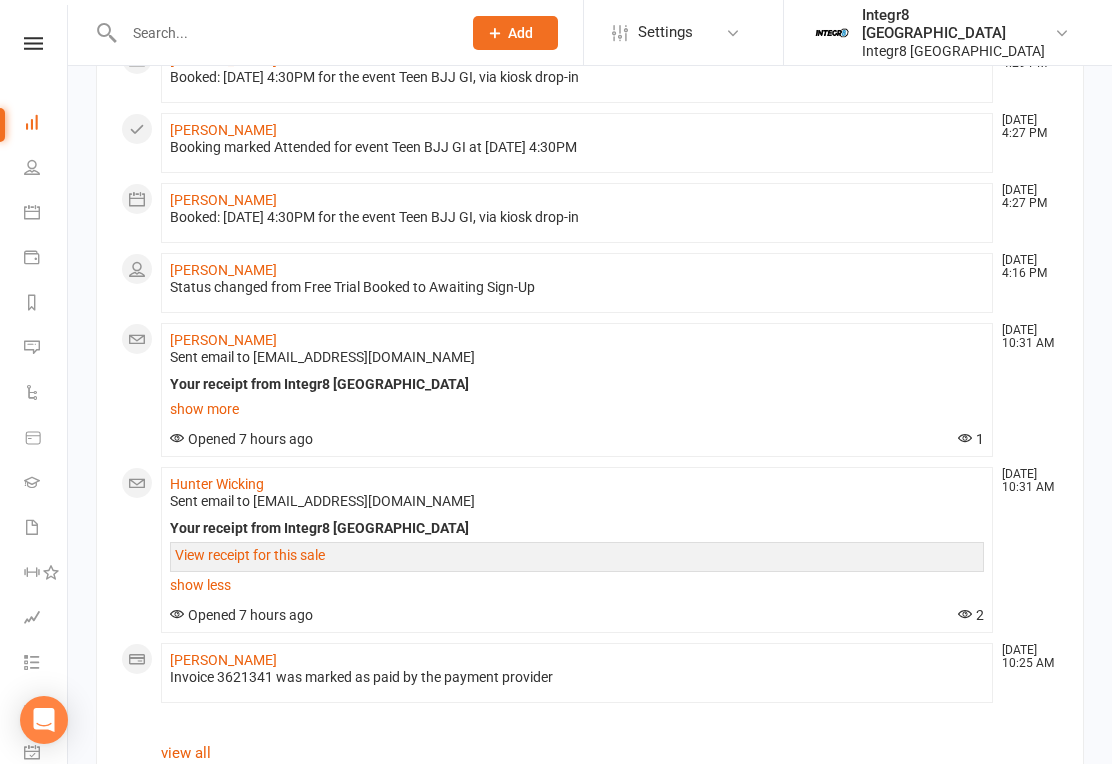 click on "View receipt for this sale" at bounding box center [250, 555] 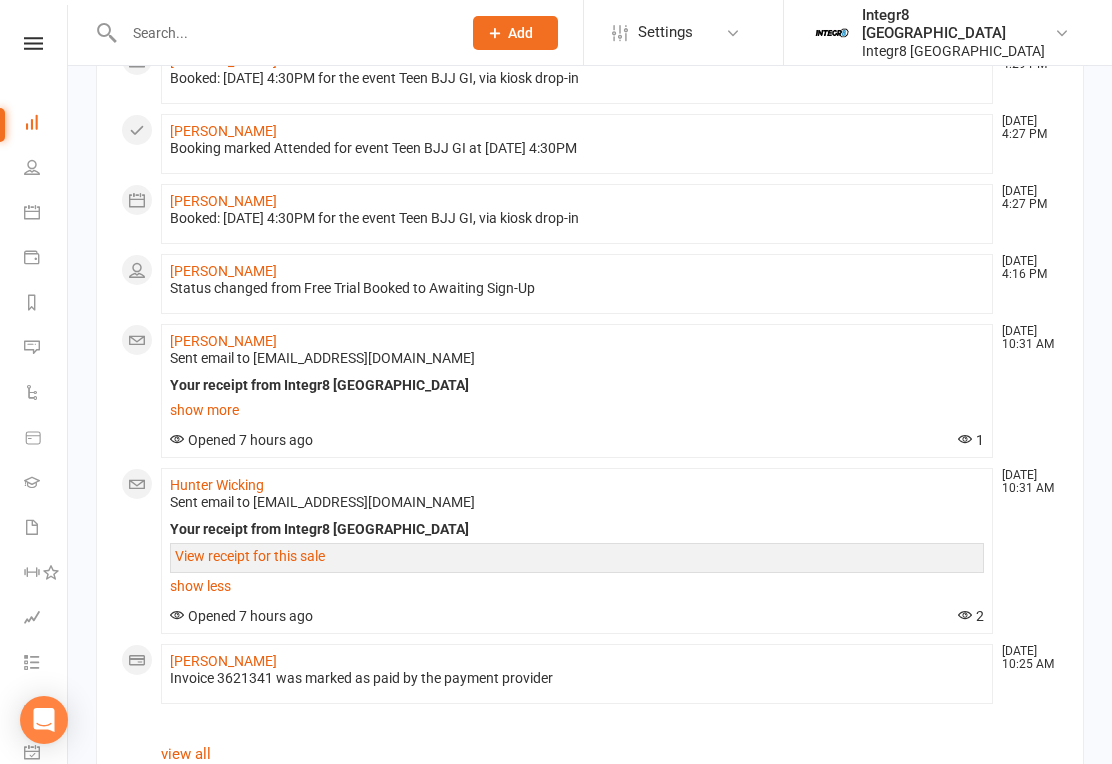 click on "show more" at bounding box center (577, 410) 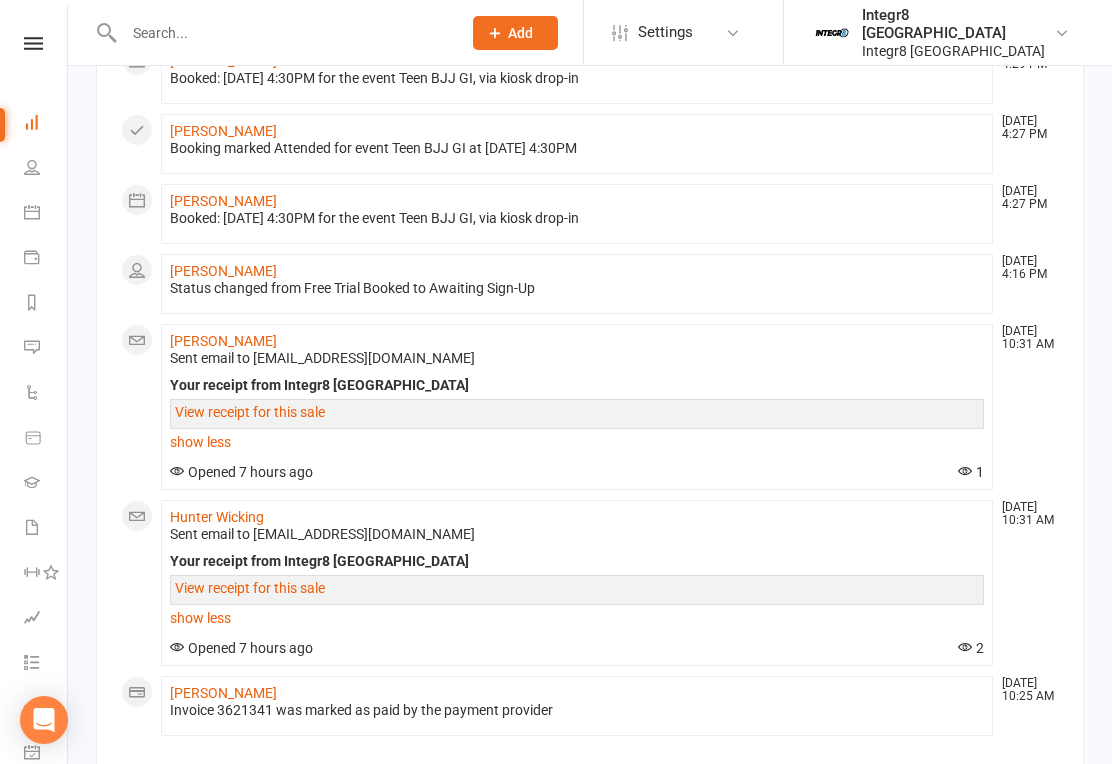 click on "View receipt for this sale" at bounding box center (250, 412) 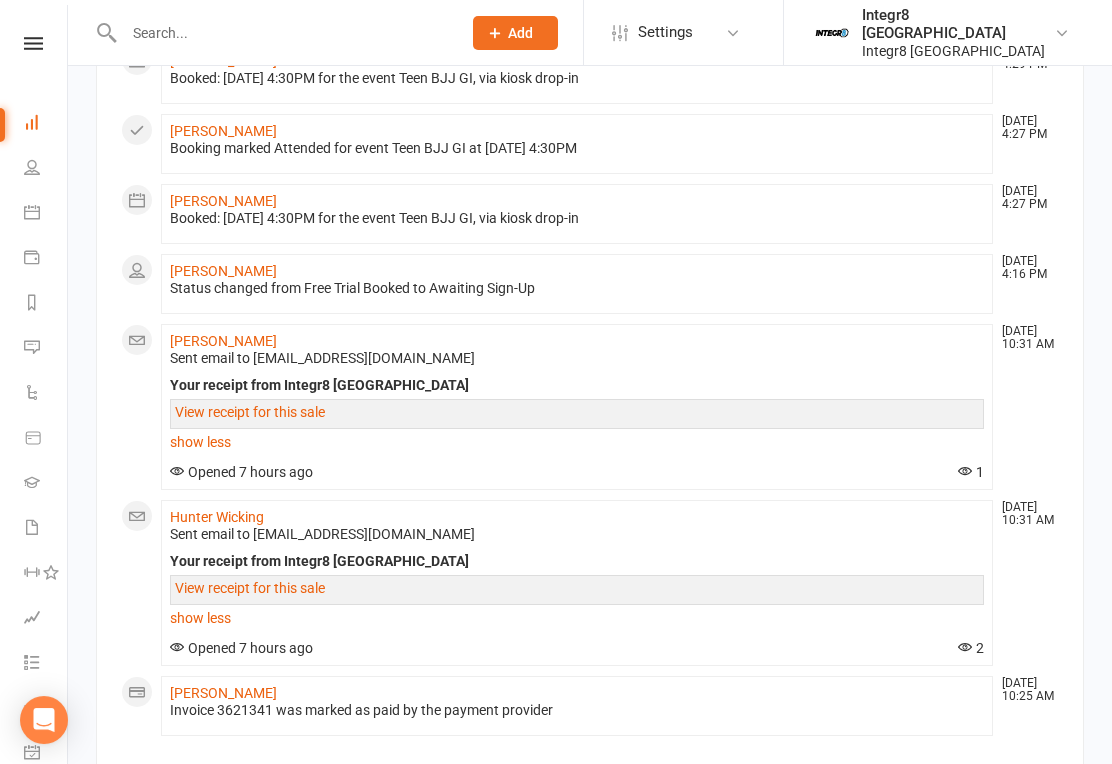 scroll, scrollTop: 1283, scrollLeft: 0, axis: vertical 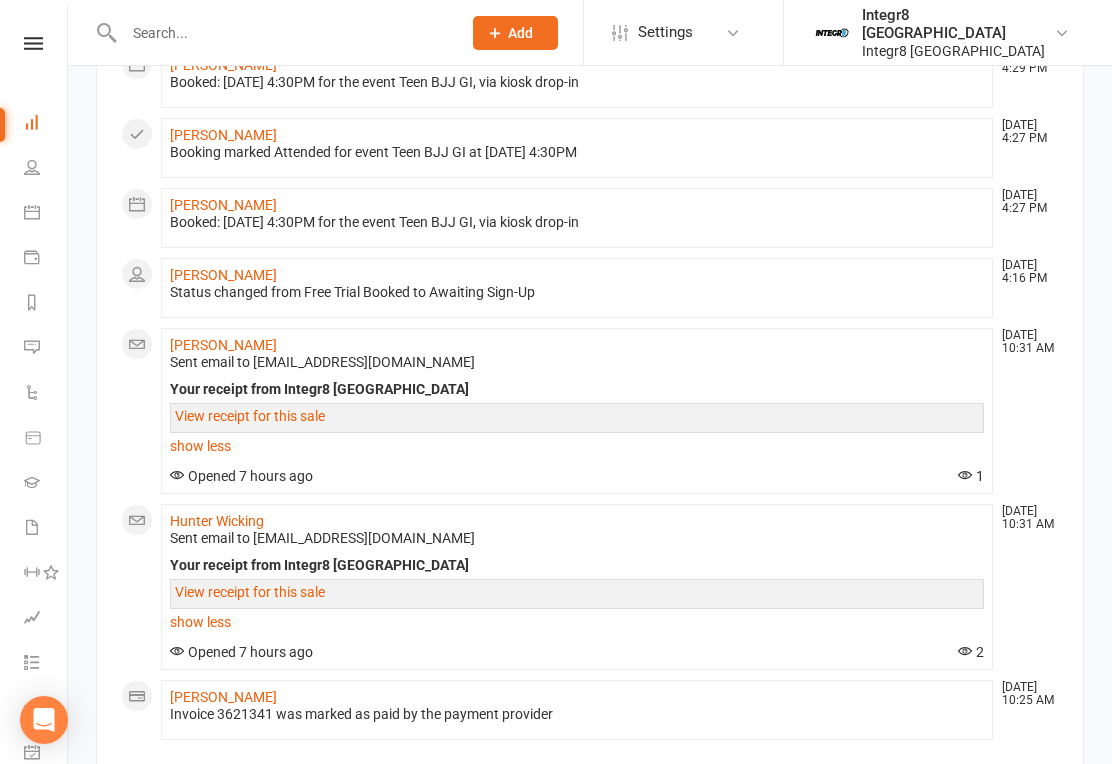click on "[PERSON_NAME]" at bounding box center (223, 345) 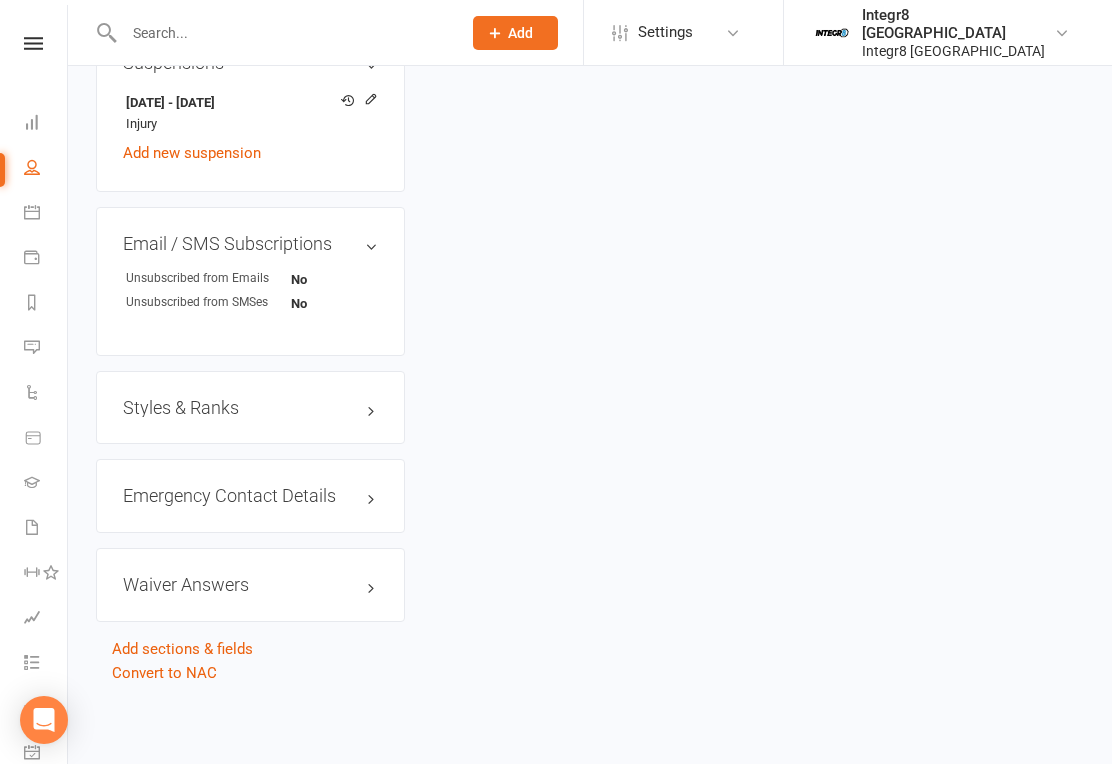 scroll, scrollTop: 0, scrollLeft: 0, axis: both 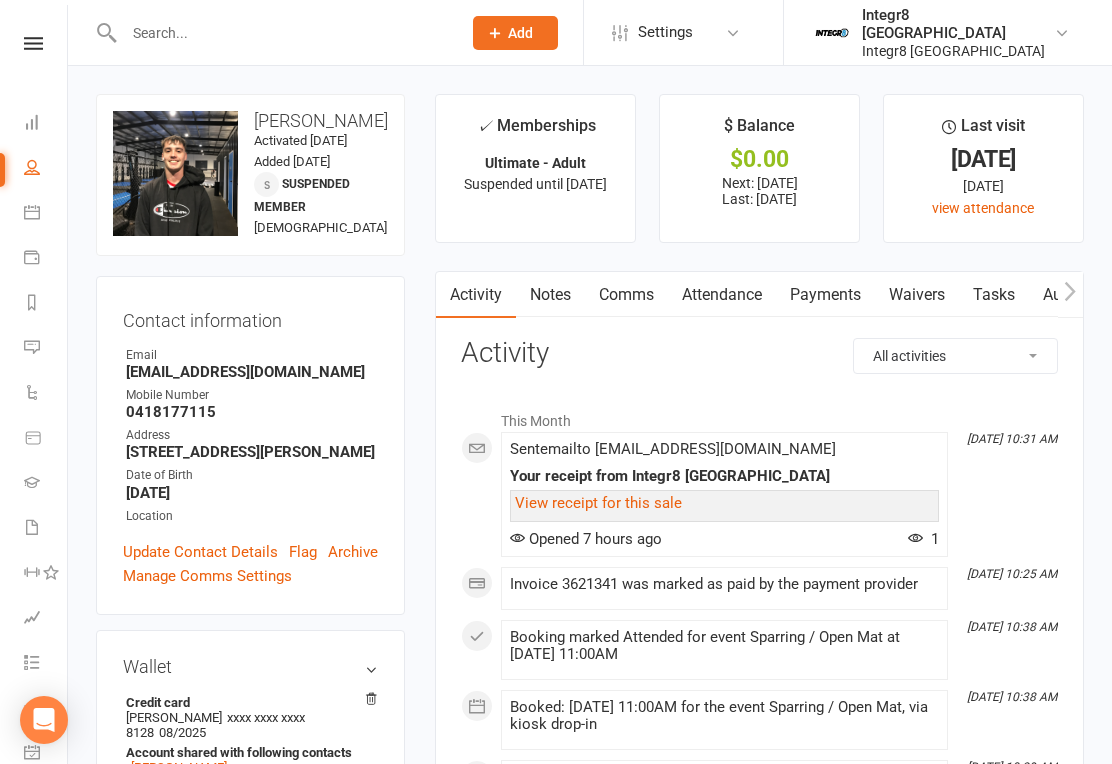 click on "Notes" at bounding box center (550, 295) 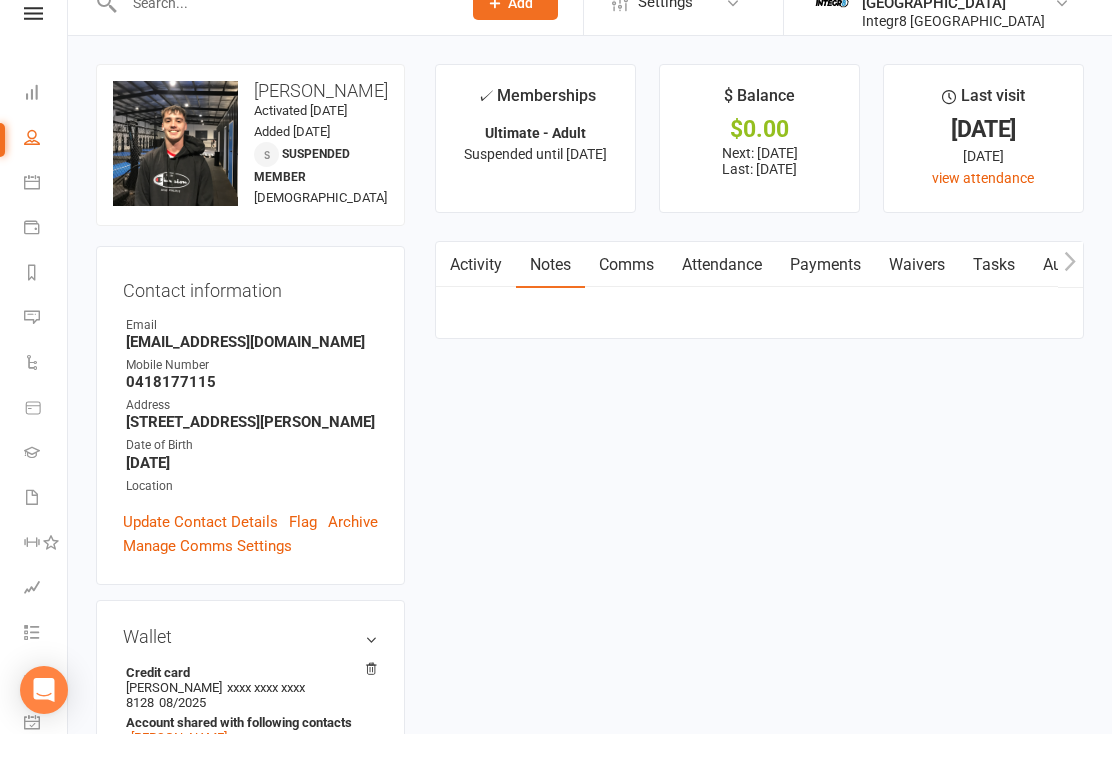 scroll, scrollTop: 31, scrollLeft: 0, axis: vertical 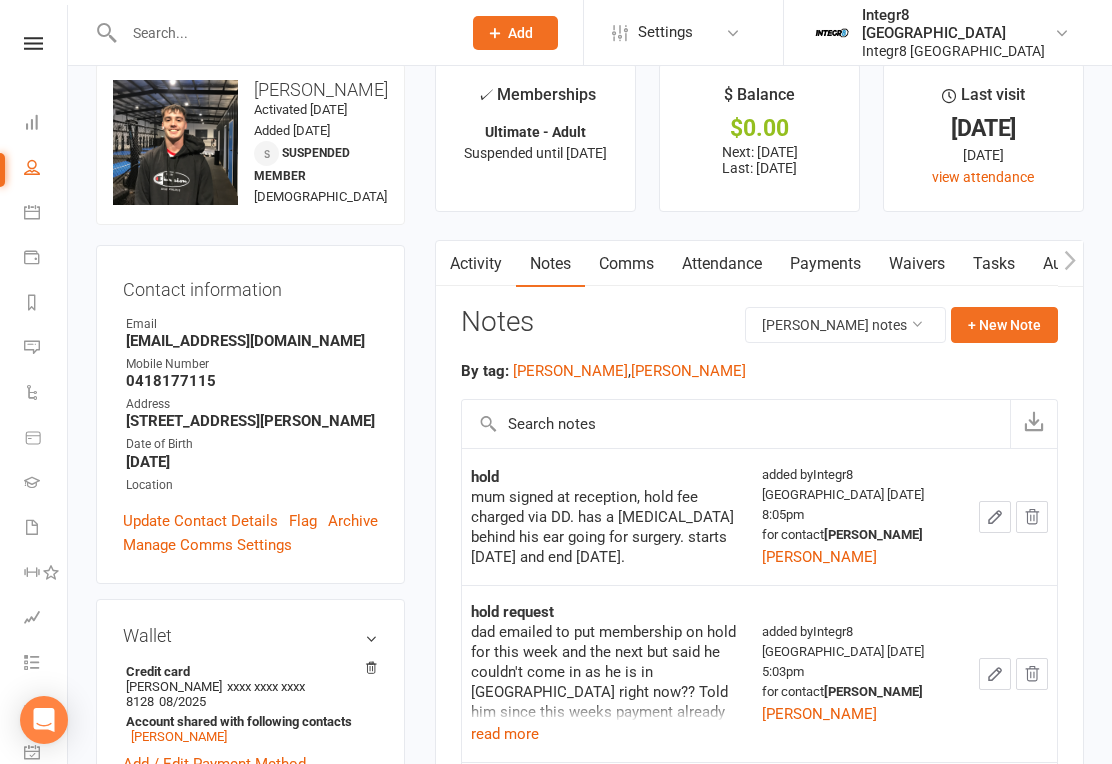 click on "Activity" at bounding box center [476, 264] 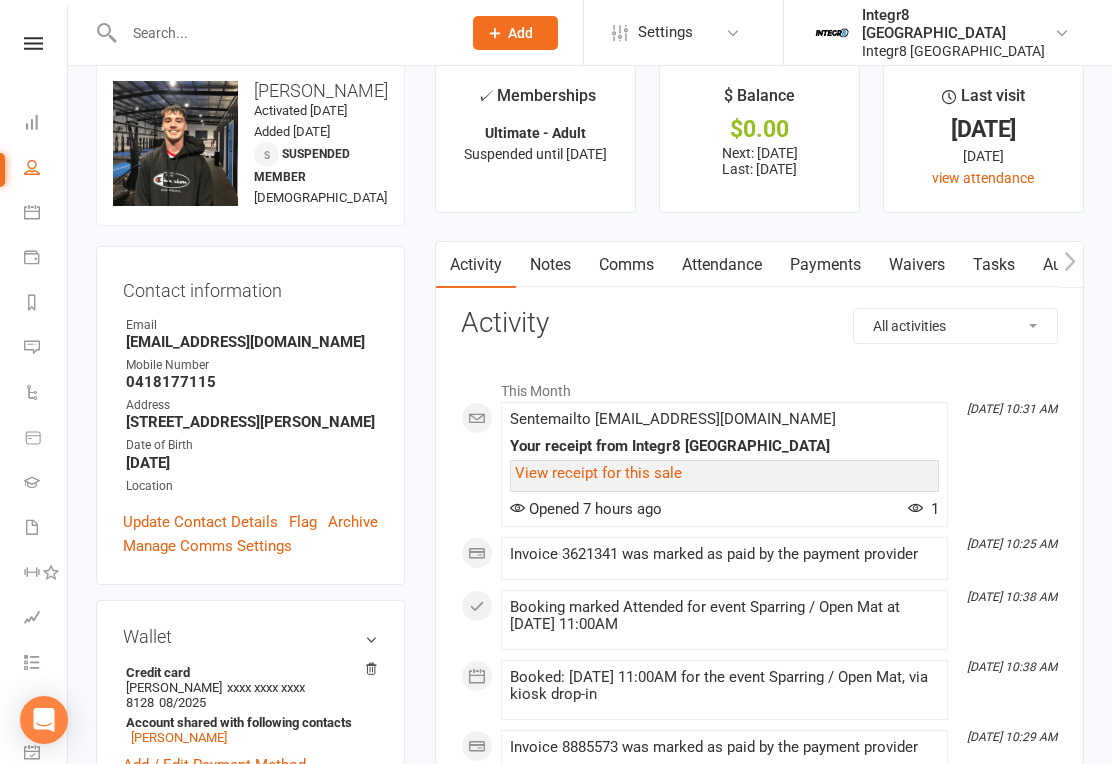 scroll, scrollTop: 0, scrollLeft: 0, axis: both 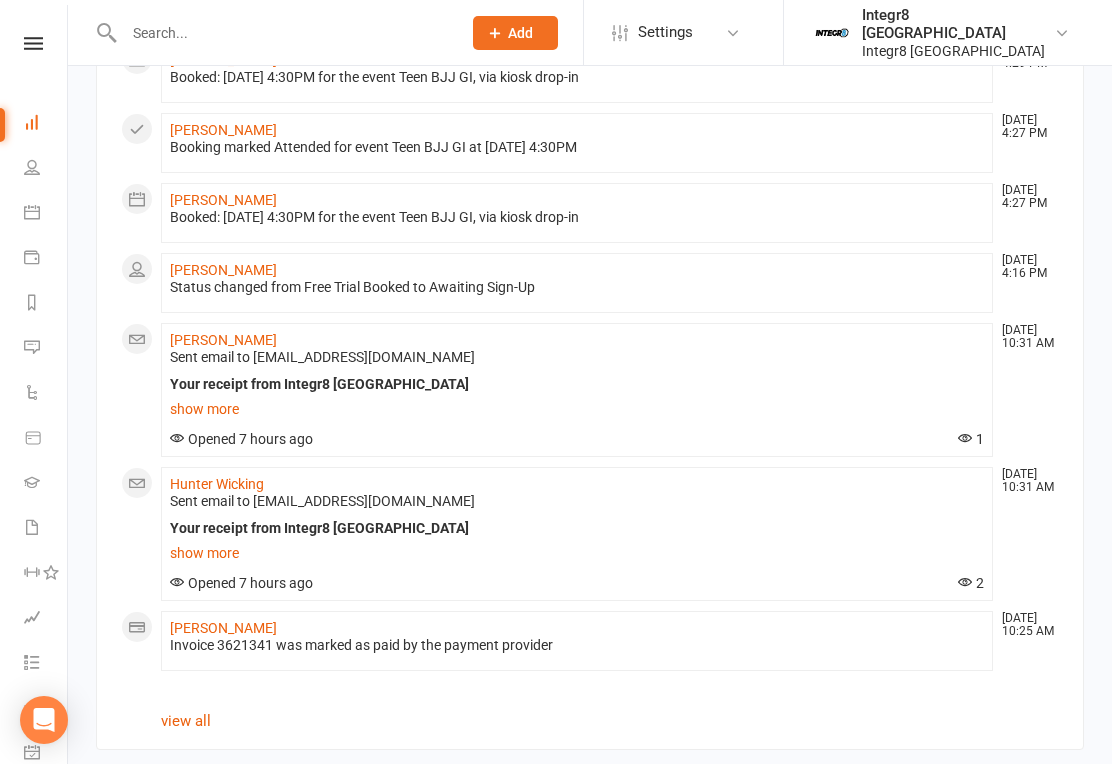 click on "view all" at bounding box center [186, 721] 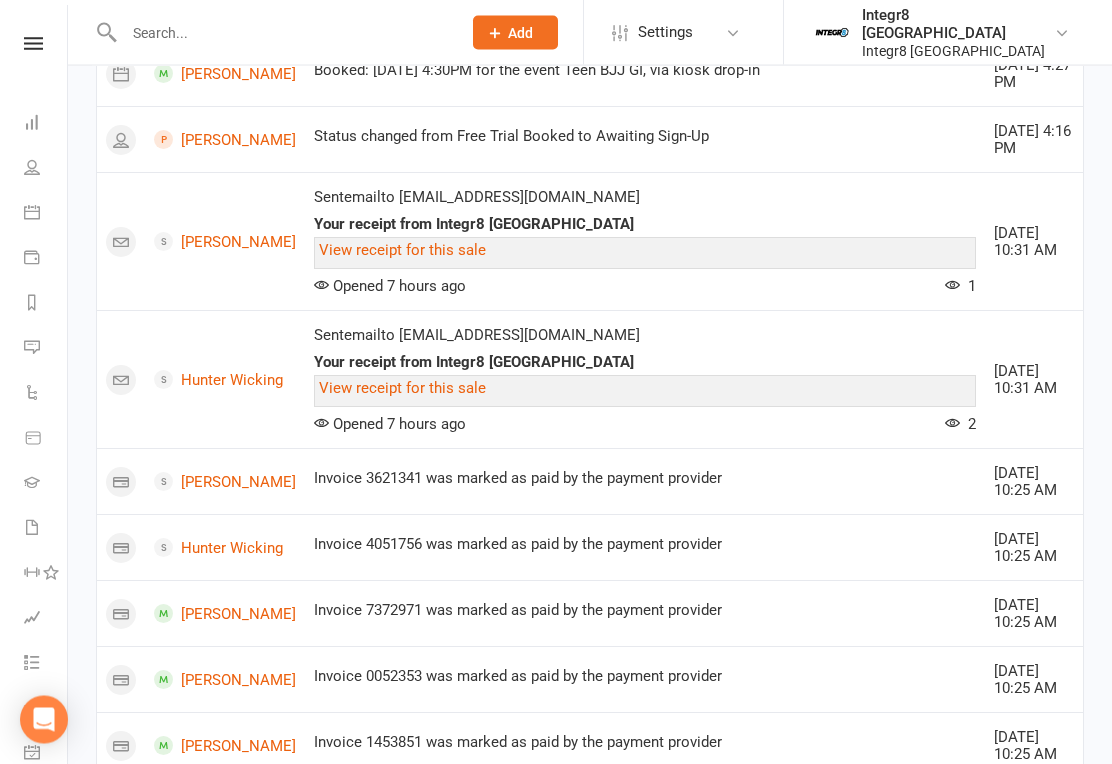 scroll, scrollTop: 2403, scrollLeft: 0, axis: vertical 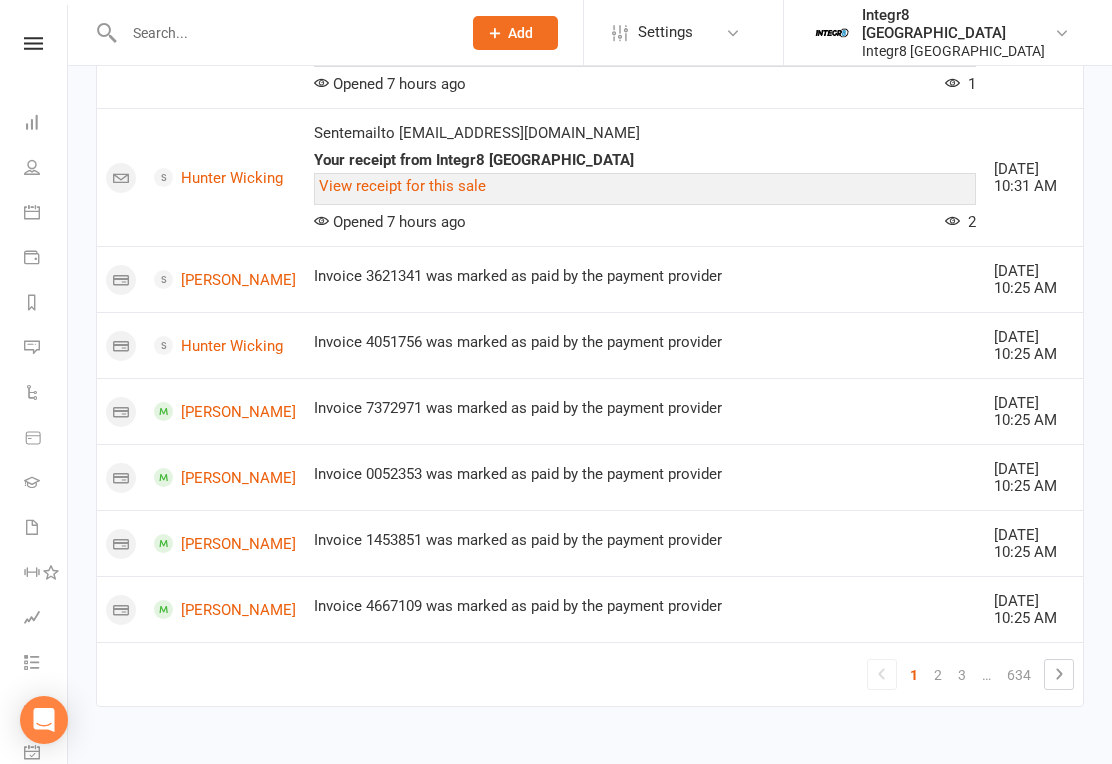 click on "2" at bounding box center [938, 675] 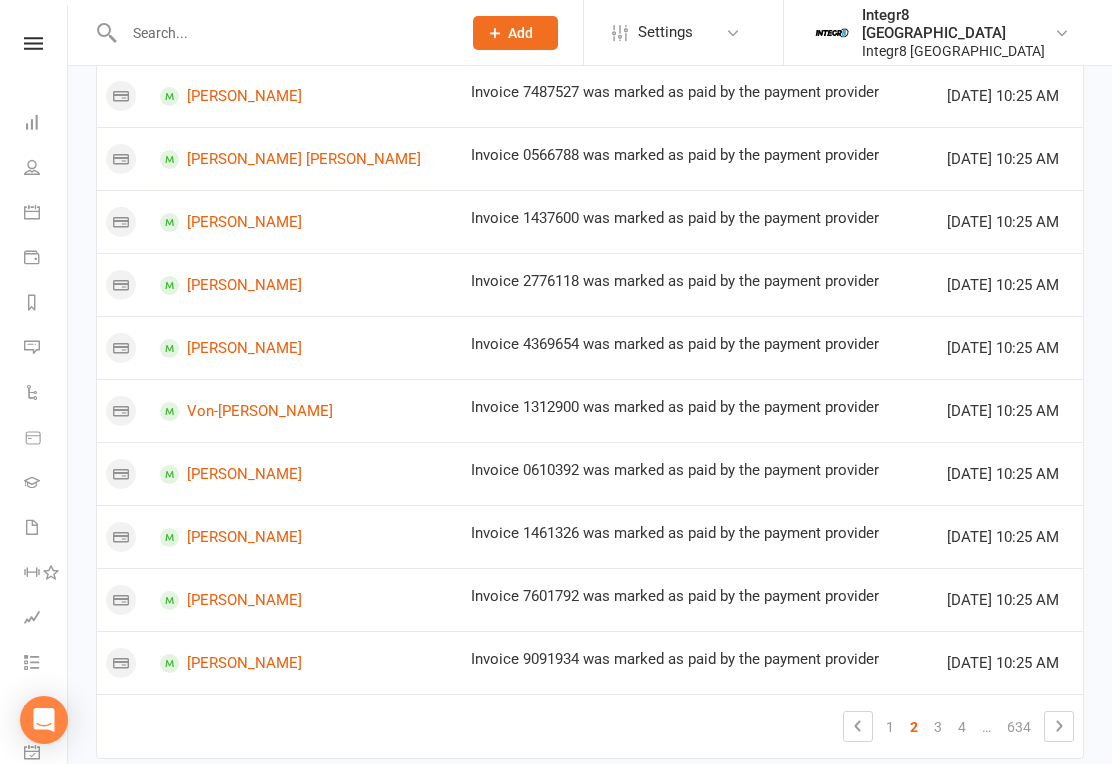 scroll, scrollTop: 1161, scrollLeft: 0, axis: vertical 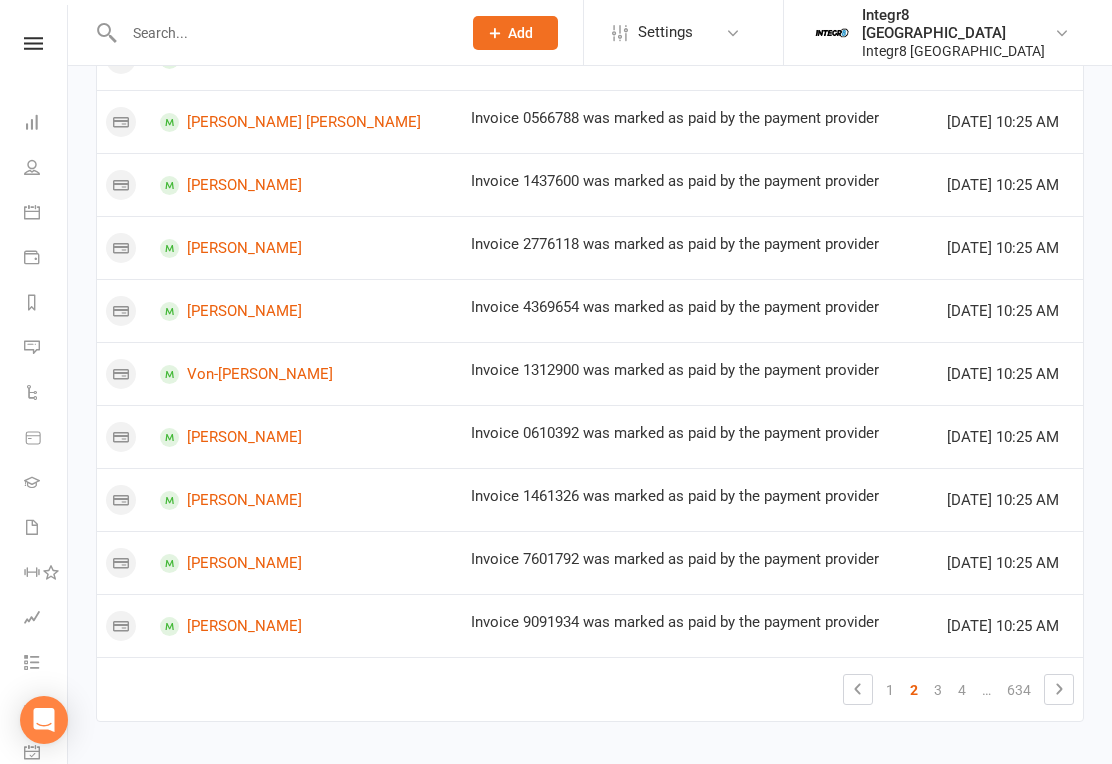 click on "3" at bounding box center [938, 690] 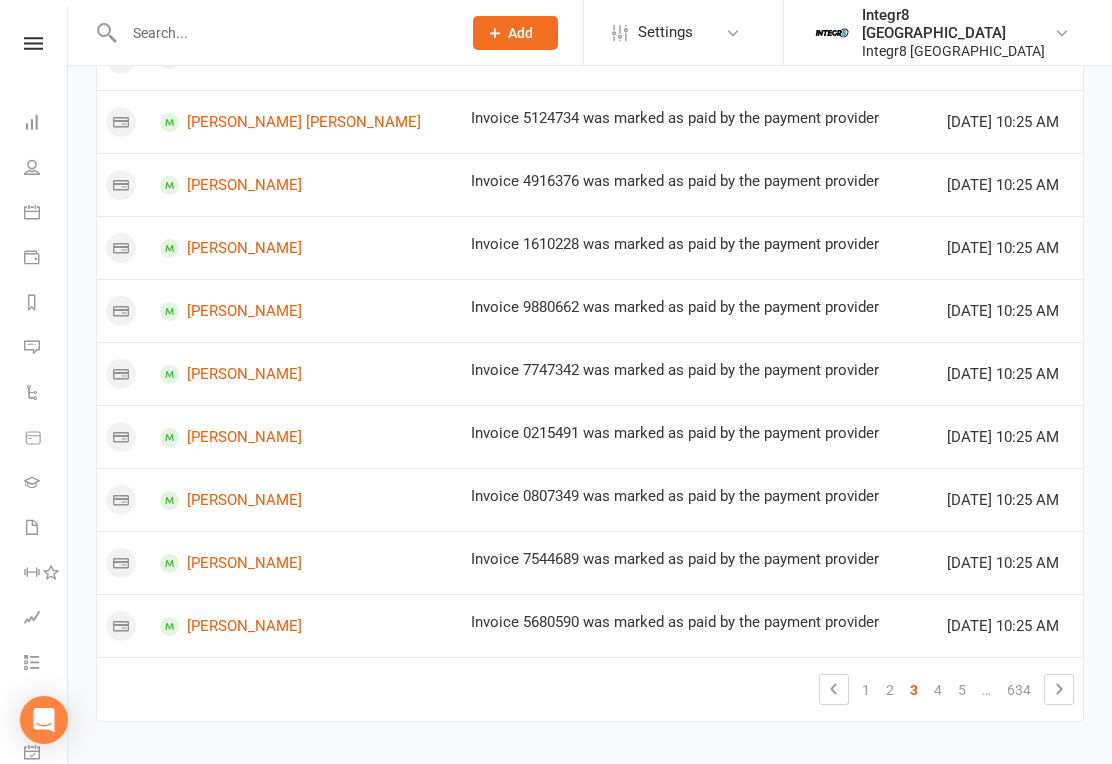click on "4" at bounding box center (938, 690) 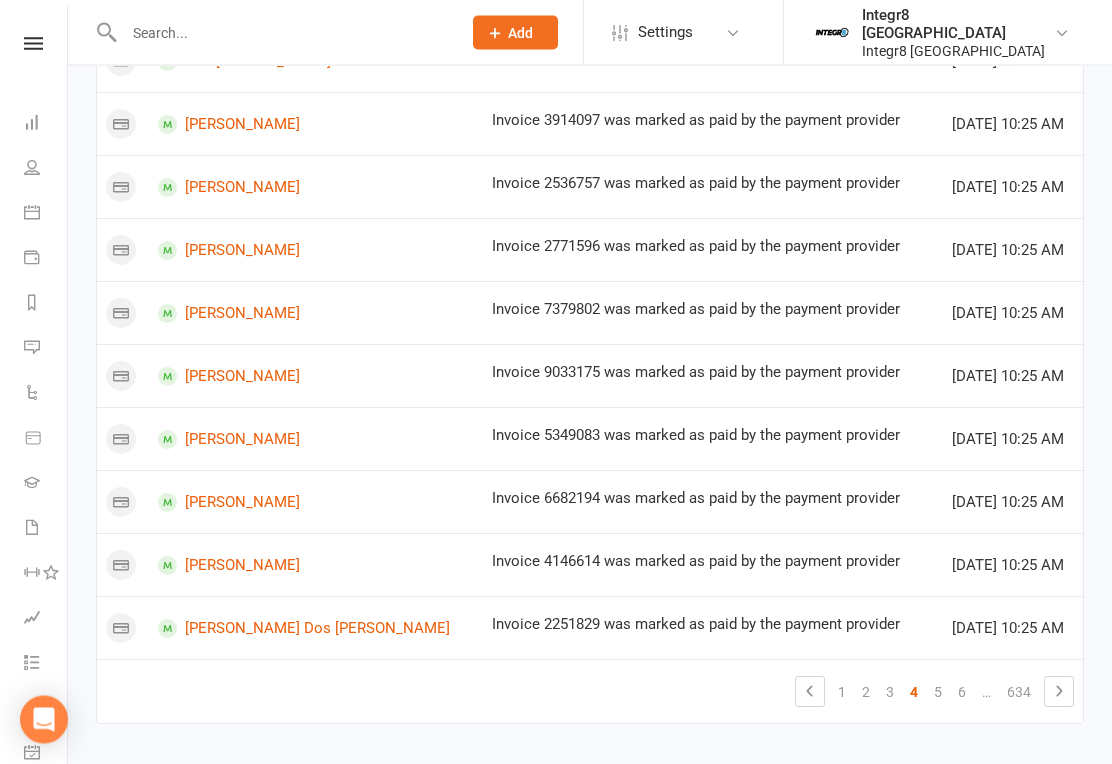 scroll, scrollTop: 1161, scrollLeft: 0, axis: vertical 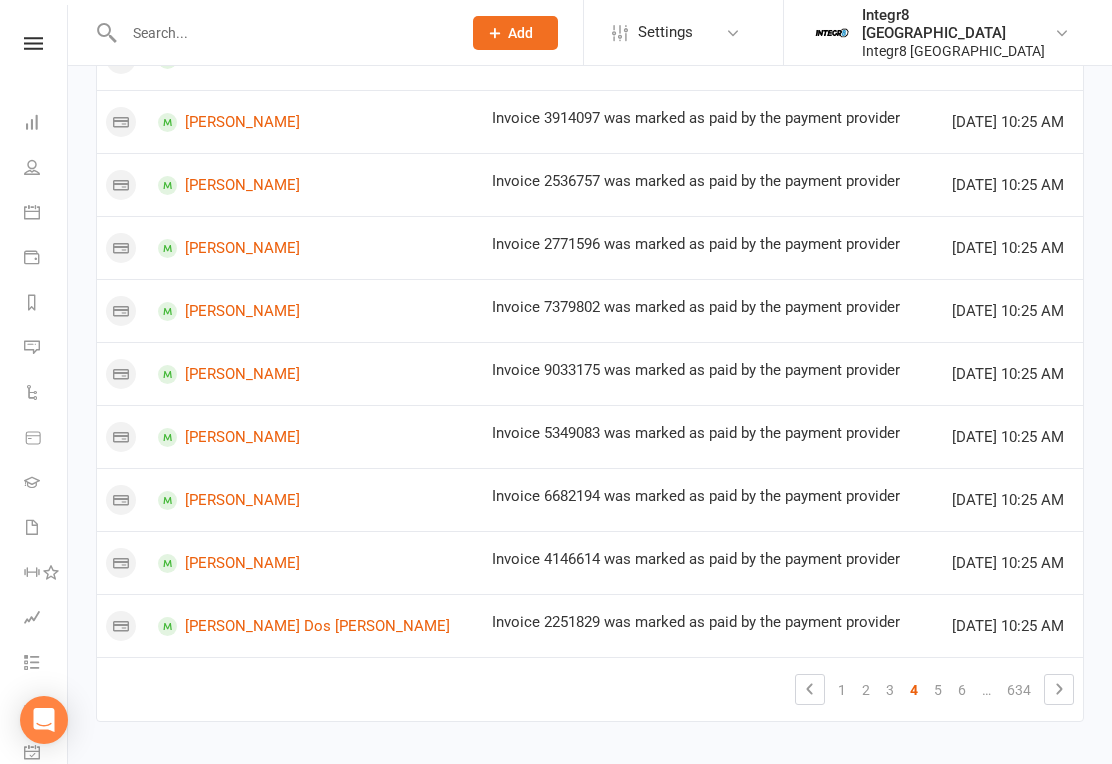 click on "5" at bounding box center [938, 690] 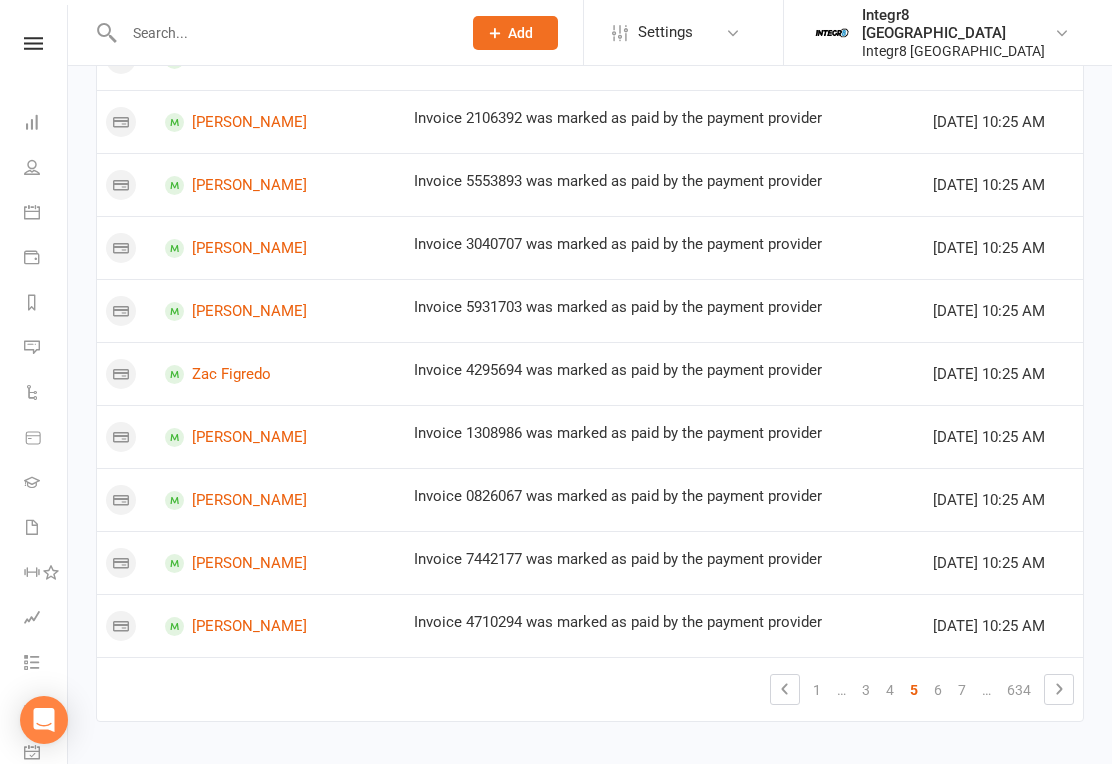 click on "6" at bounding box center (938, 690) 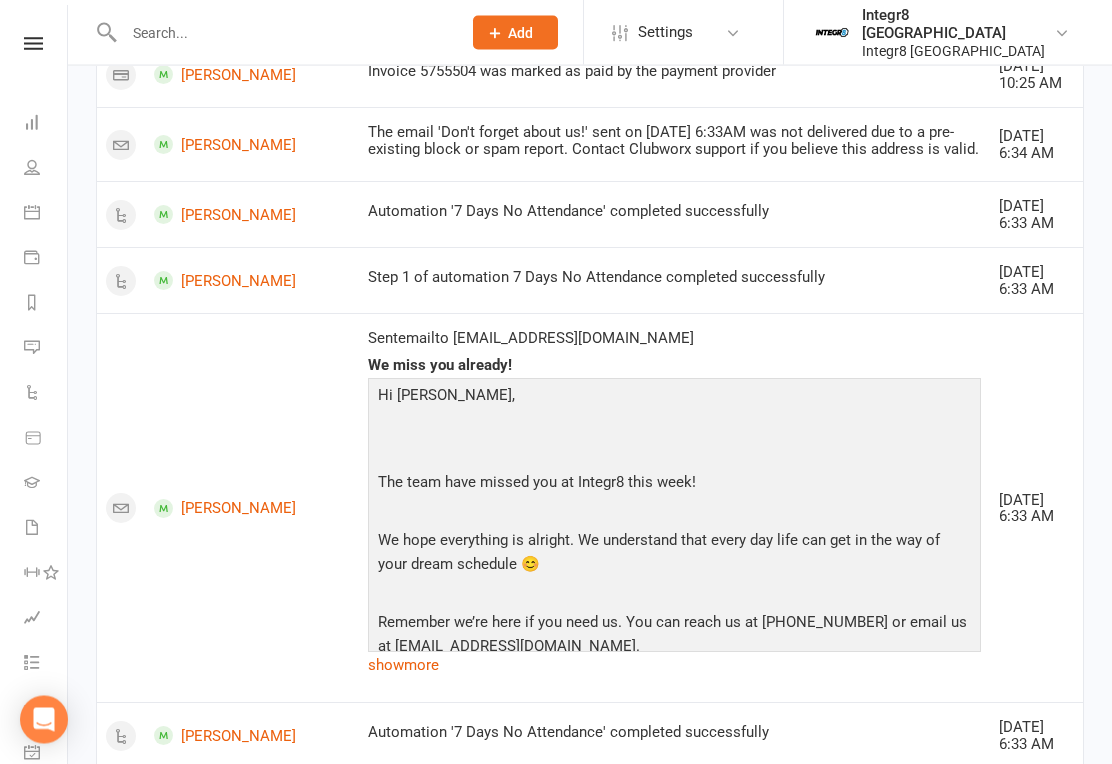 scroll, scrollTop: 1260, scrollLeft: 0, axis: vertical 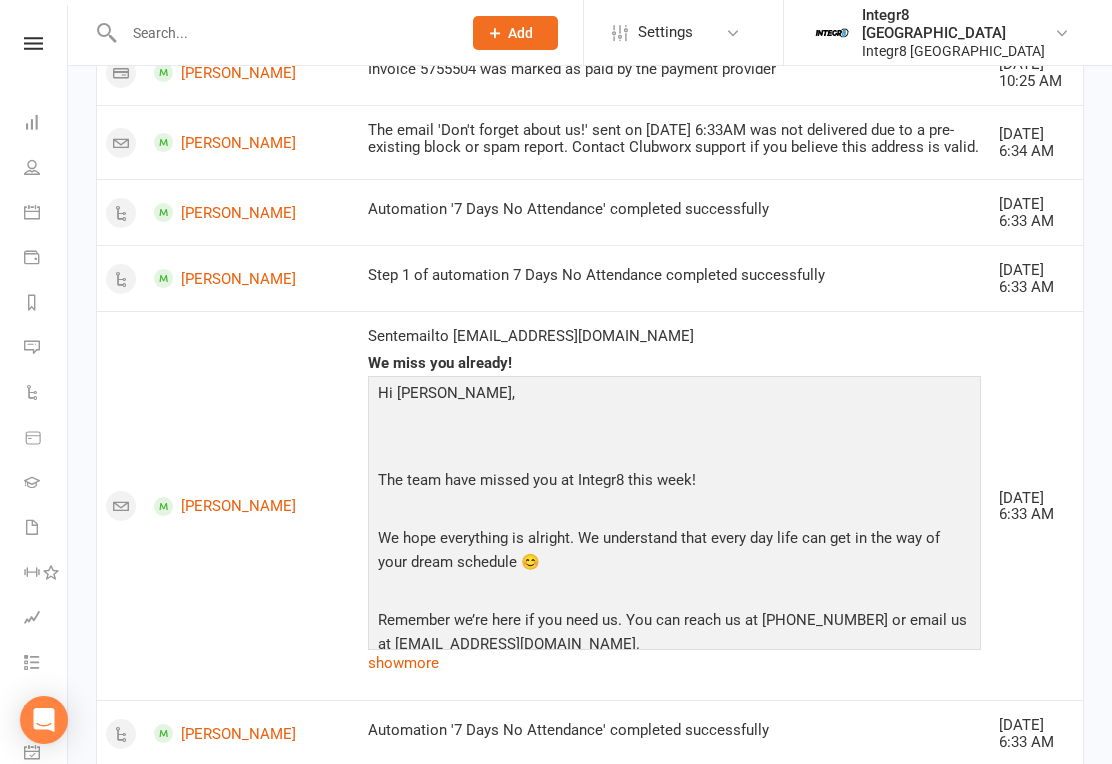 click on "[PERSON_NAME]" at bounding box center (252, 142) 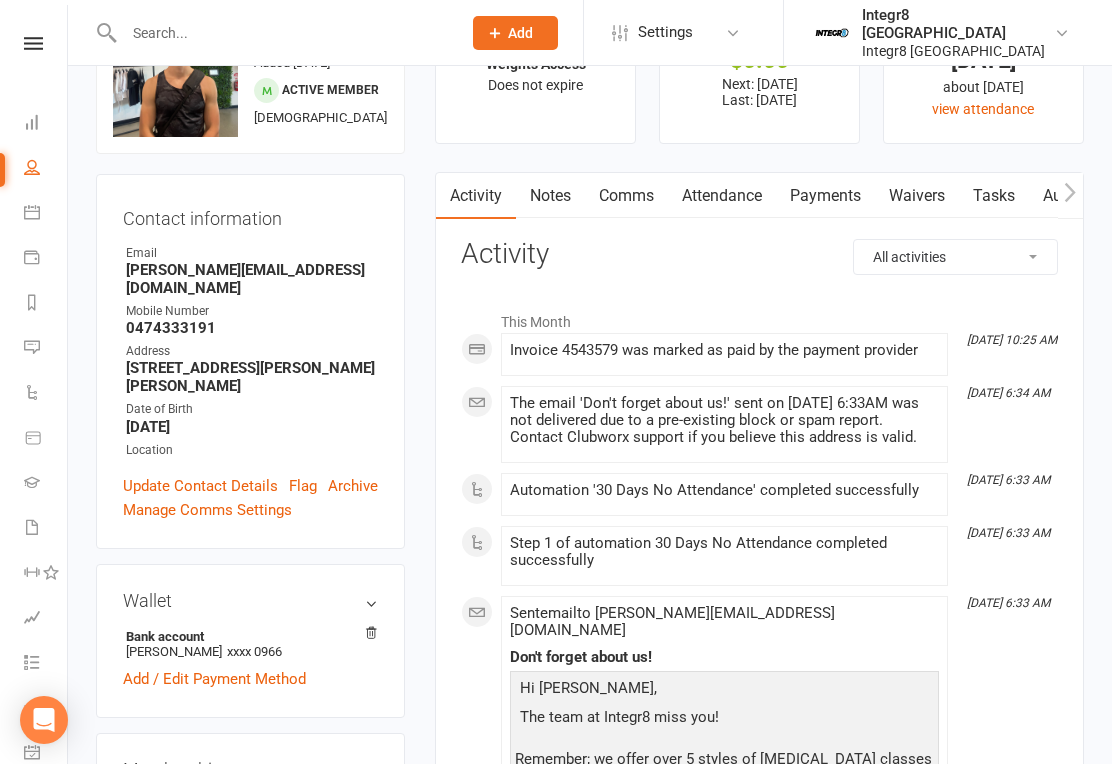 scroll, scrollTop: 0, scrollLeft: 0, axis: both 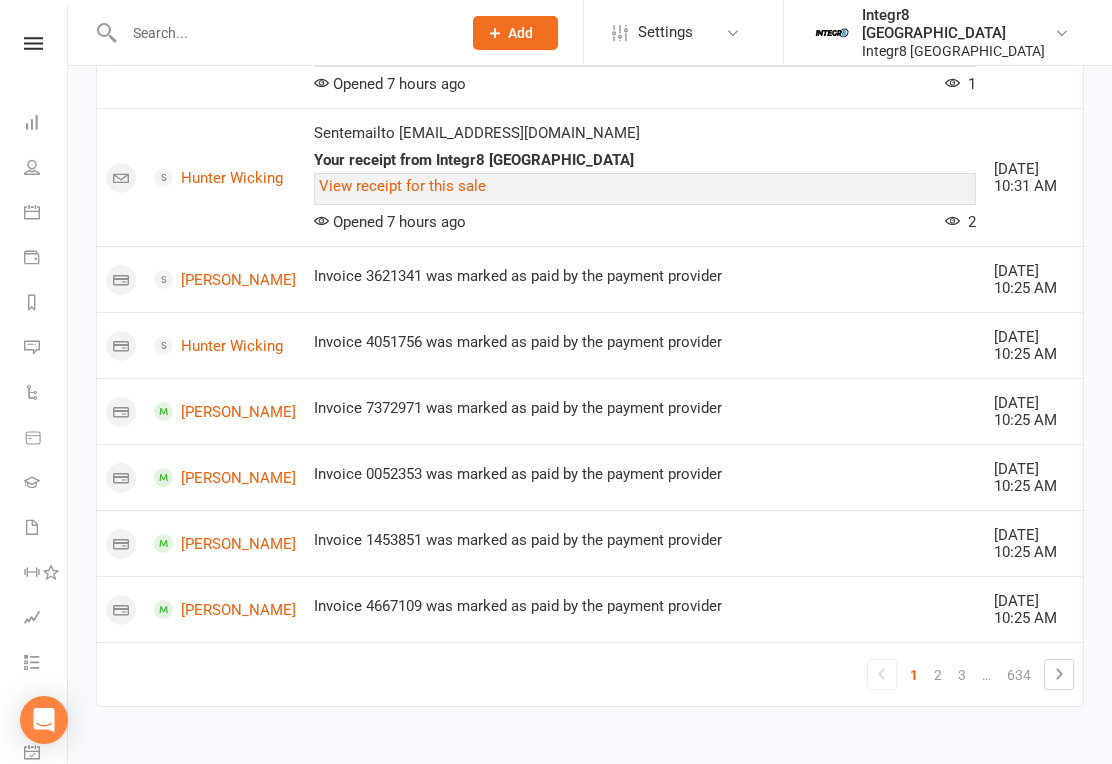 click on "3" at bounding box center (962, 675) 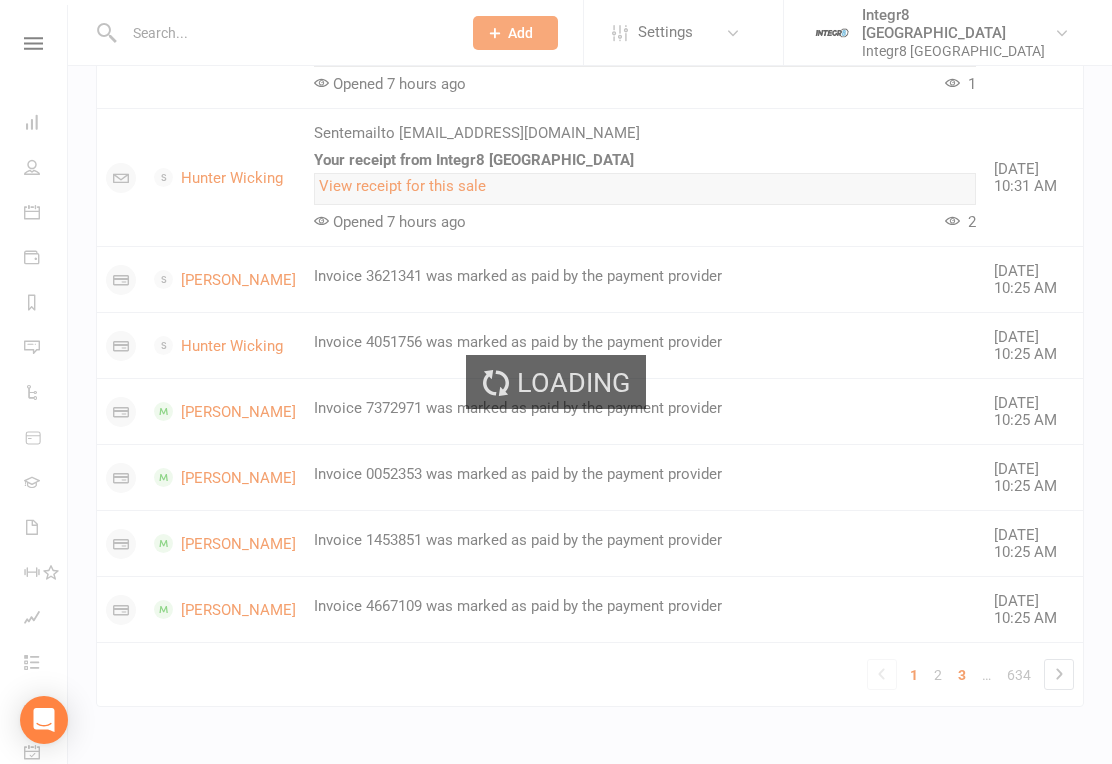 scroll, scrollTop: 1161, scrollLeft: 0, axis: vertical 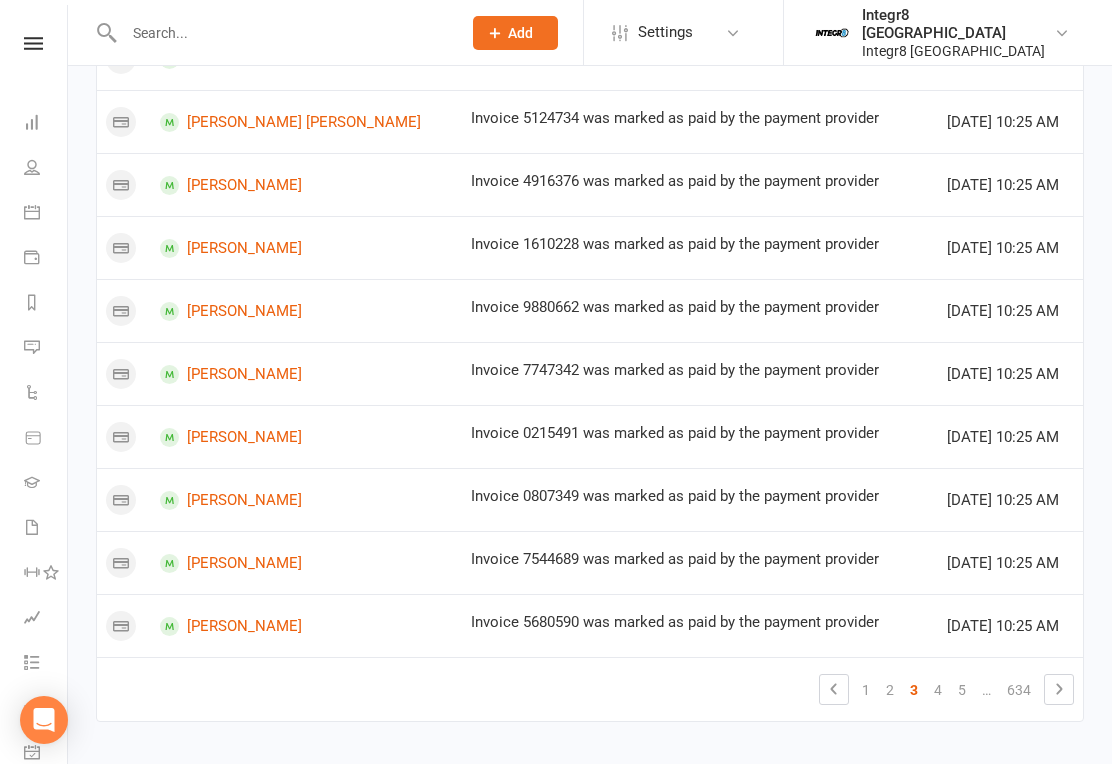 click on "5" at bounding box center [962, 690] 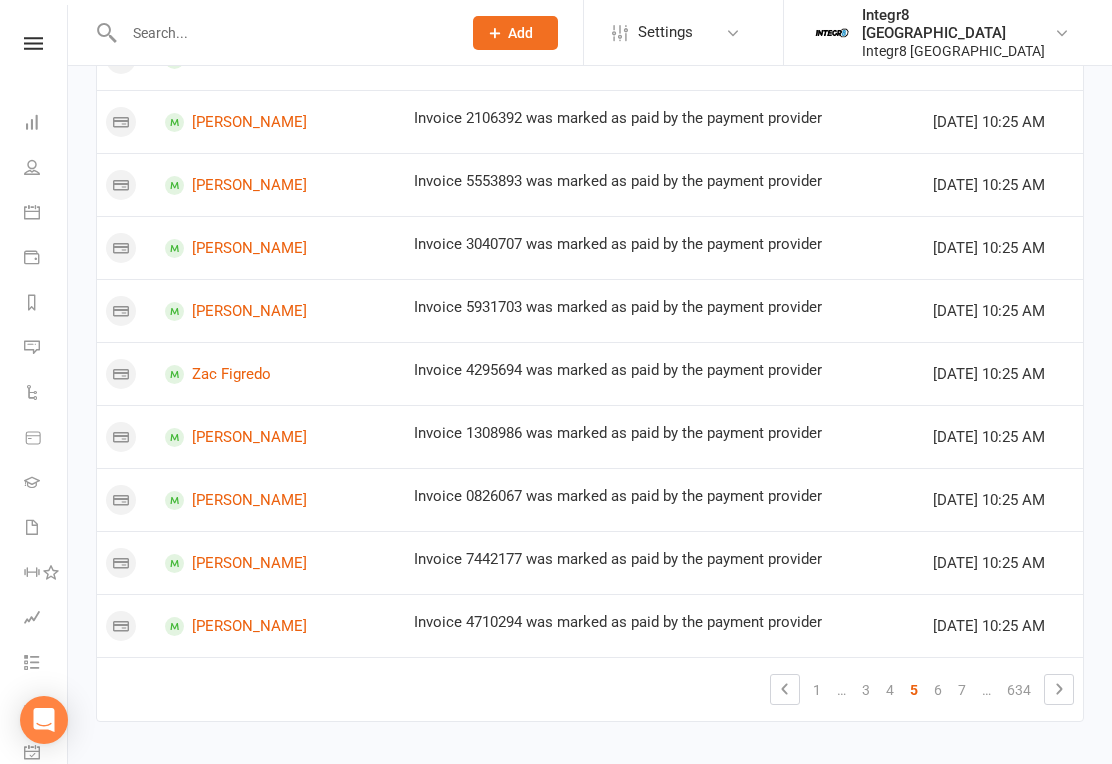 click on "6" at bounding box center (938, 690) 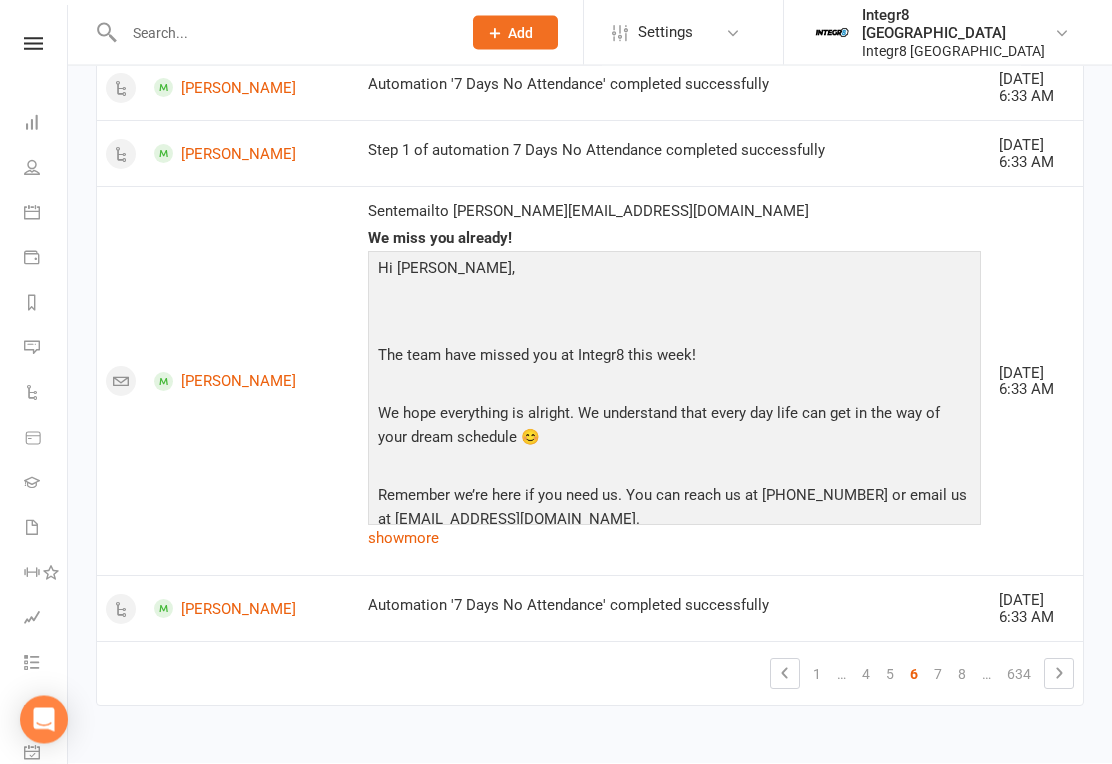 scroll, scrollTop: 2137, scrollLeft: 0, axis: vertical 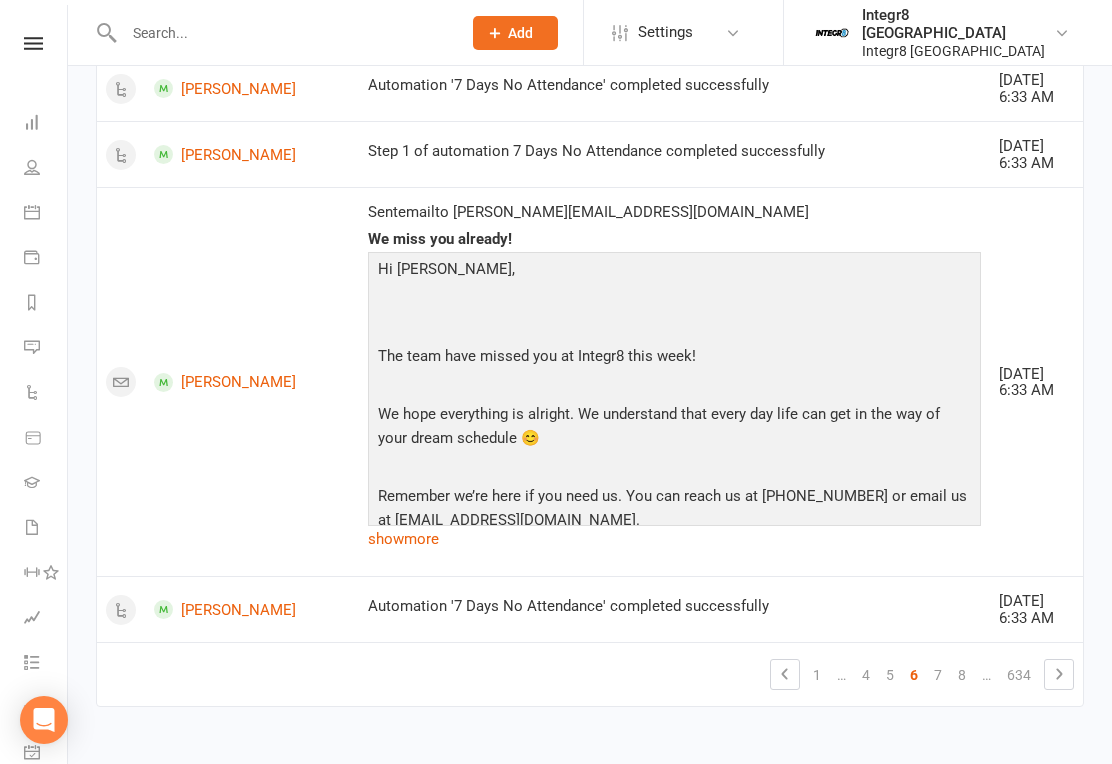 click on "7" at bounding box center (938, 675) 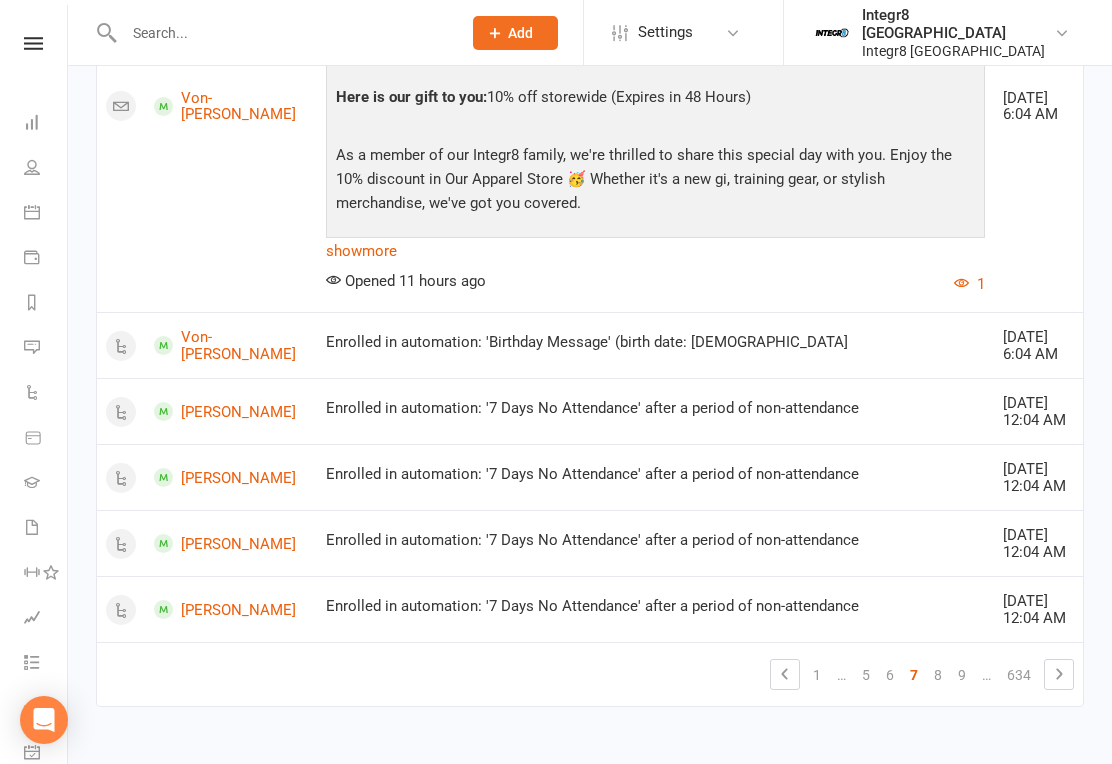 scroll, scrollTop: 3874, scrollLeft: 0, axis: vertical 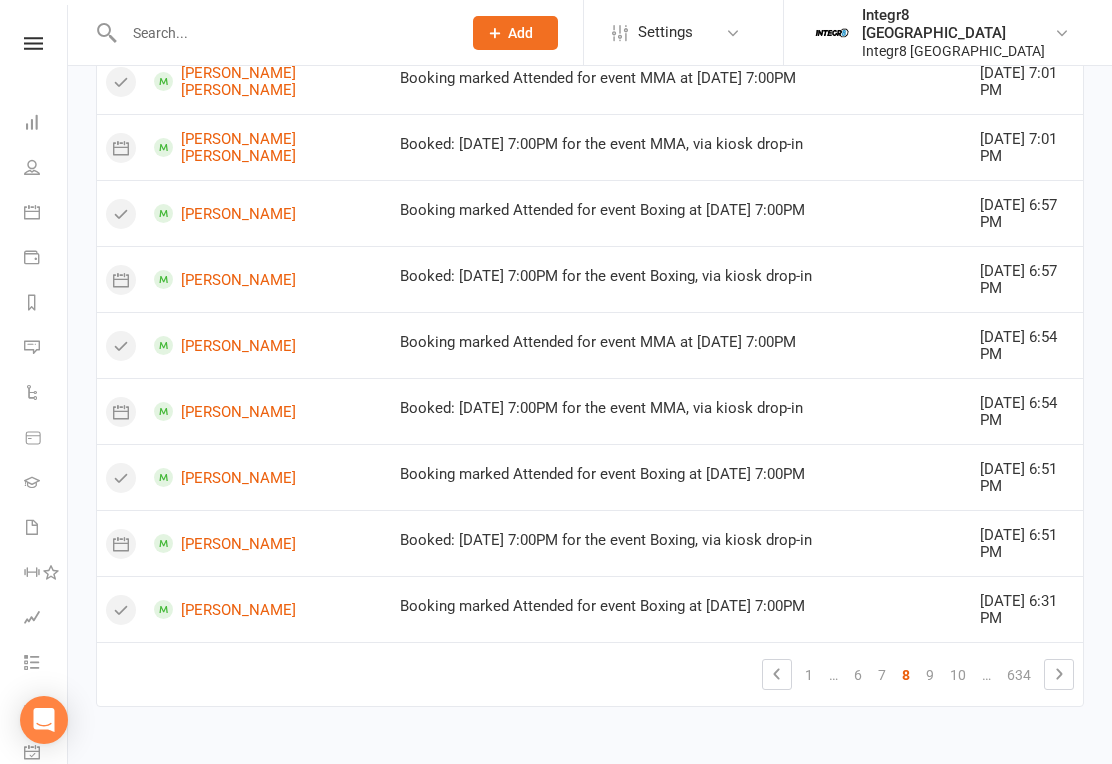 click on "Clubworx Dashboard People Calendar Payments Reports Messages   Automations   Product Sales Gradings   Waivers   1 Workouts   Assessments  Tasks   13 What's New Check-in Kiosk modes General attendance Roll call Class check-in" at bounding box center (34, 387) 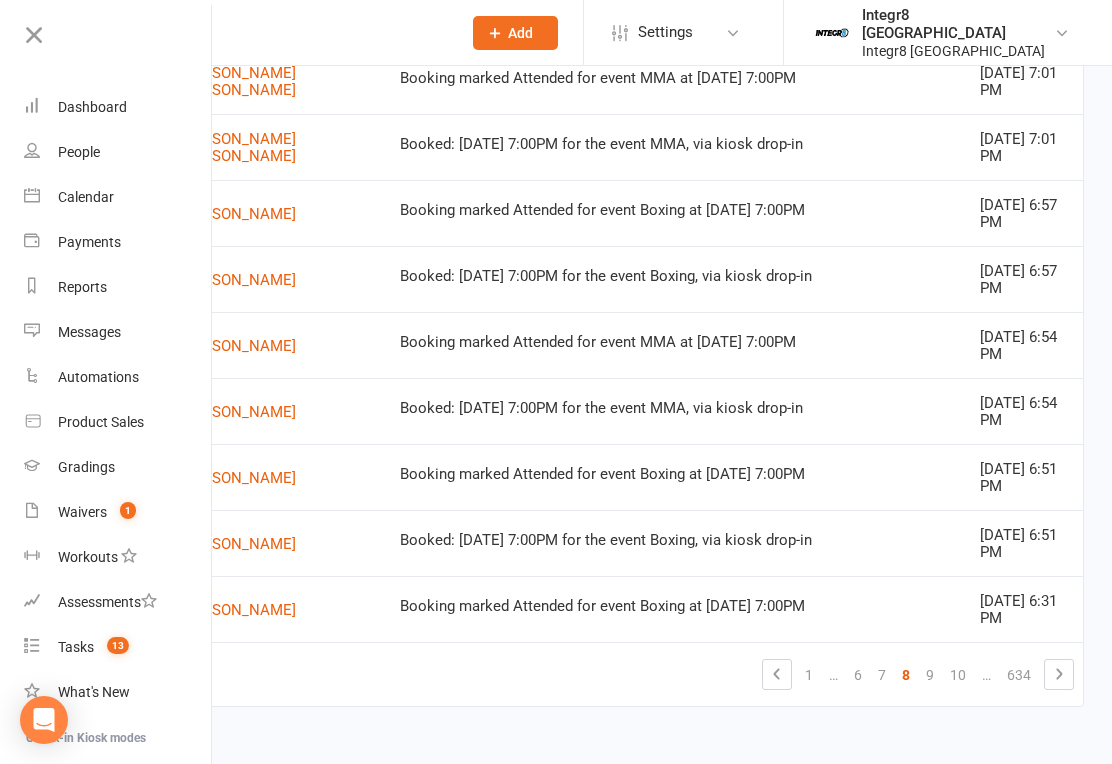 click on "Dashboard" at bounding box center [118, 107] 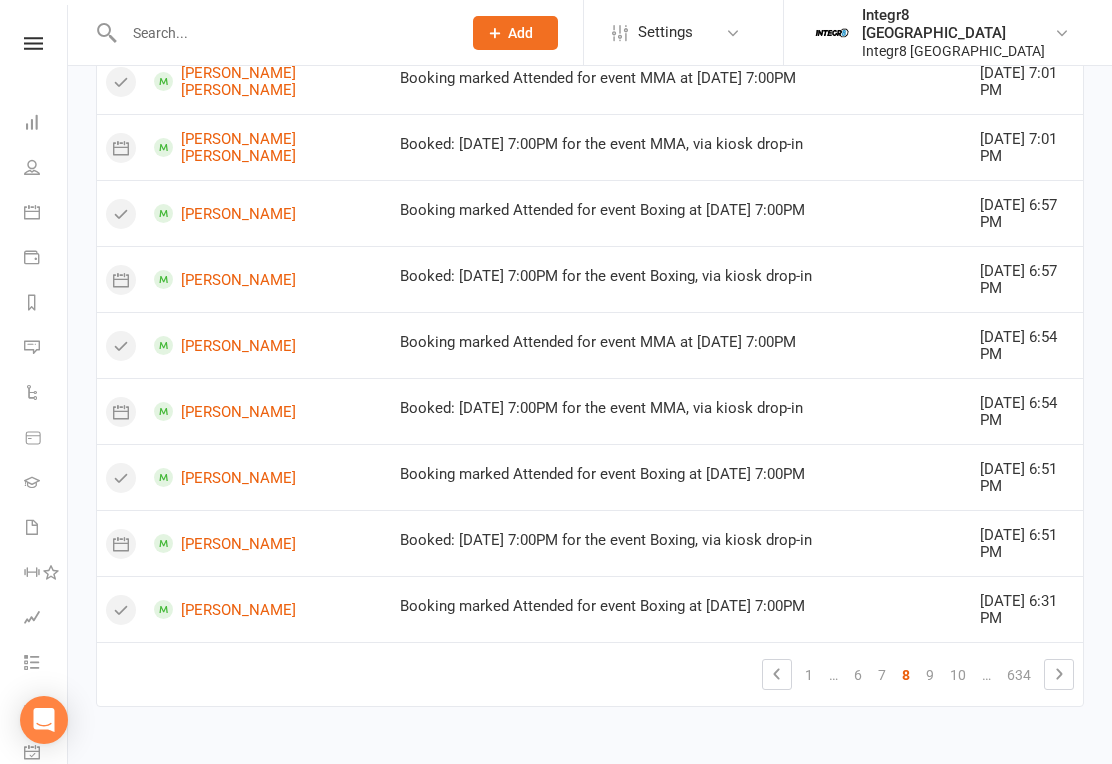 scroll, scrollTop: 0, scrollLeft: 0, axis: both 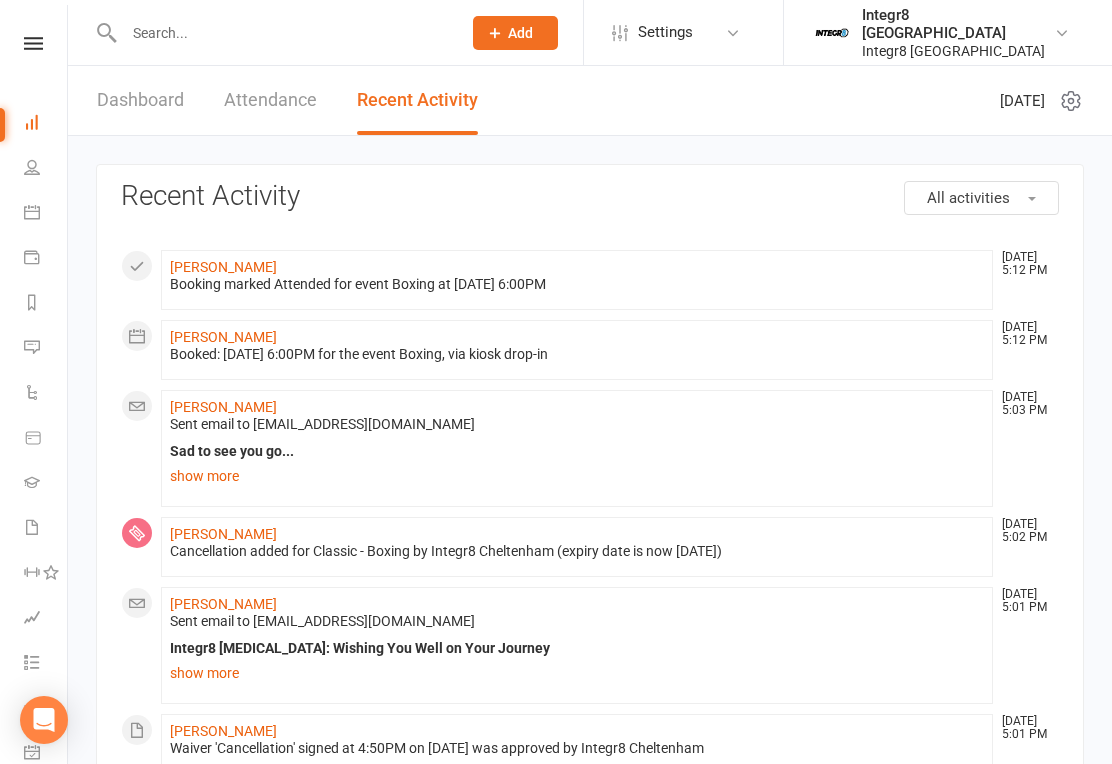 click on "Dashboard" at bounding box center [140, 100] 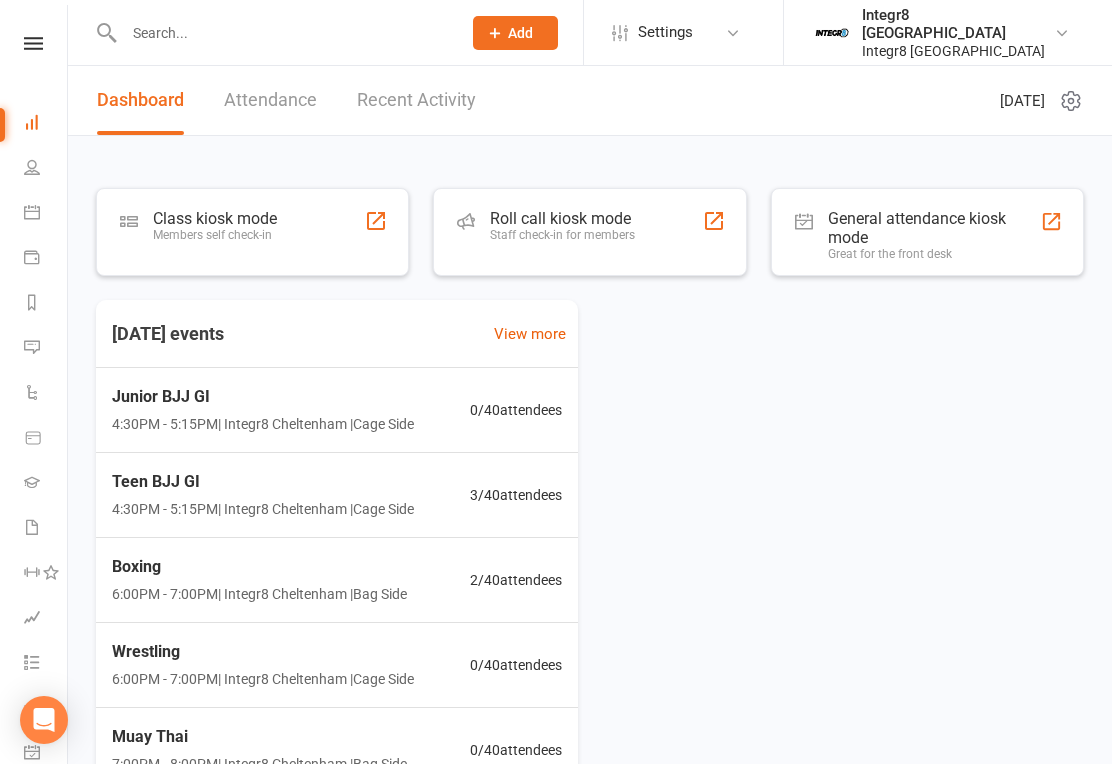 click on "Clubworx" at bounding box center (33, 69) 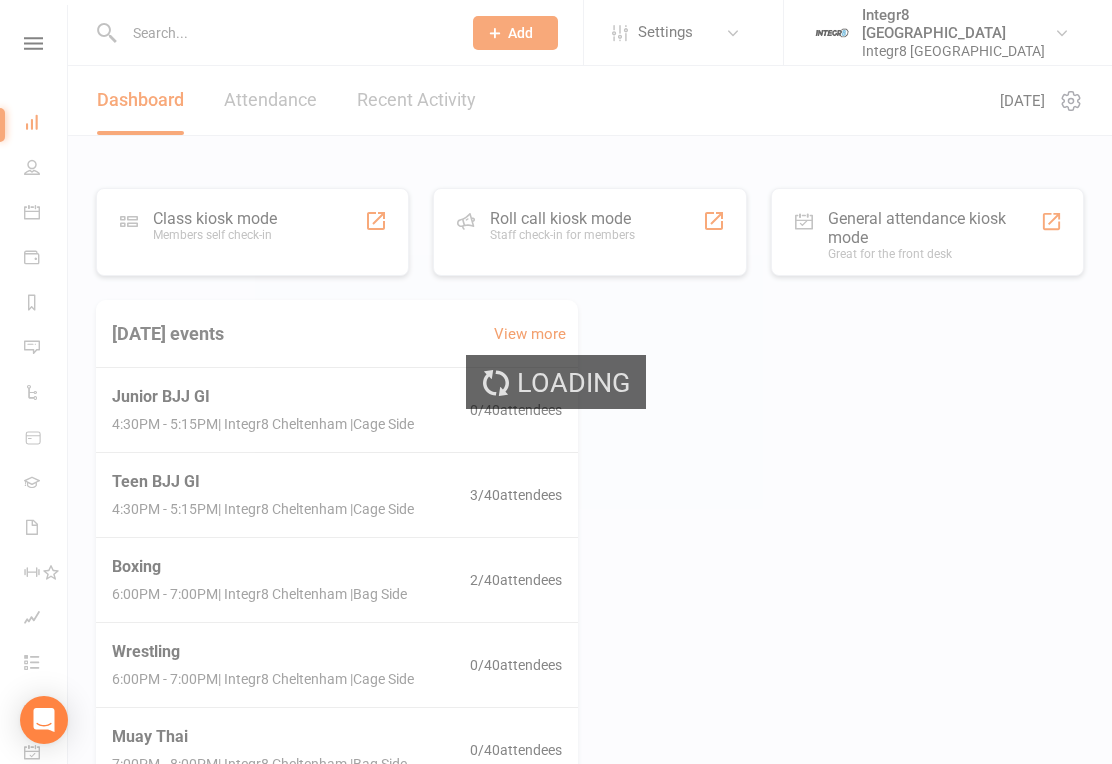 select on "50" 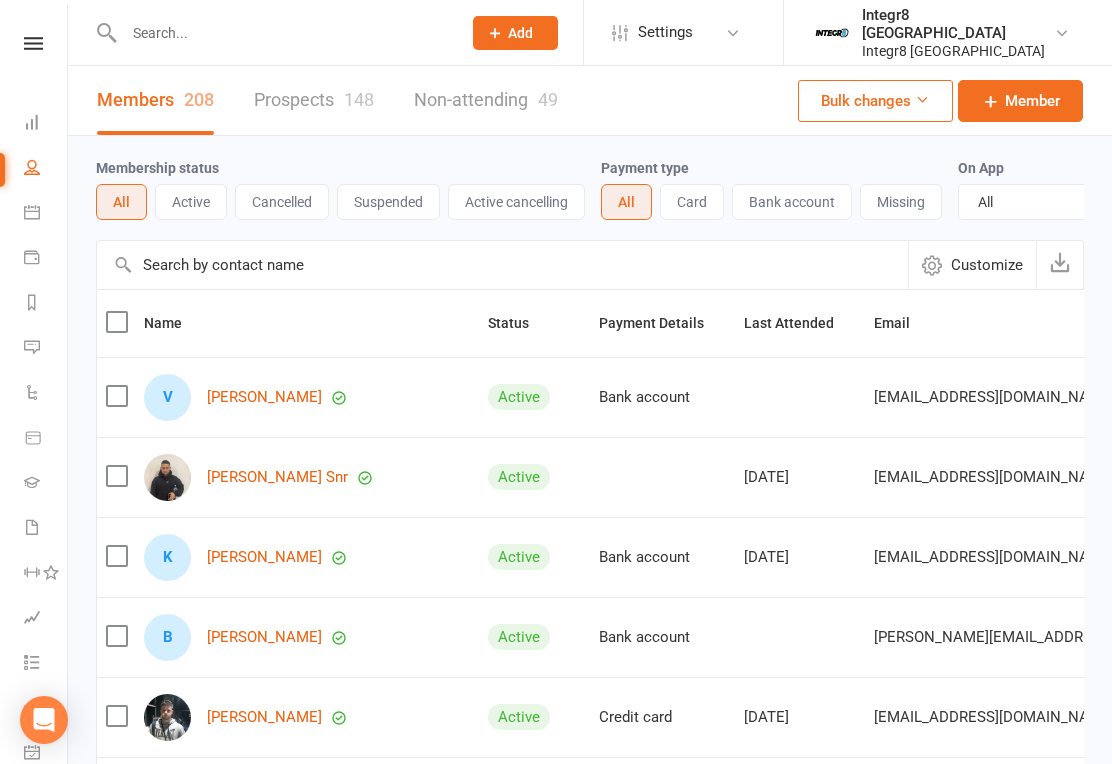 click on "[PERSON_NAME] Snr" at bounding box center [277, 477] 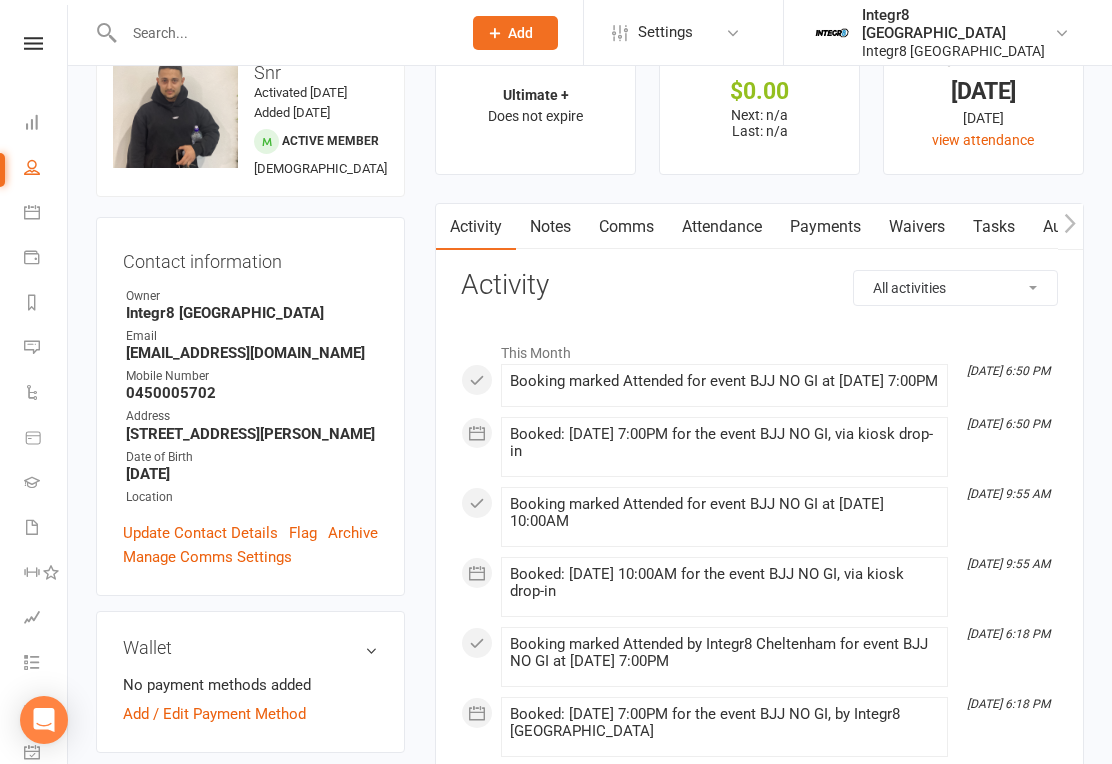 scroll, scrollTop: 91, scrollLeft: 0, axis: vertical 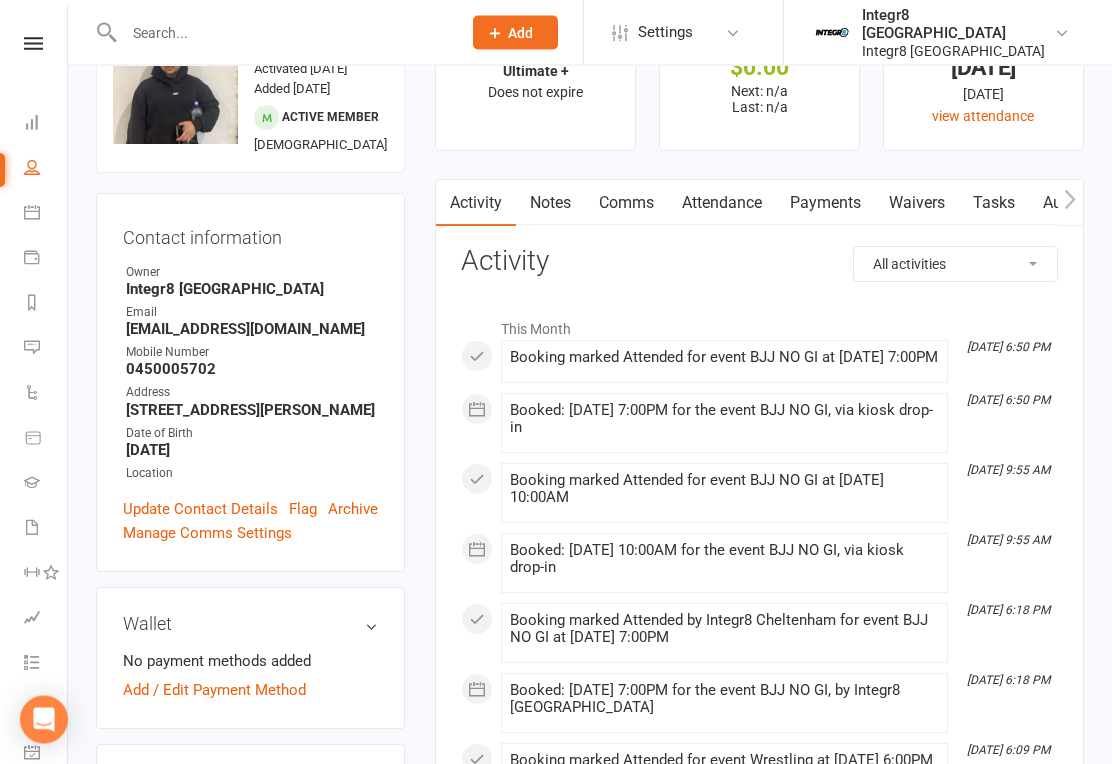 click on "Notes" at bounding box center (550, 204) 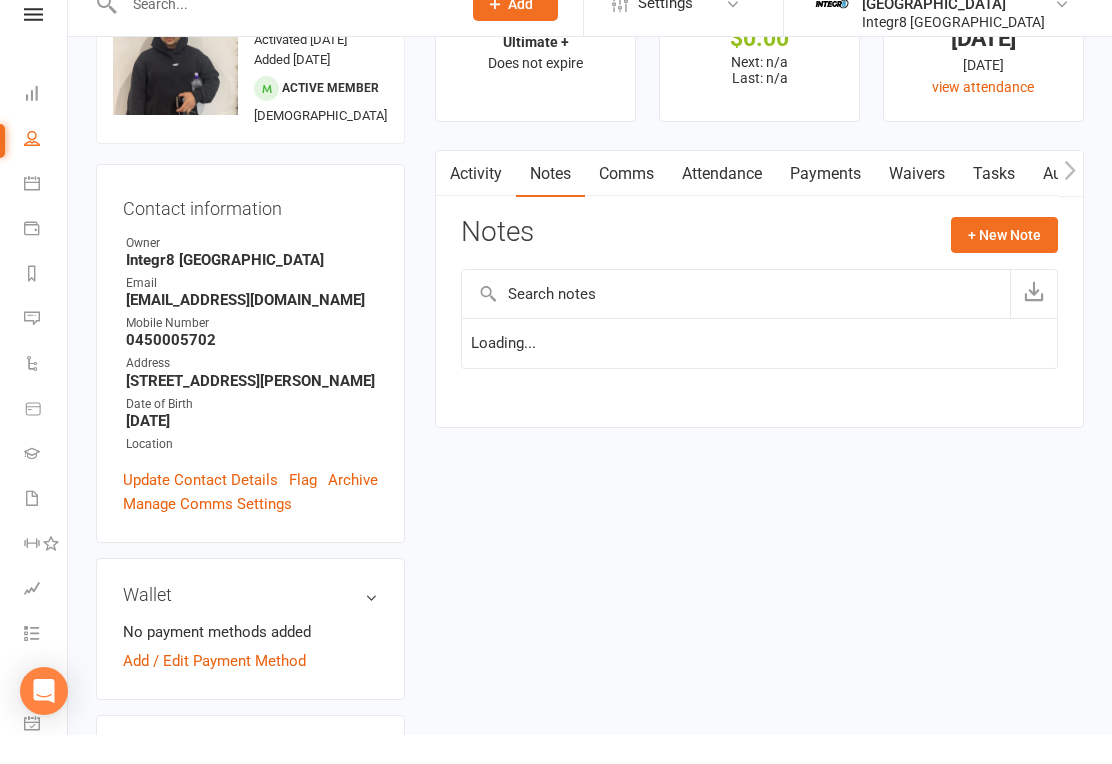 scroll, scrollTop: 123, scrollLeft: 0, axis: vertical 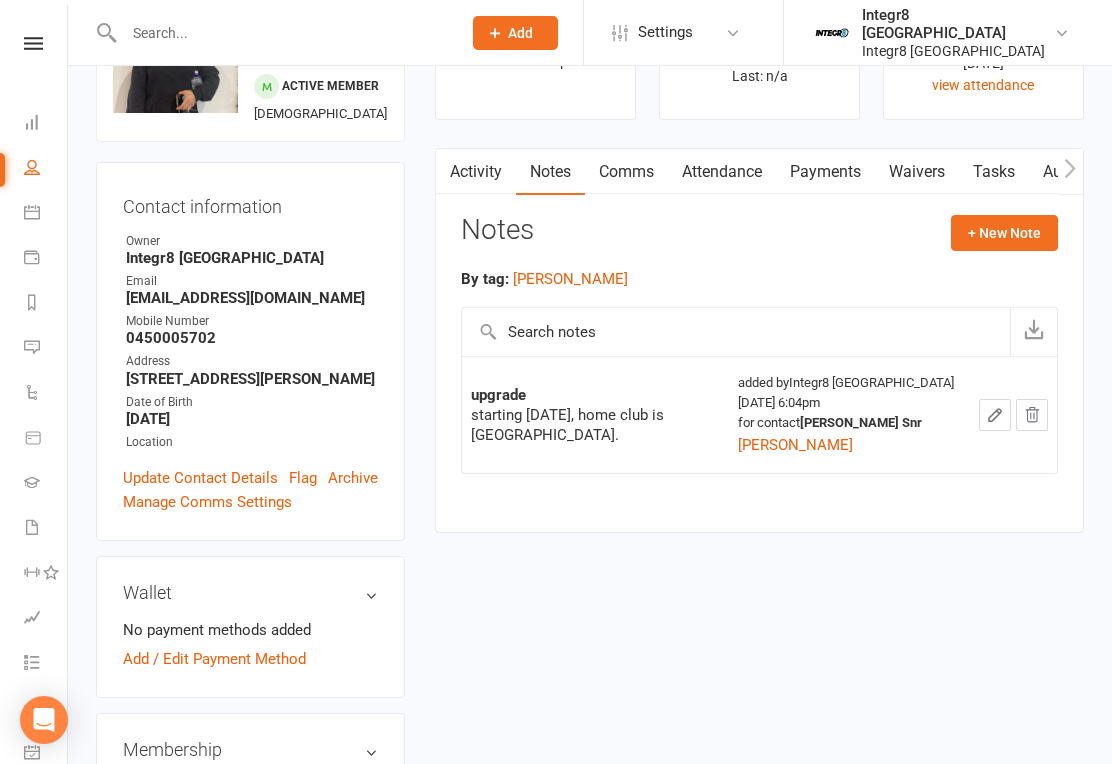 click on "Activity" at bounding box center [476, 172] 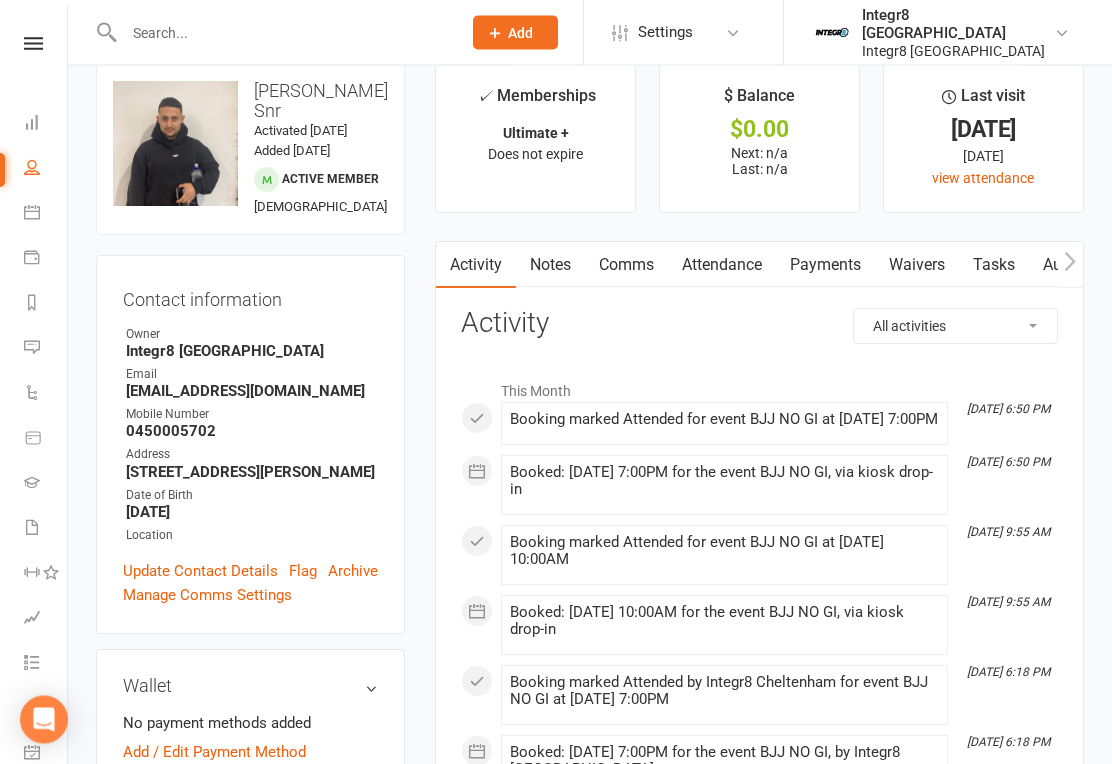 scroll, scrollTop: 0, scrollLeft: 0, axis: both 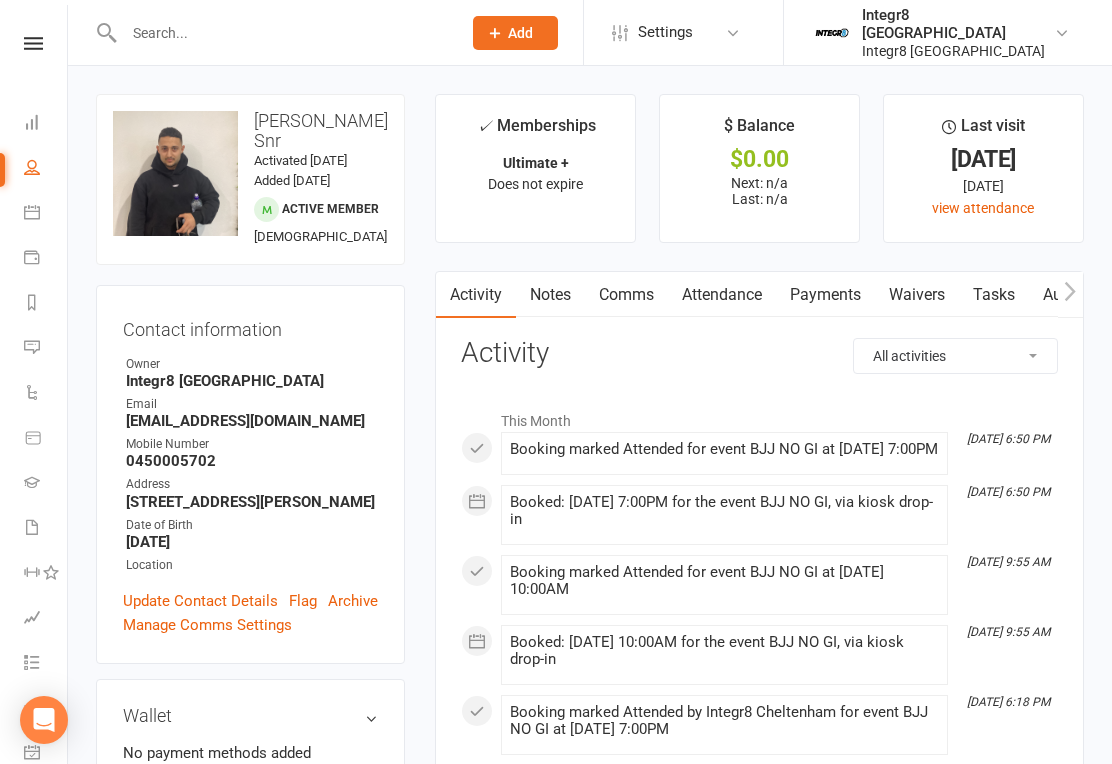 click at bounding box center [33, 43] 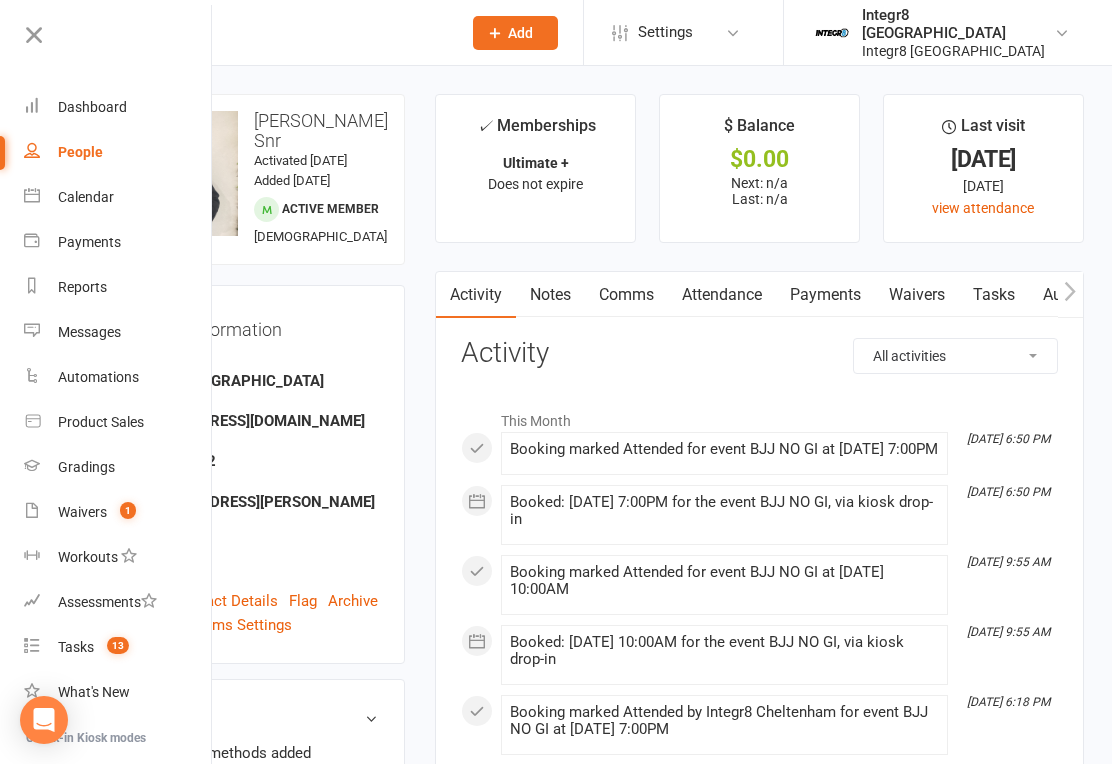 click on "Calendar" at bounding box center (118, 197) 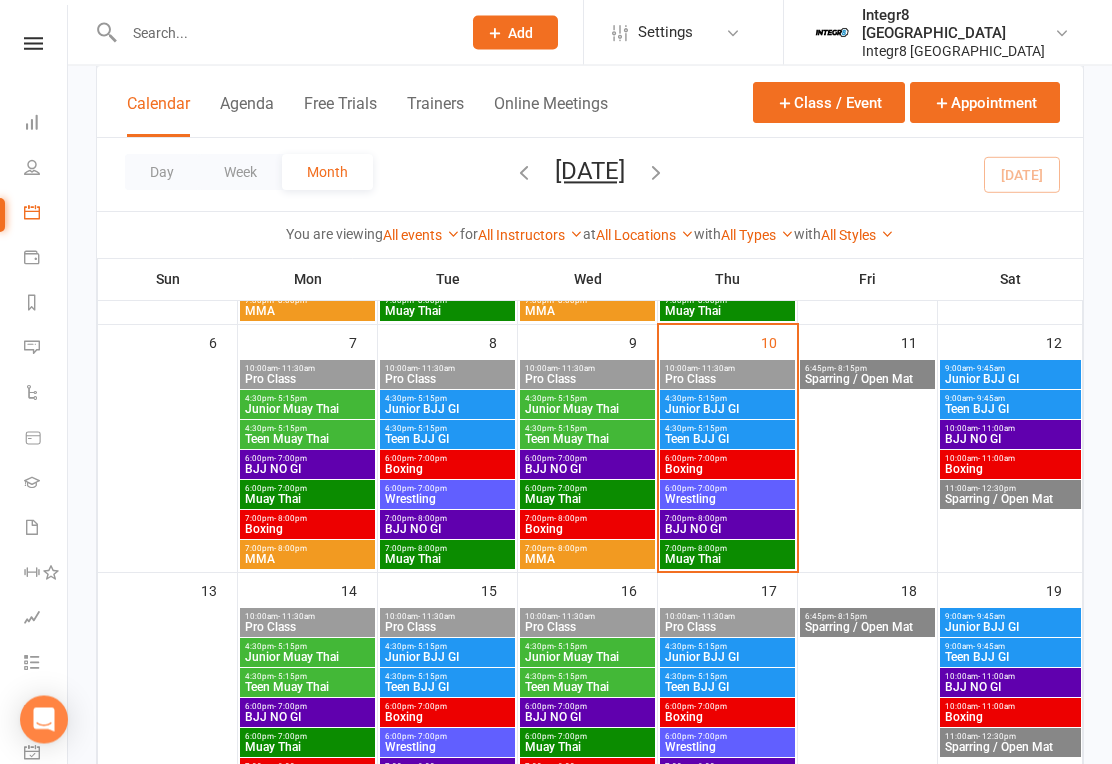 scroll, scrollTop: 348, scrollLeft: 0, axis: vertical 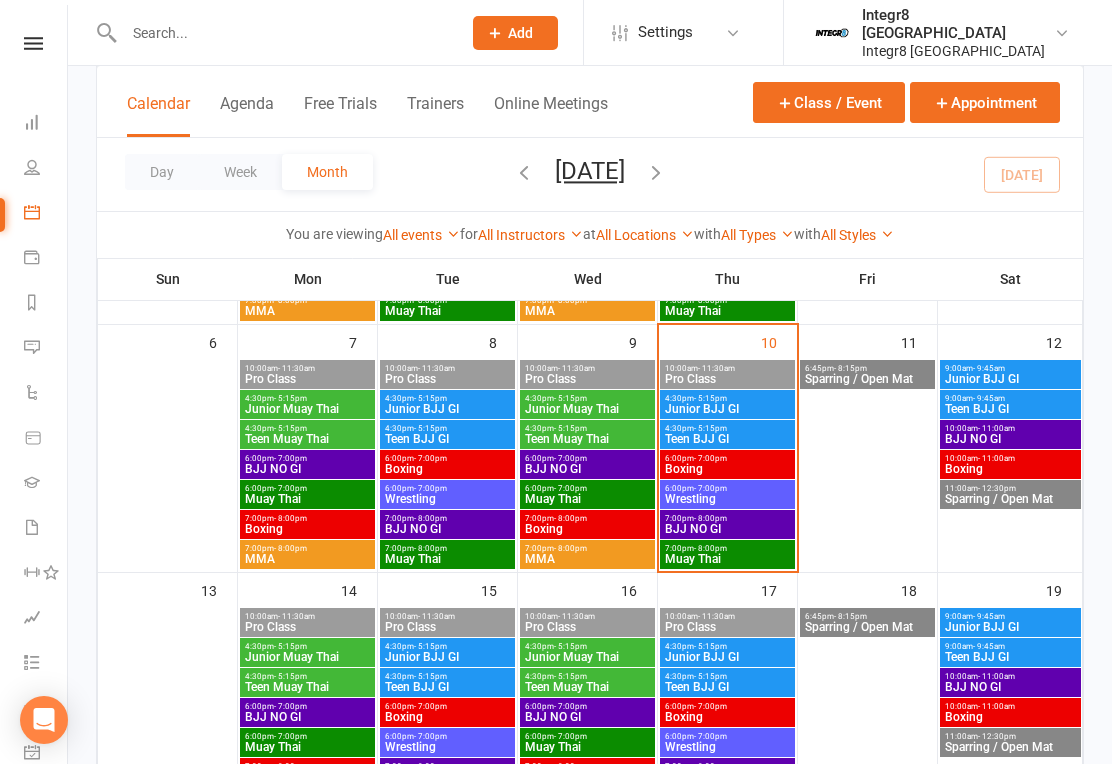click on "Boxing" at bounding box center (727, 469) 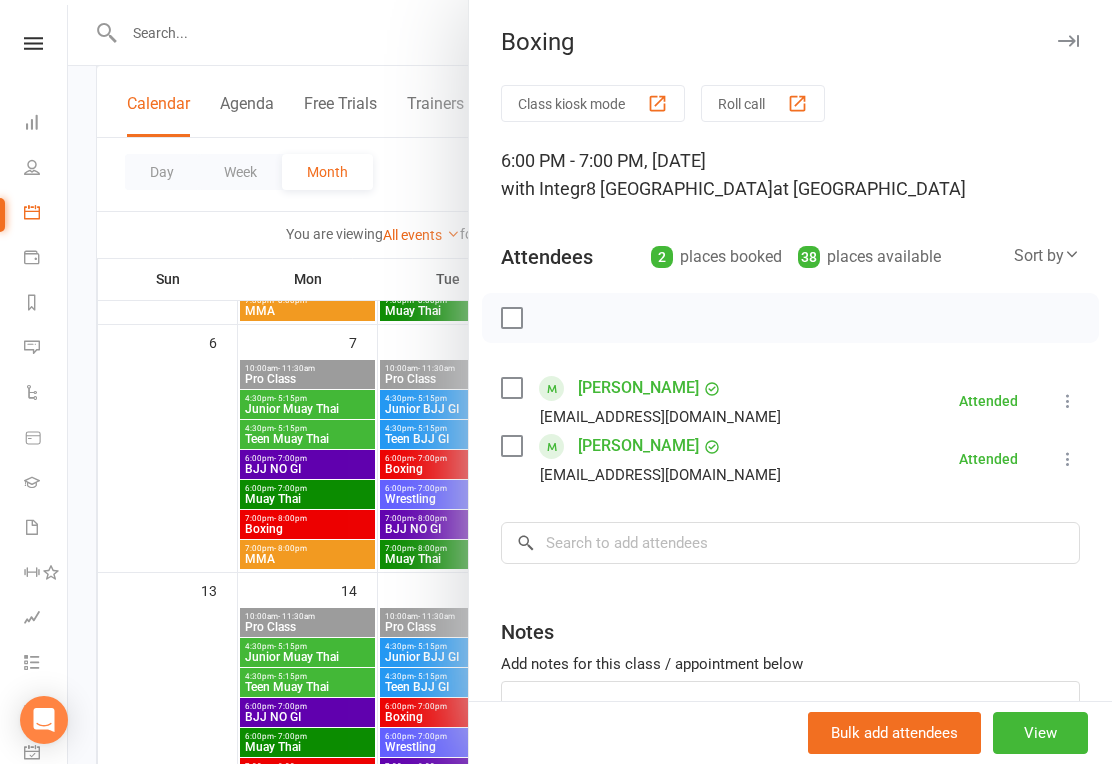 click at bounding box center (590, 382) 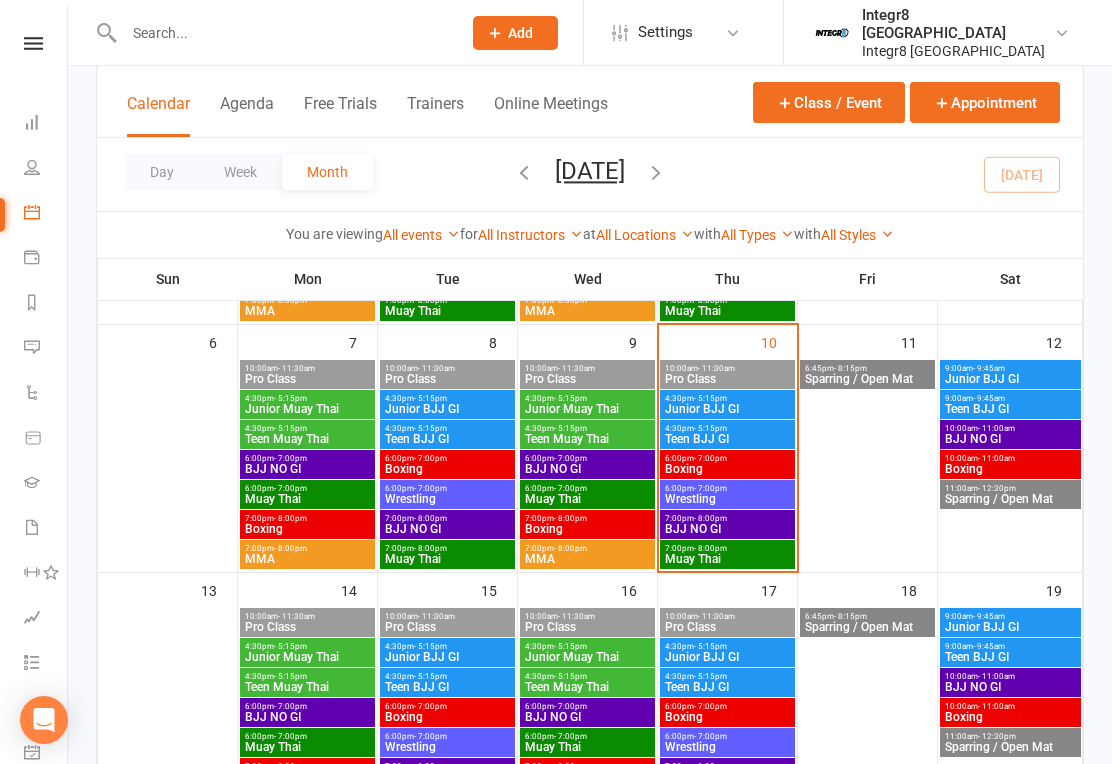 click on "Wrestling" at bounding box center [727, 499] 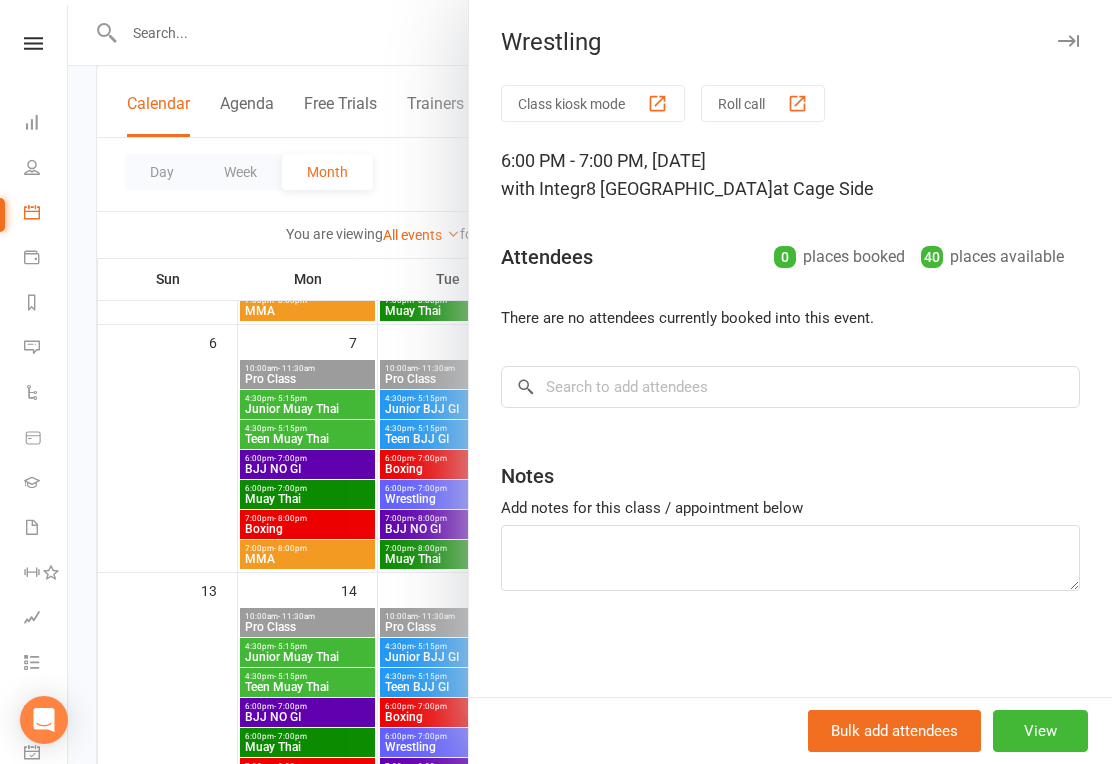 click at bounding box center [590, 382] 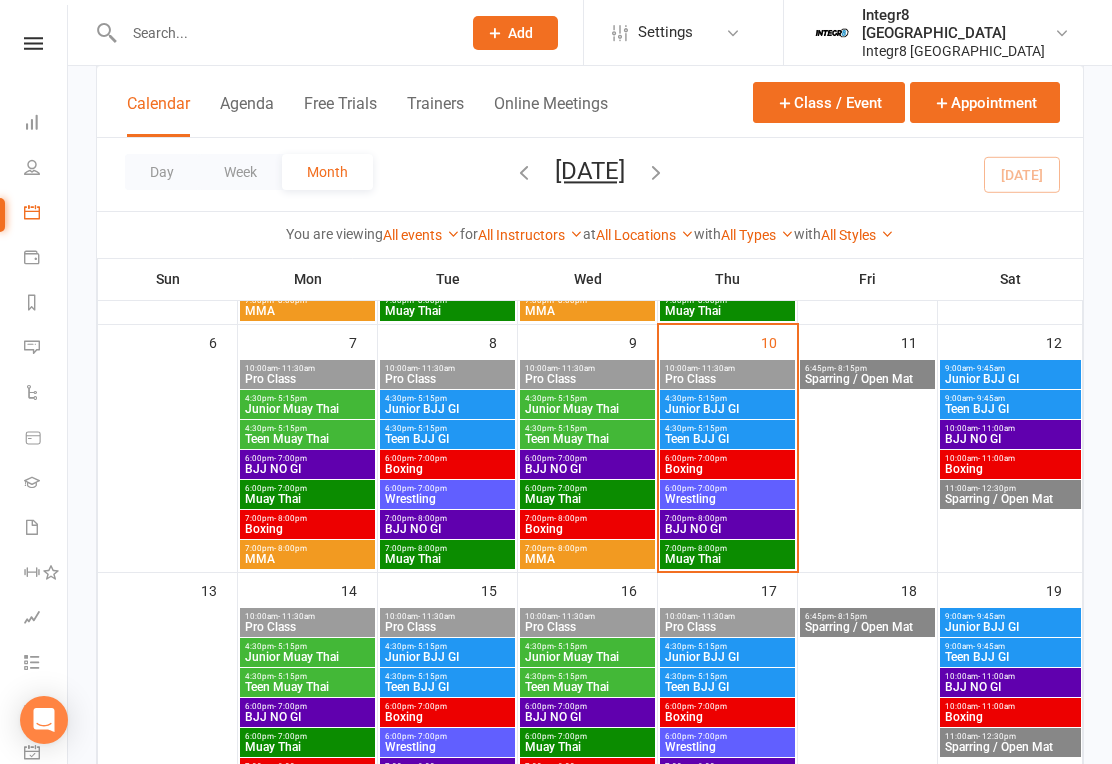 click on "BJJ NO GI" at bounding box center (727, 529) 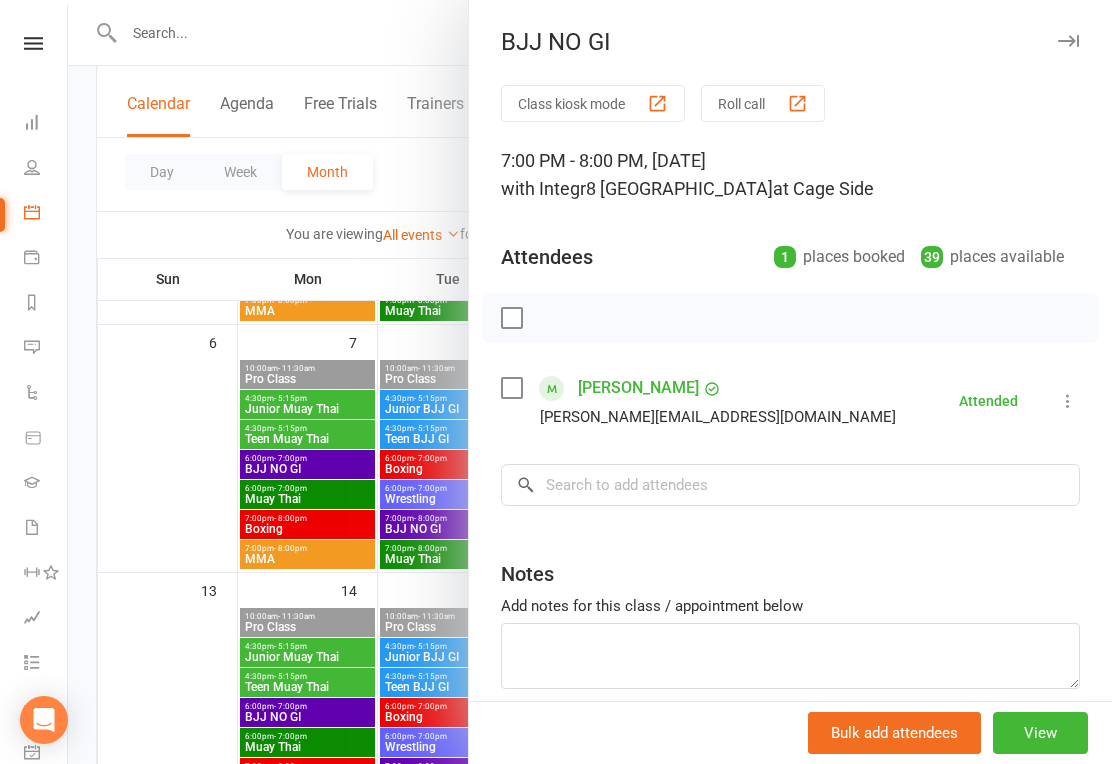 click at bounding box center (590, 382) 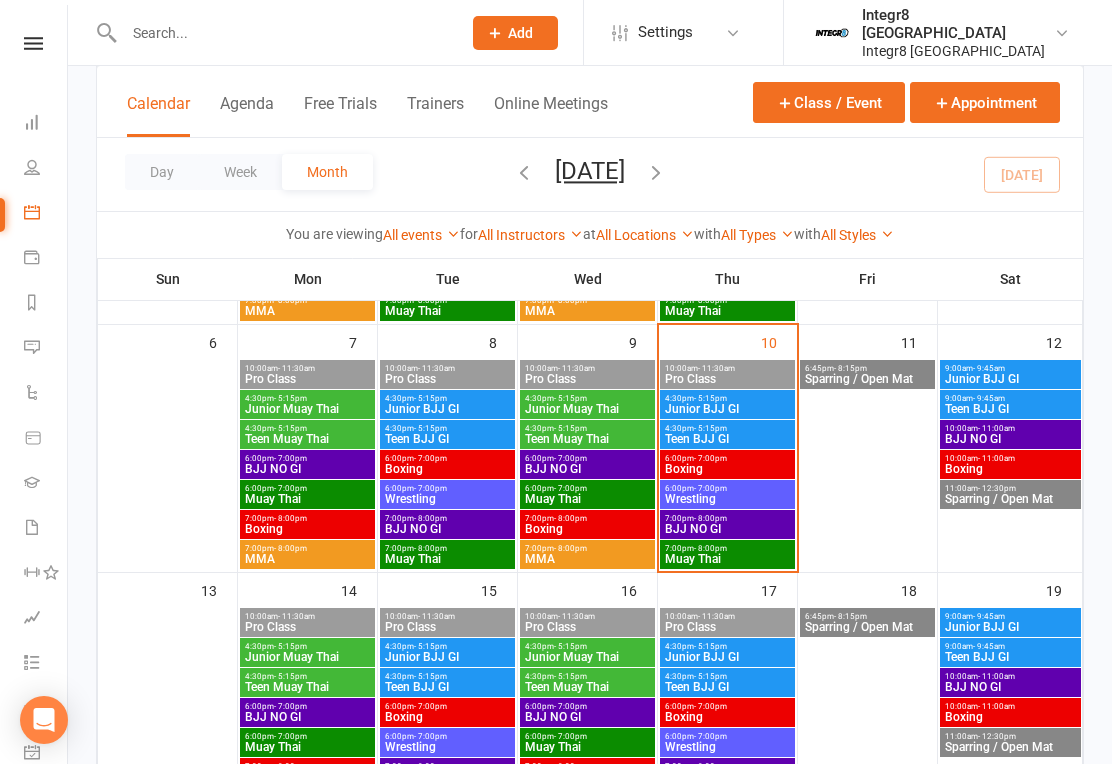 click on "7:00pm  - 8:00pm Muay Thai" at bounding box center (727, 554) 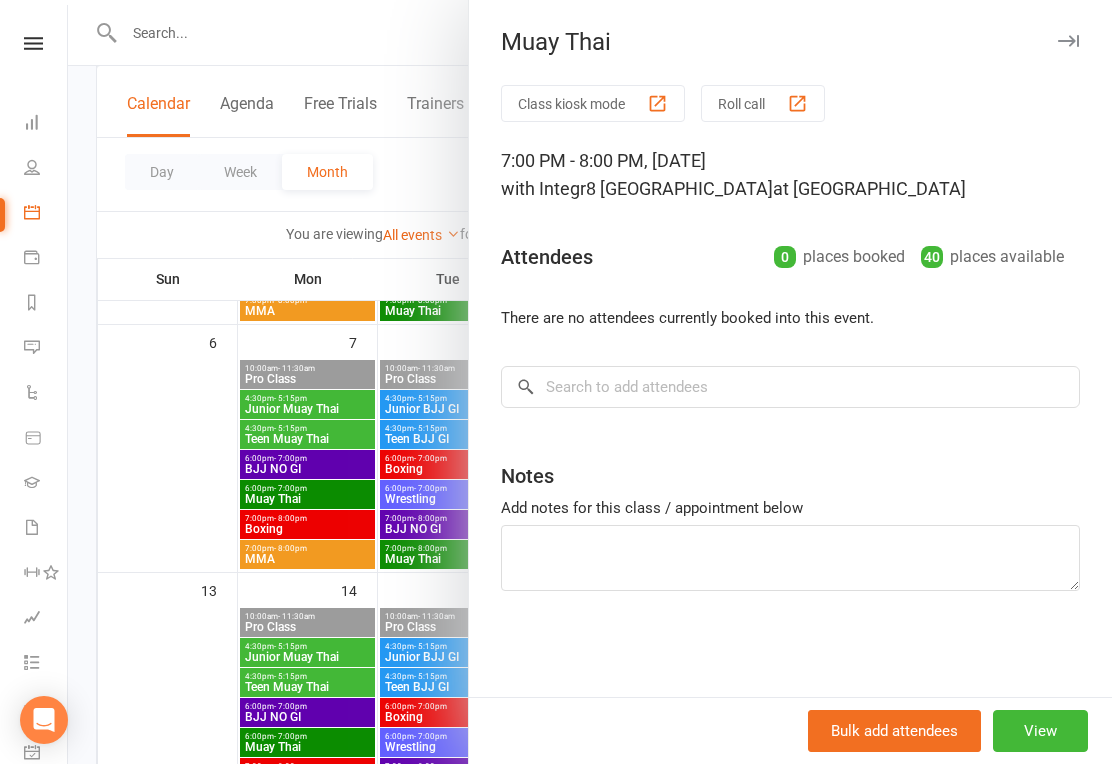 click at bounding box center (590, 382) 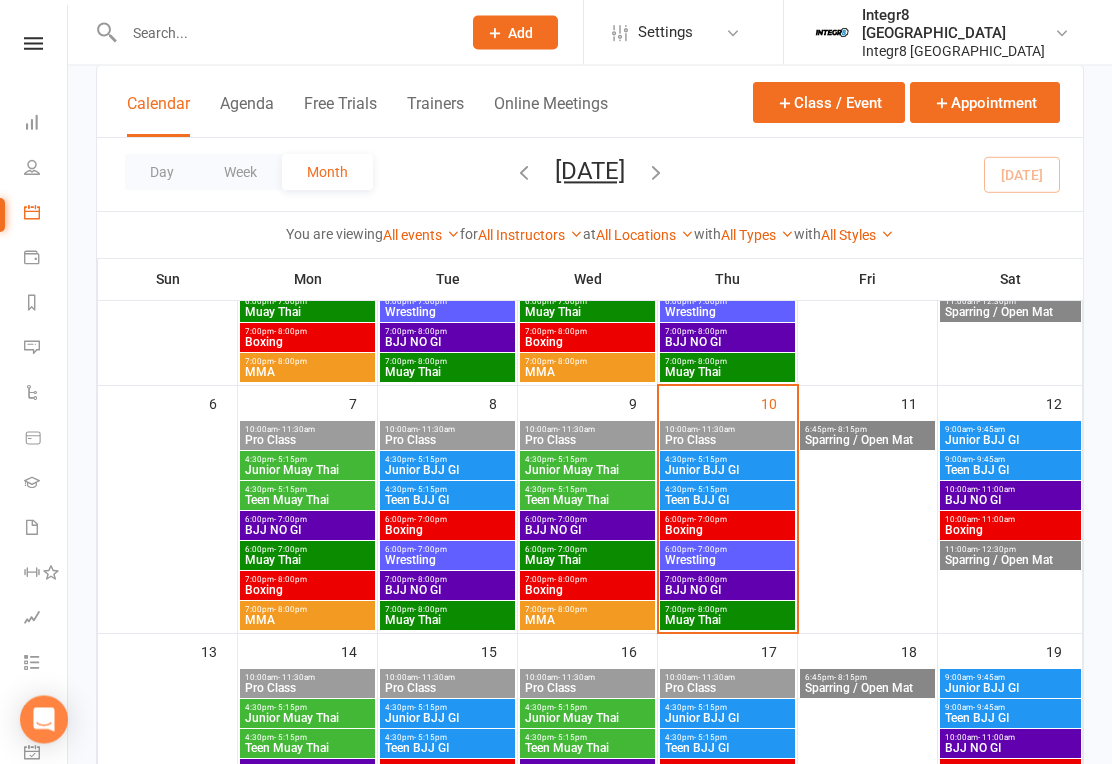 click on "Junior BJJ GI" at bounding box center [727, 471] 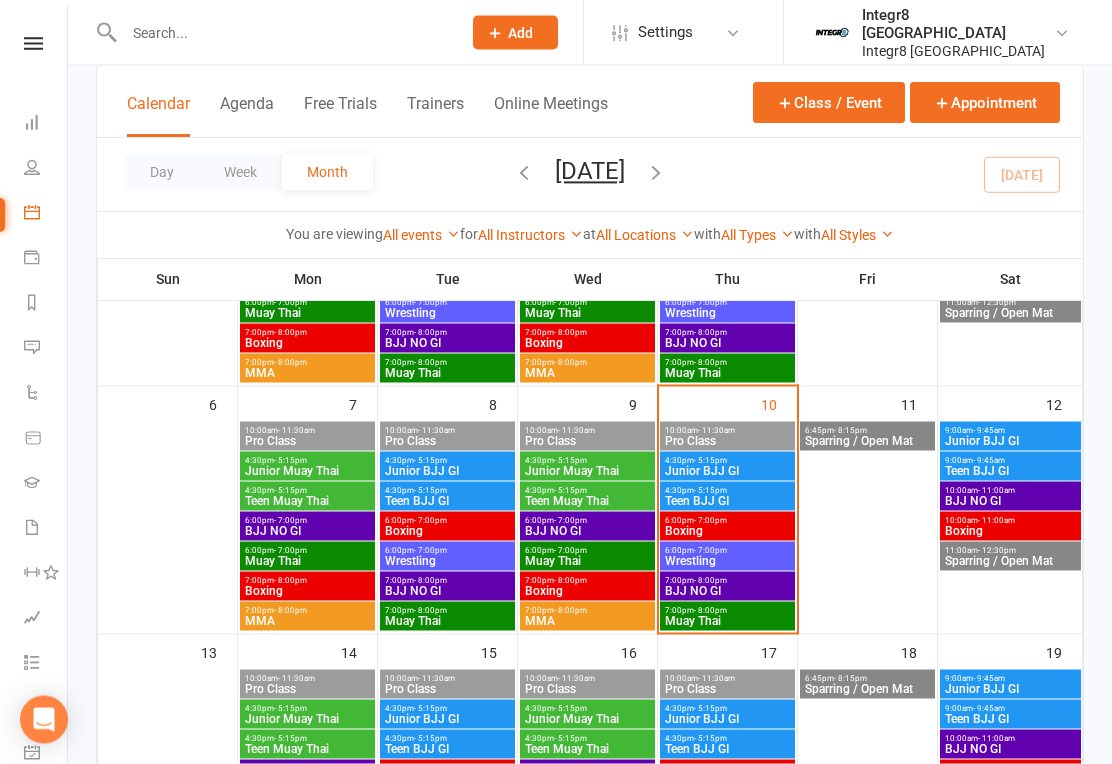 scroll, scrollTop: 287, scrollLeft: 0, axis: vertical 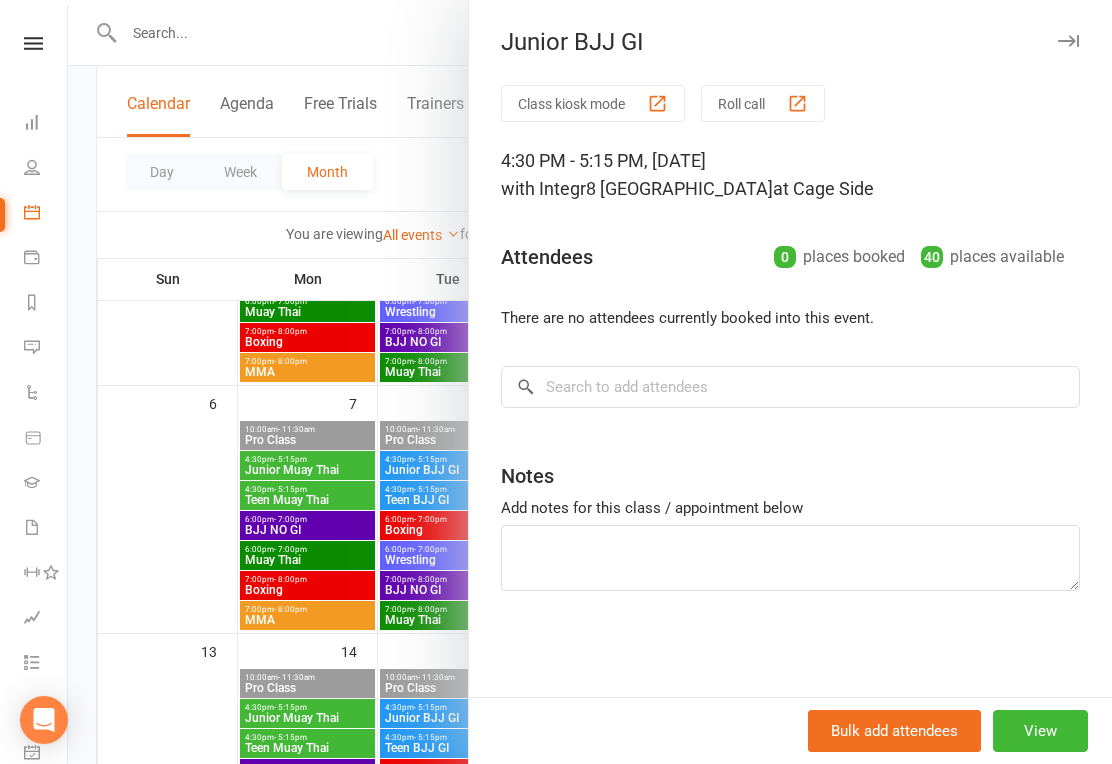 click at bounding box center [590, 382] 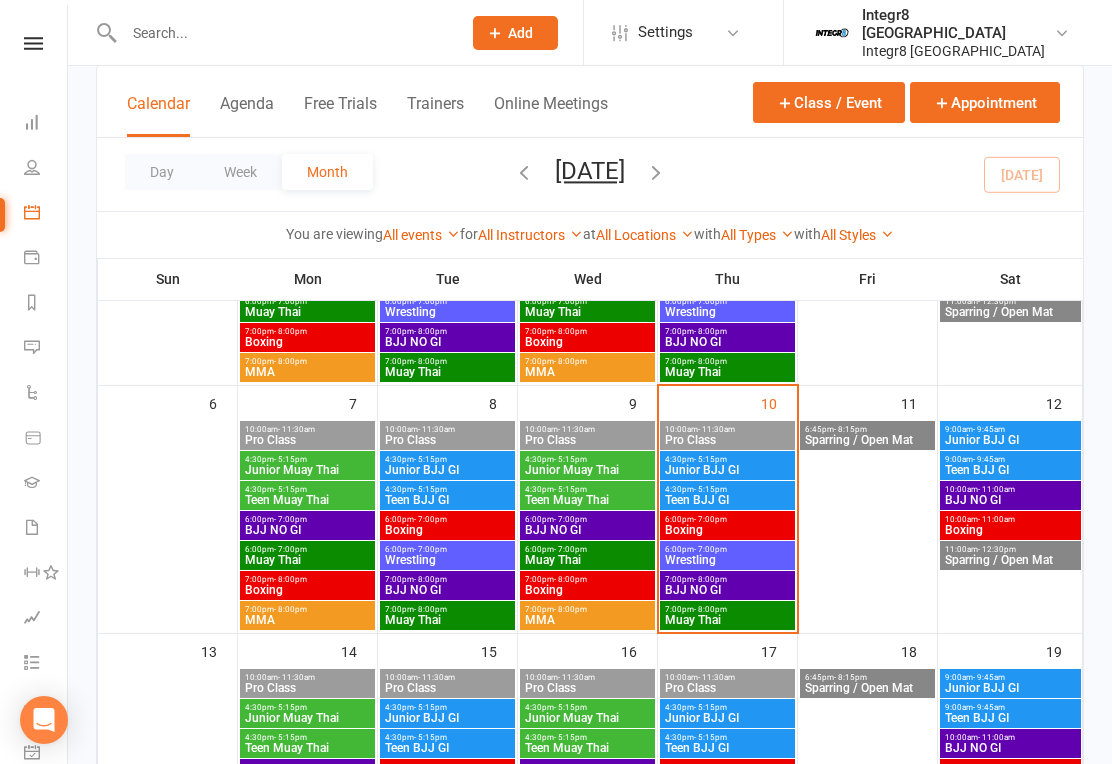 click on "Junior Muay Thai" at bounding box center [587, 470] 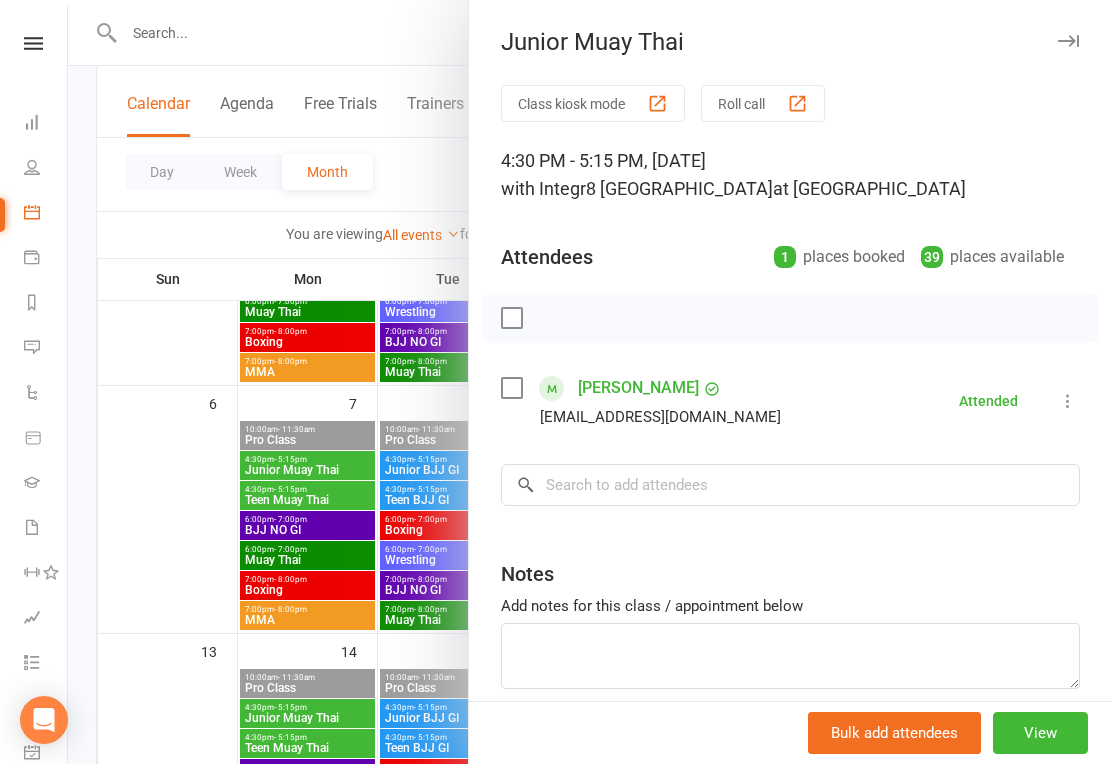 click at bounding box center [590, 382] 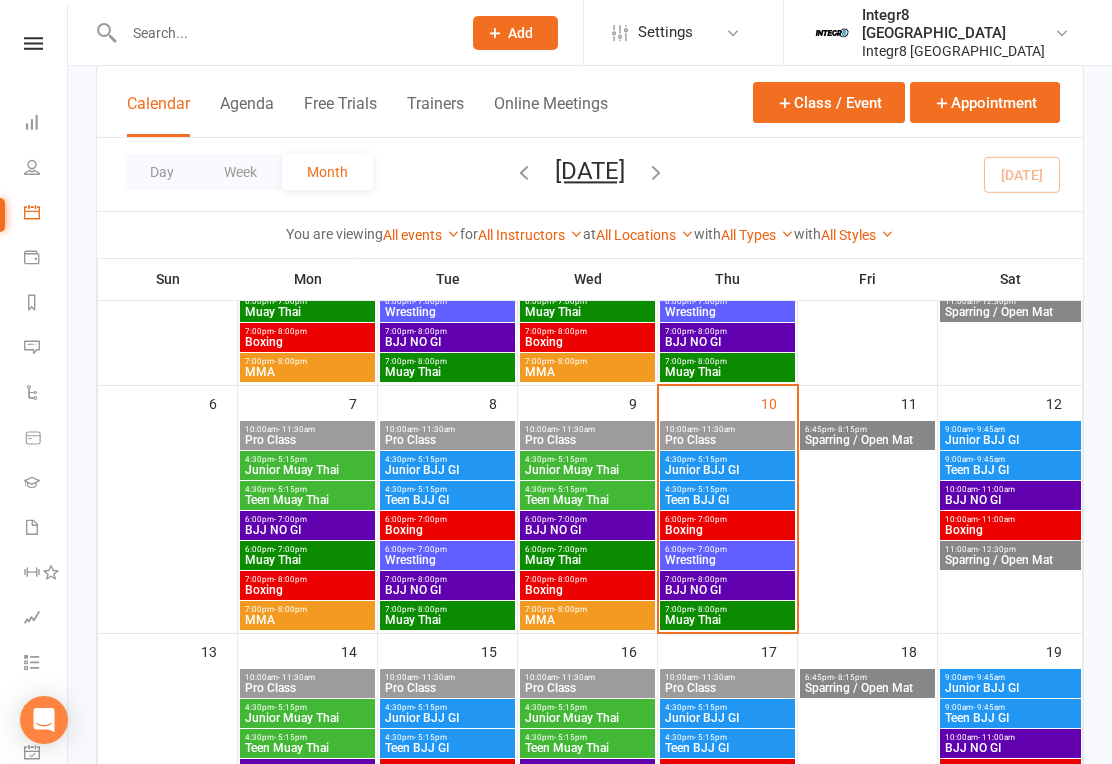 click on "Teen Muay Thai" at bounding box center [587, 500] 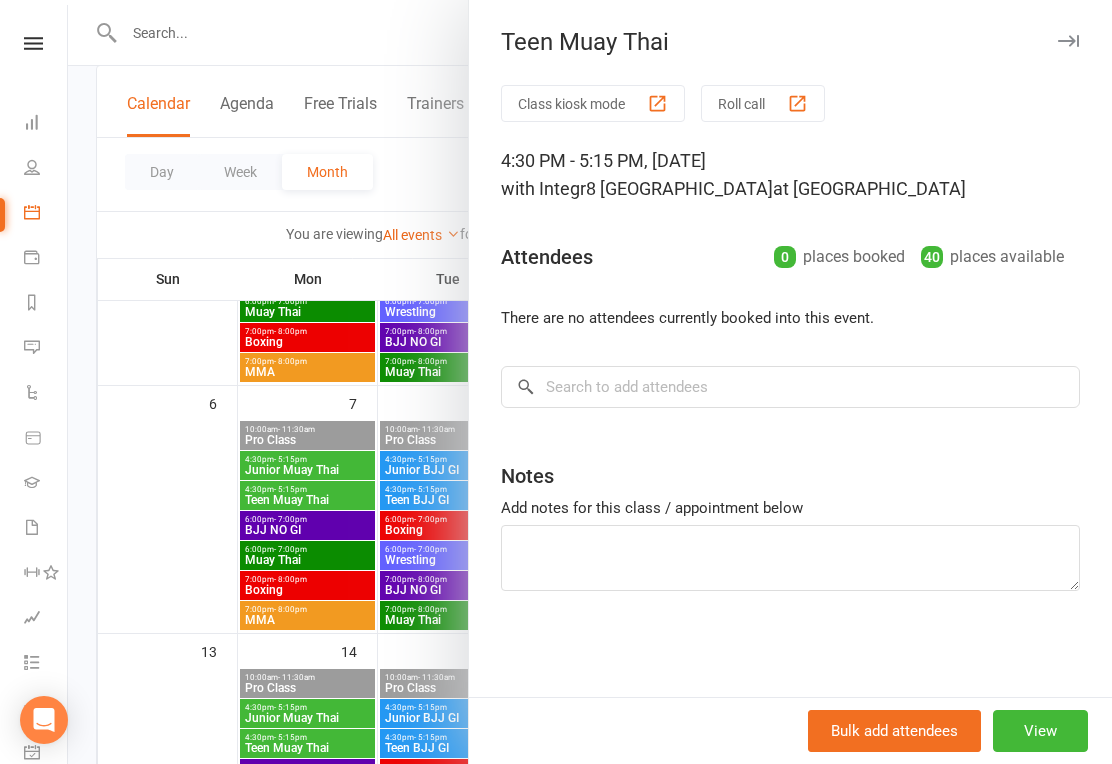 click at bounding box center (590, 382) 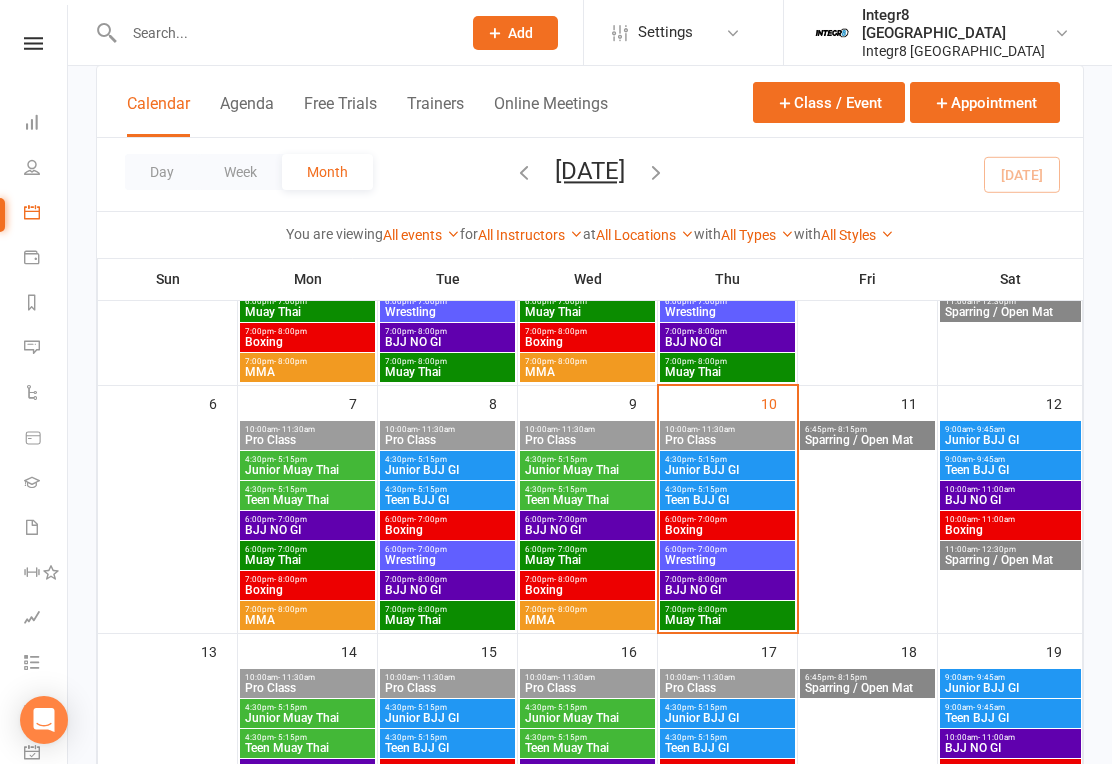click on "BJJ NO GI" at bounding box center (587, 530) 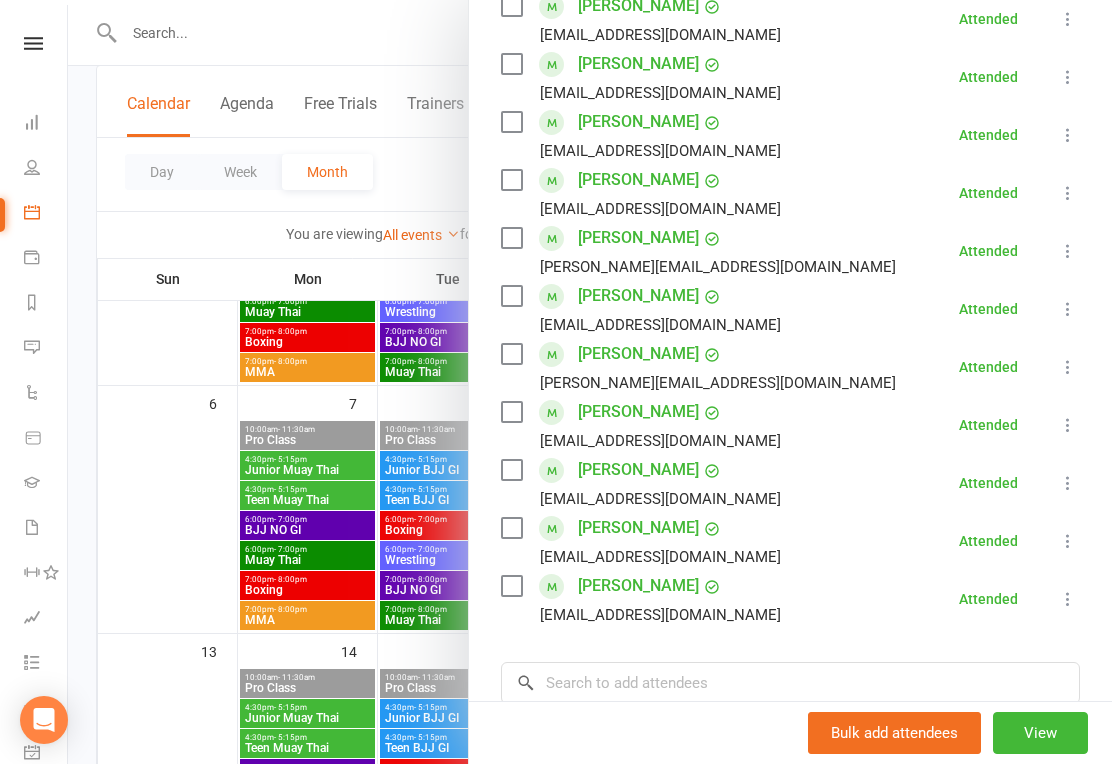 scroll, scrollTop: 501, scrollLeft: 0, axis: vertical 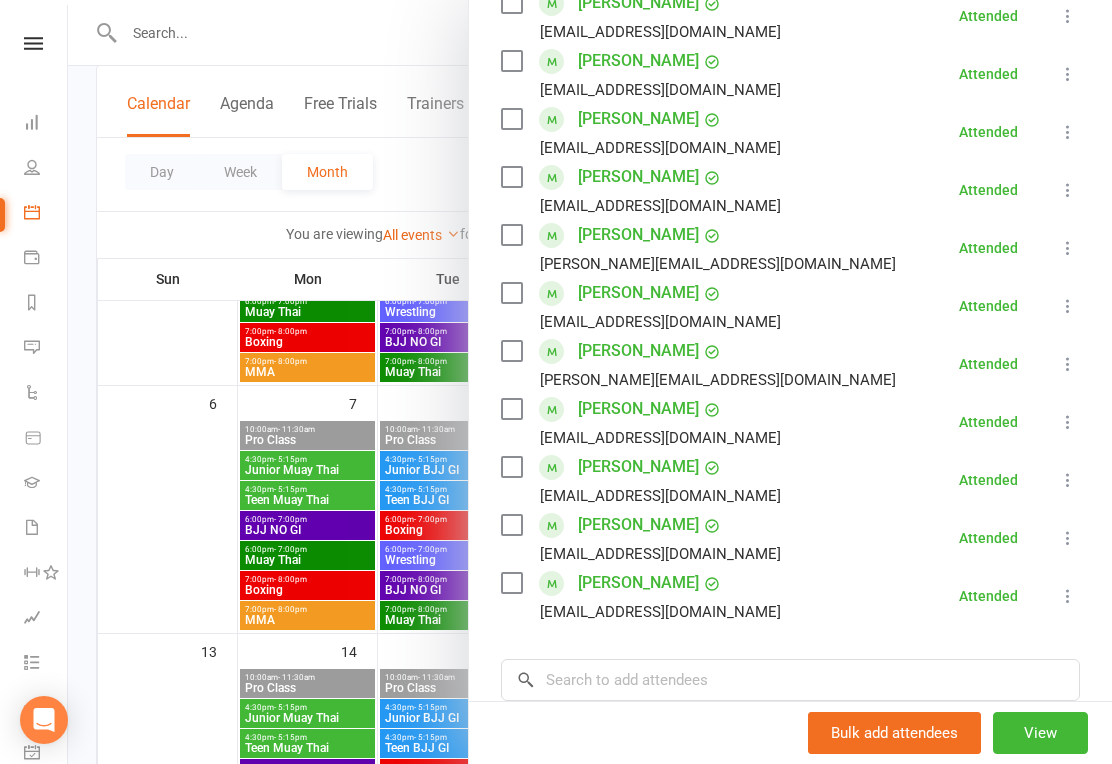 click at bounding box center [590, 382] 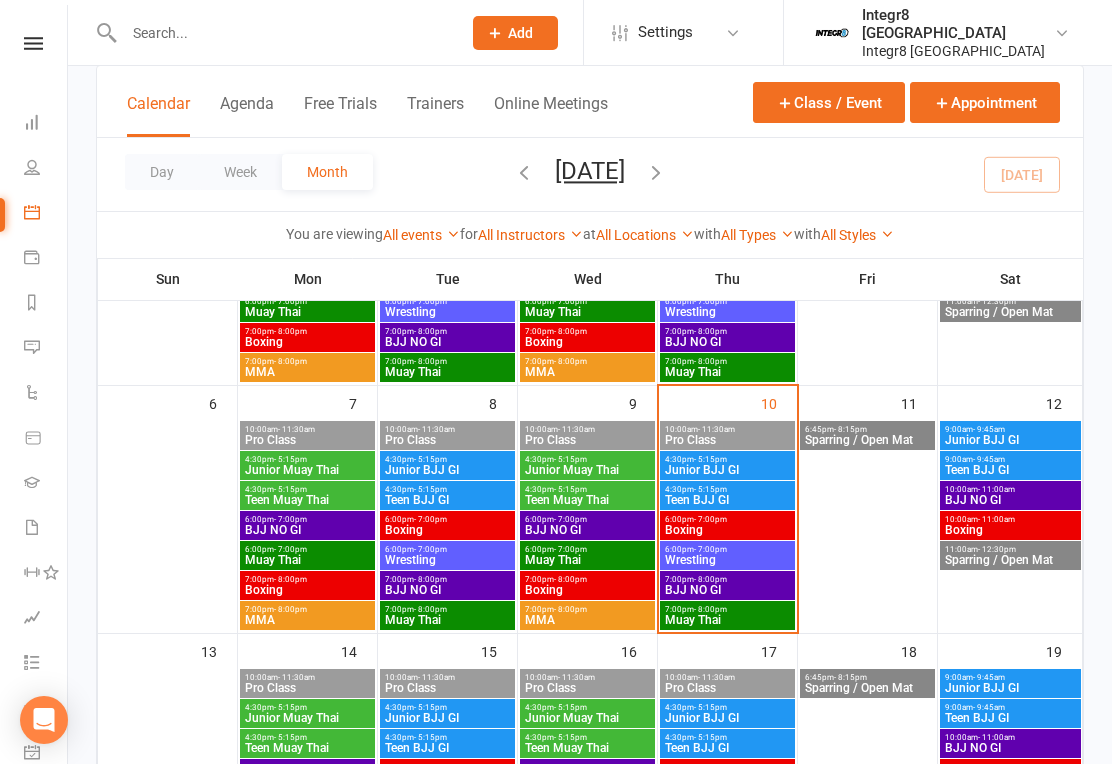 click on "- 7:00pm" at bounding box center [570, 519] 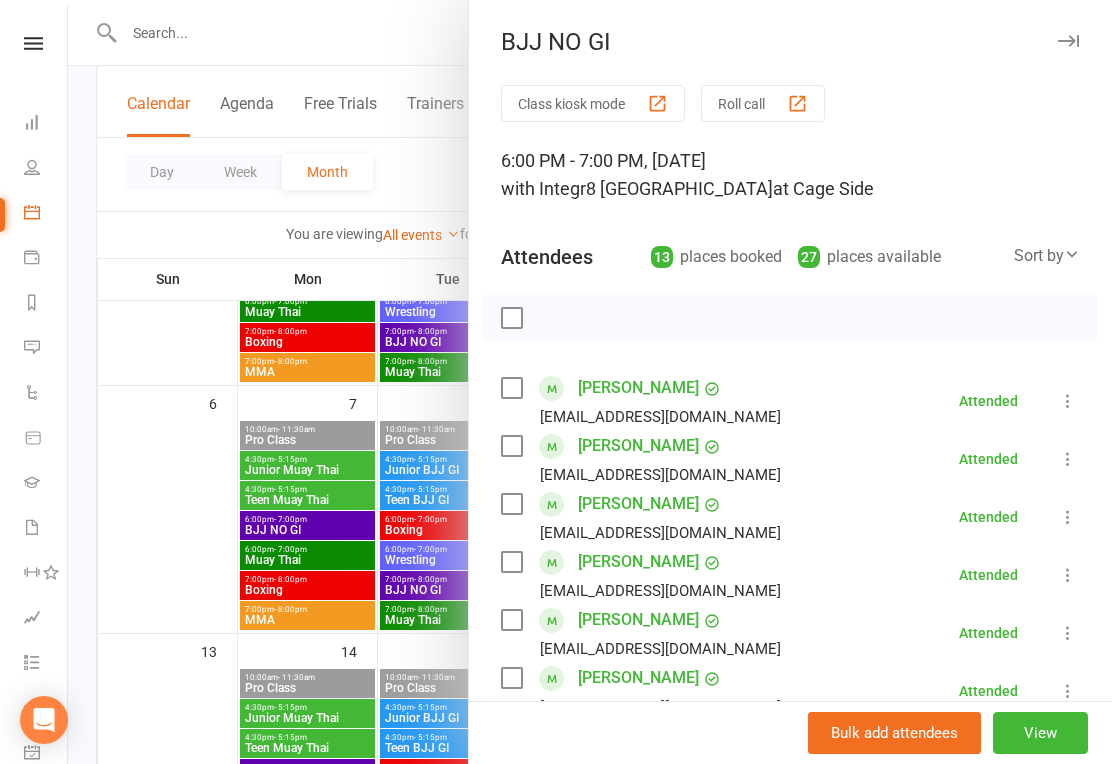click at bounding box center (590, 382) 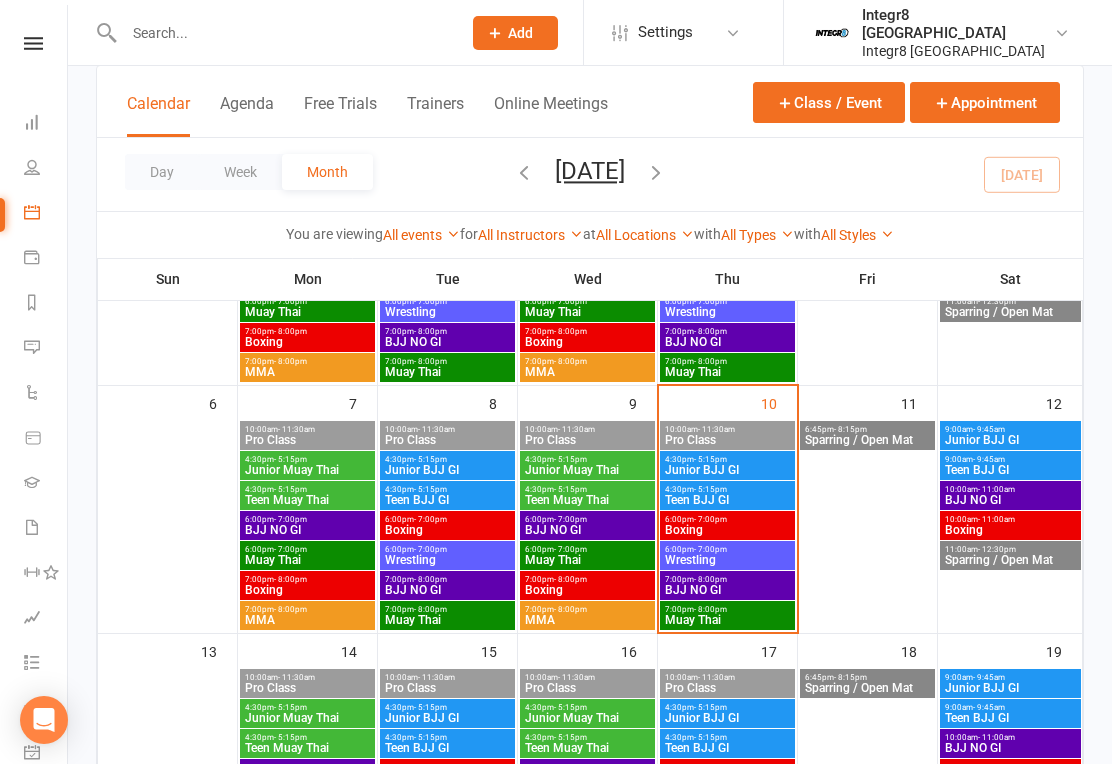 click on "Muay Thai" at bounding box center (587, 560) 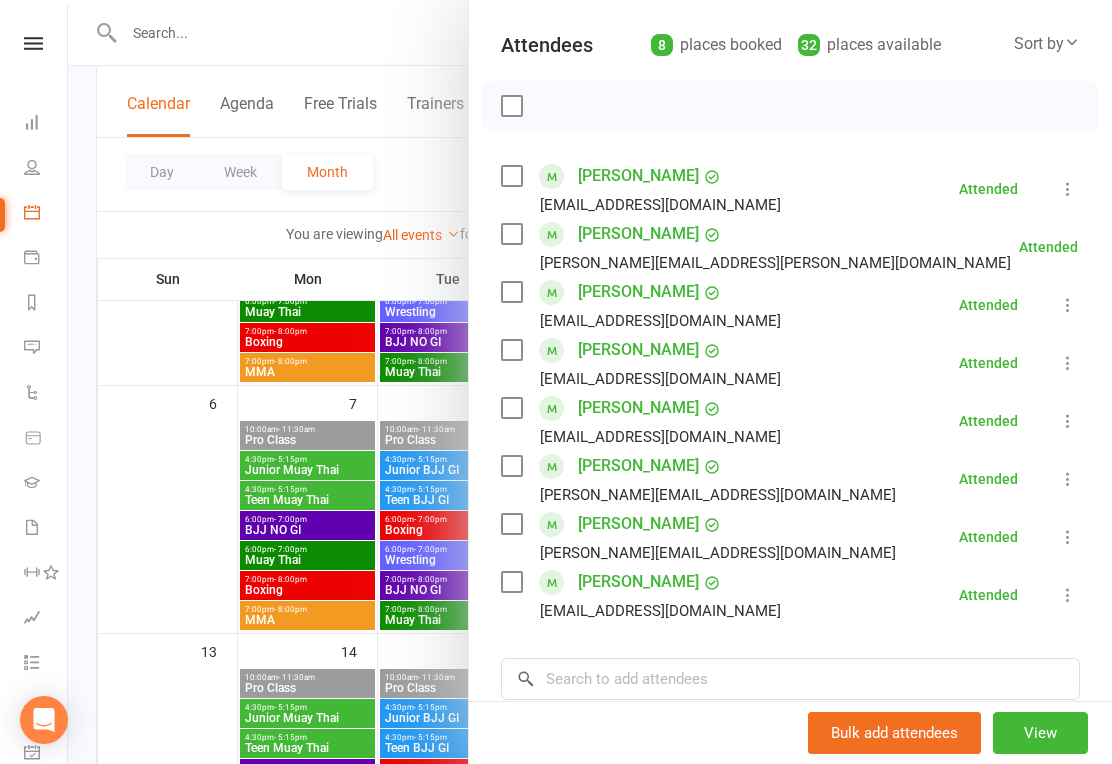scroll, scrollTop: 214, scrollLeft: 0, axis: vertical 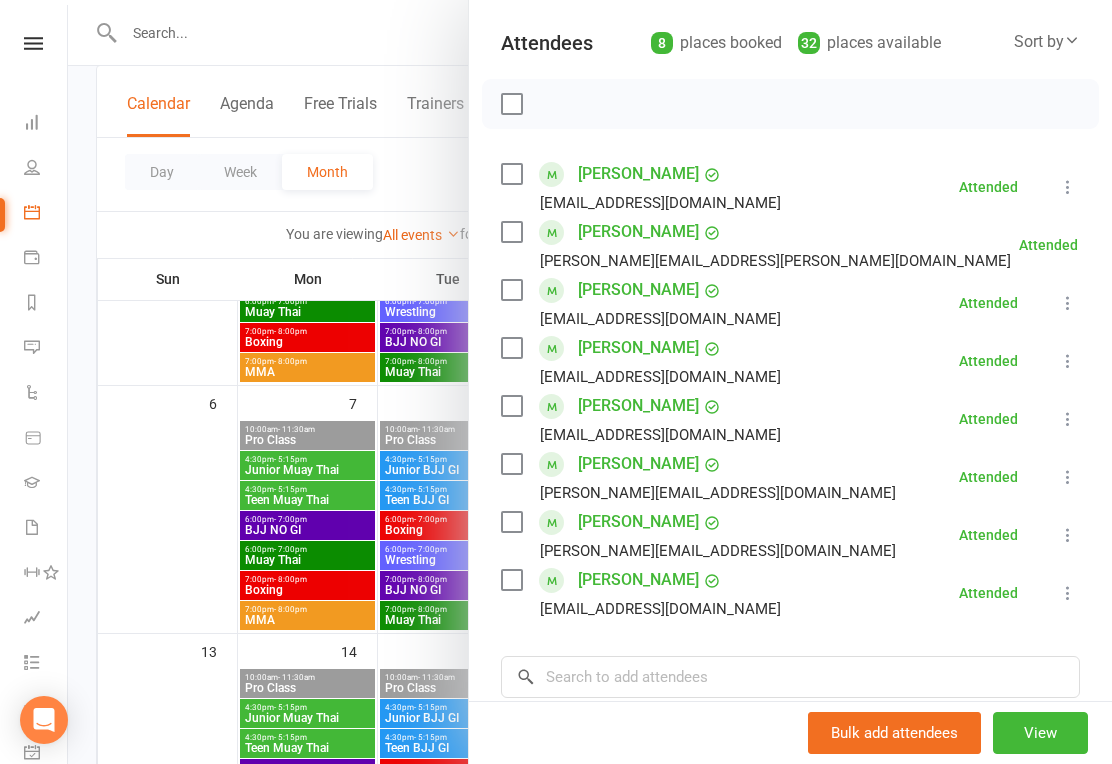 click at bounding box center [590, 382] 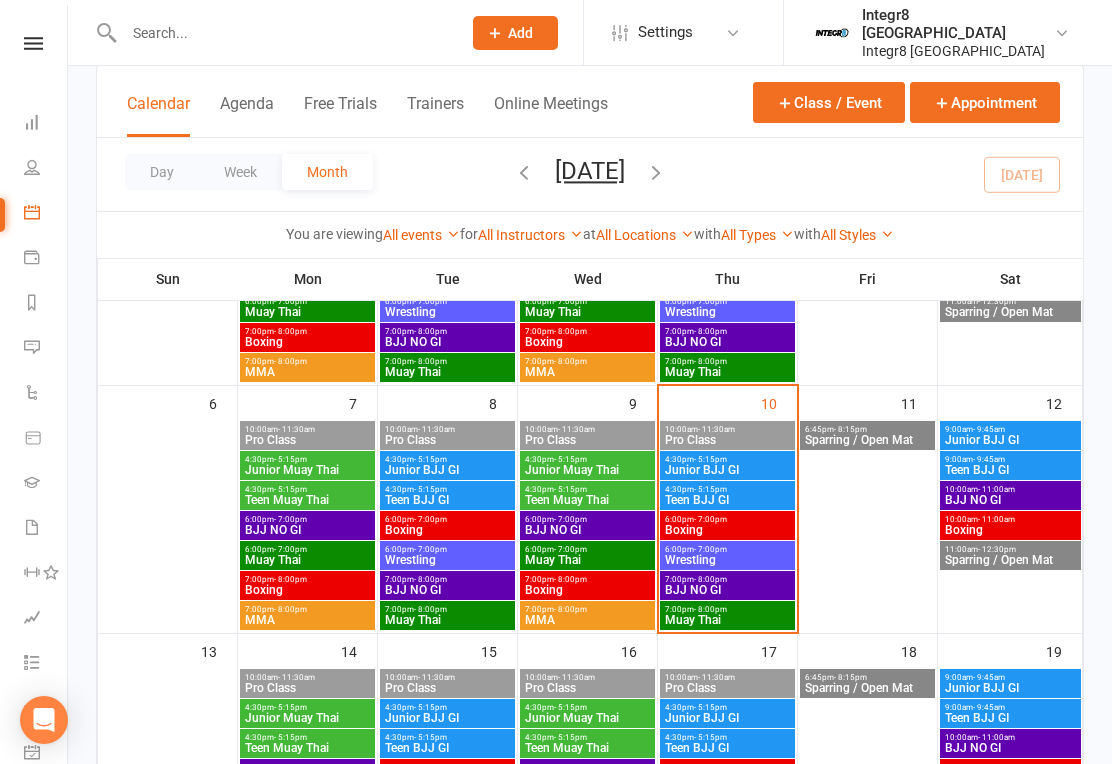 click on "Boxing" at bounding box center [587, 590] 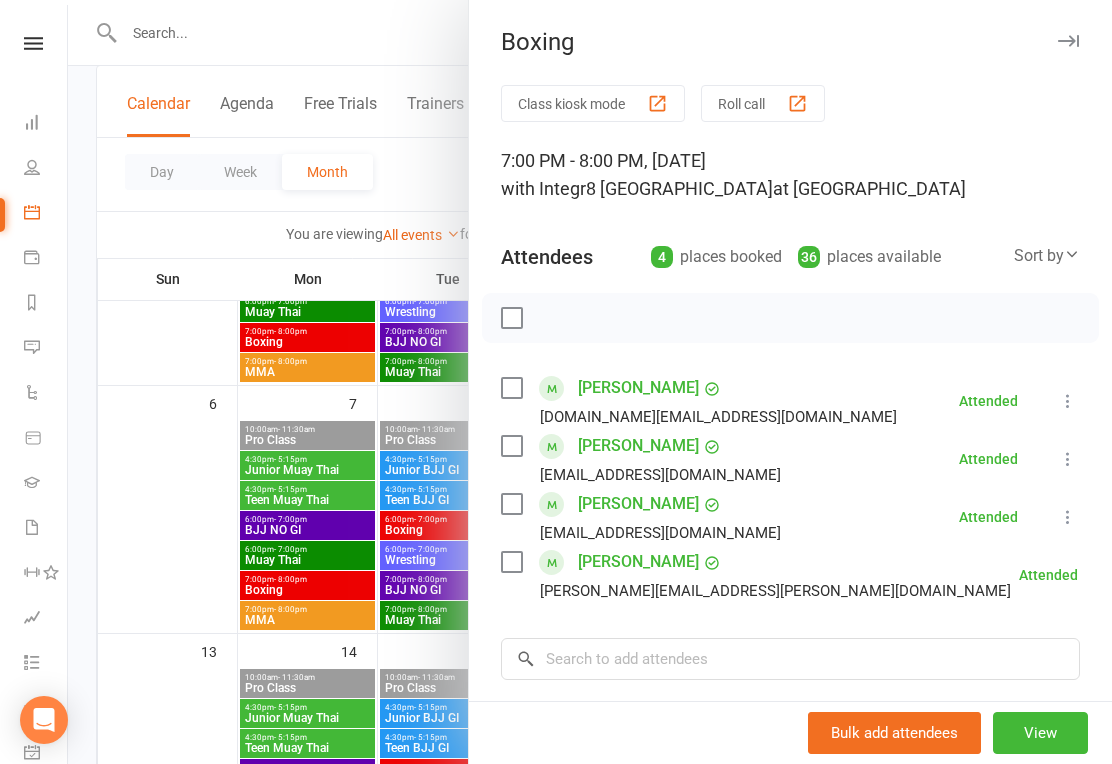 click at bounding box center (590, 382) 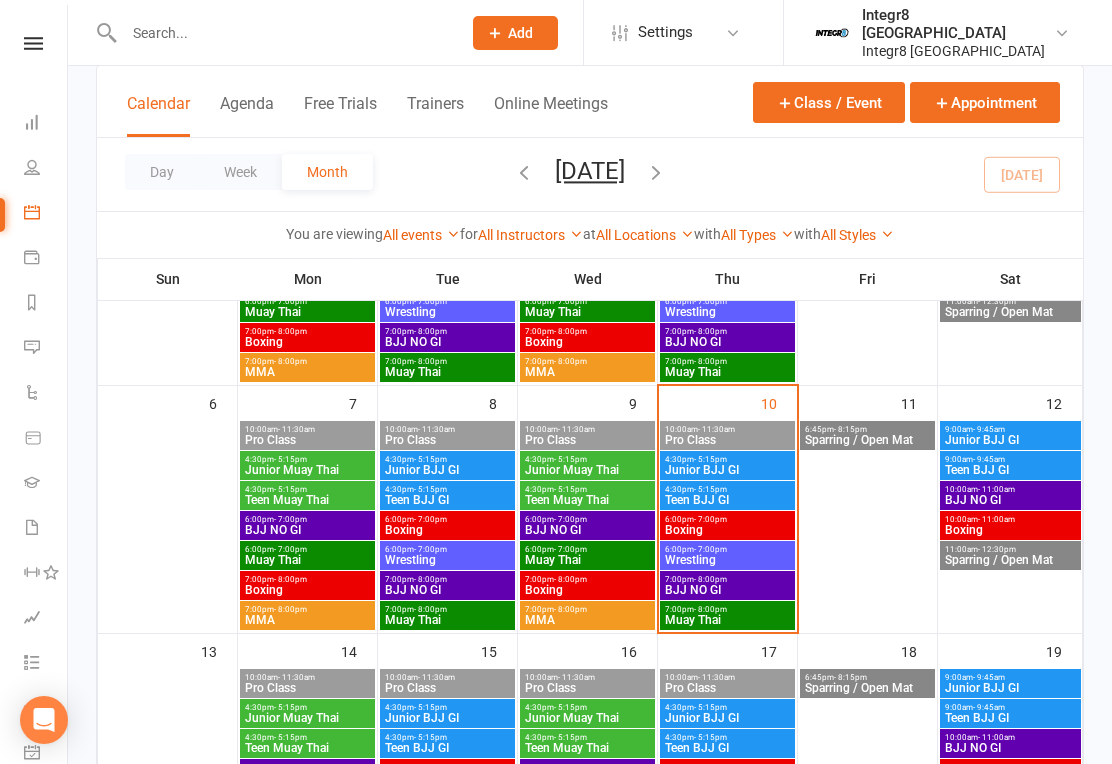 click on "Muay Thai" at bounding box center (727, 620) 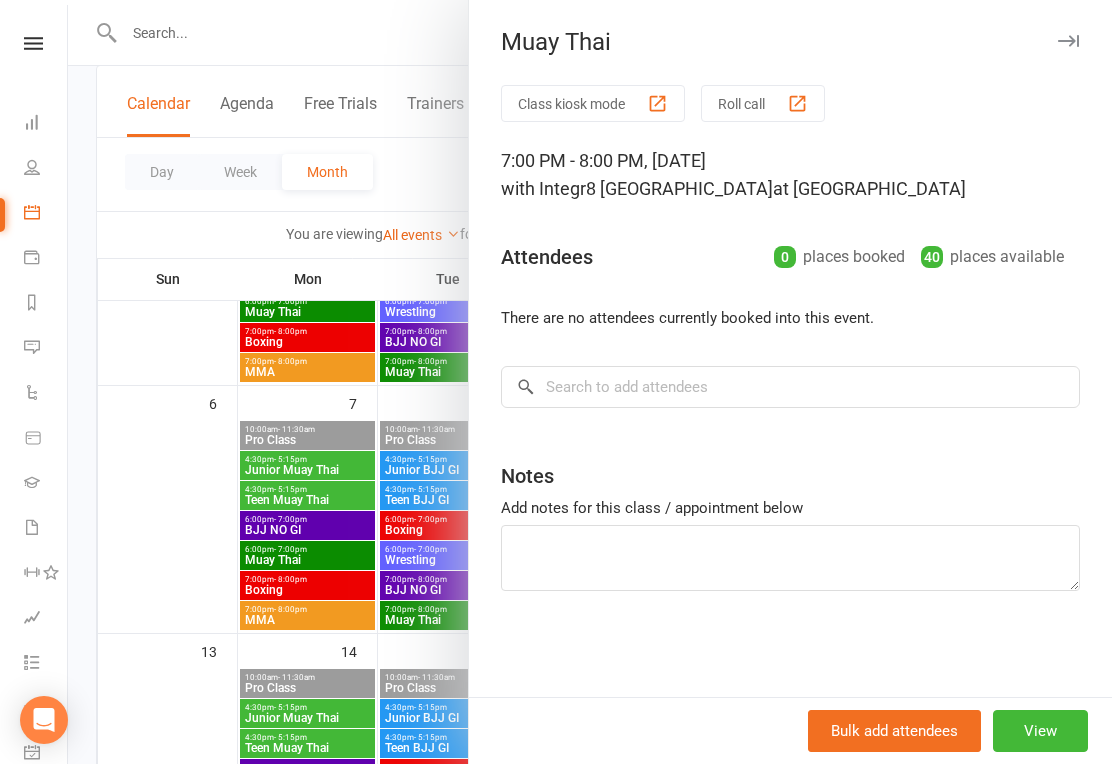 click at bounding box center [590, 382] 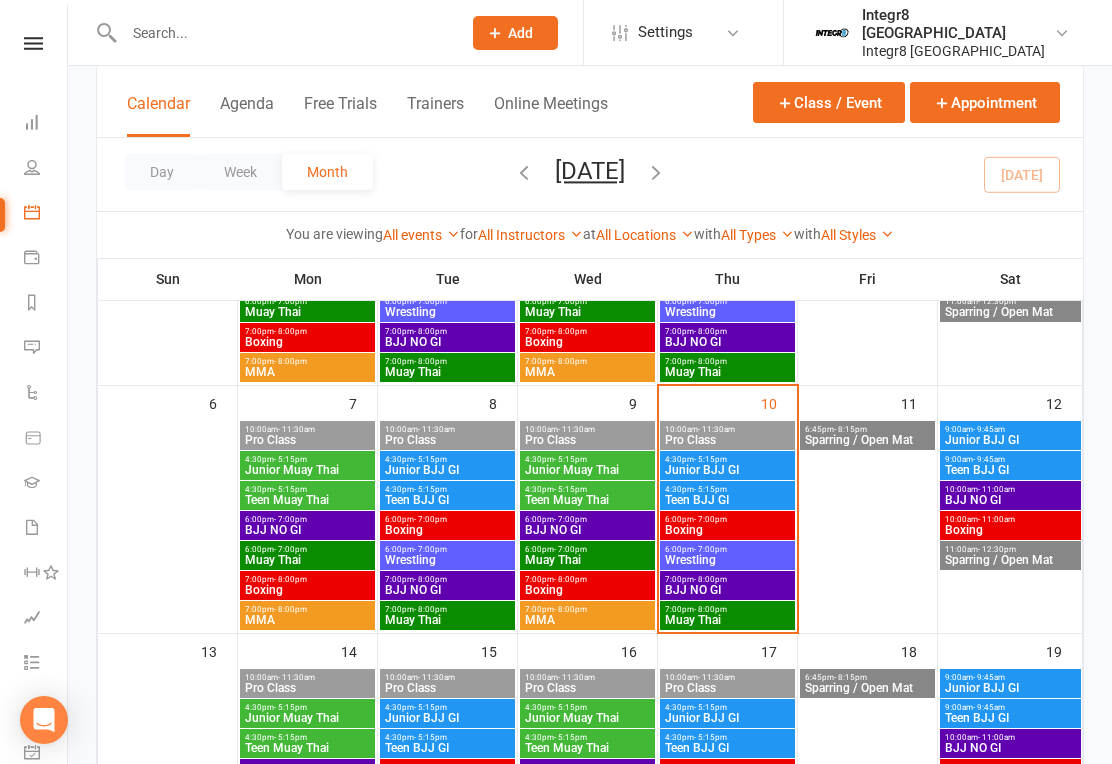 click on "- 8:00pm" at bounding box center [570, 579] 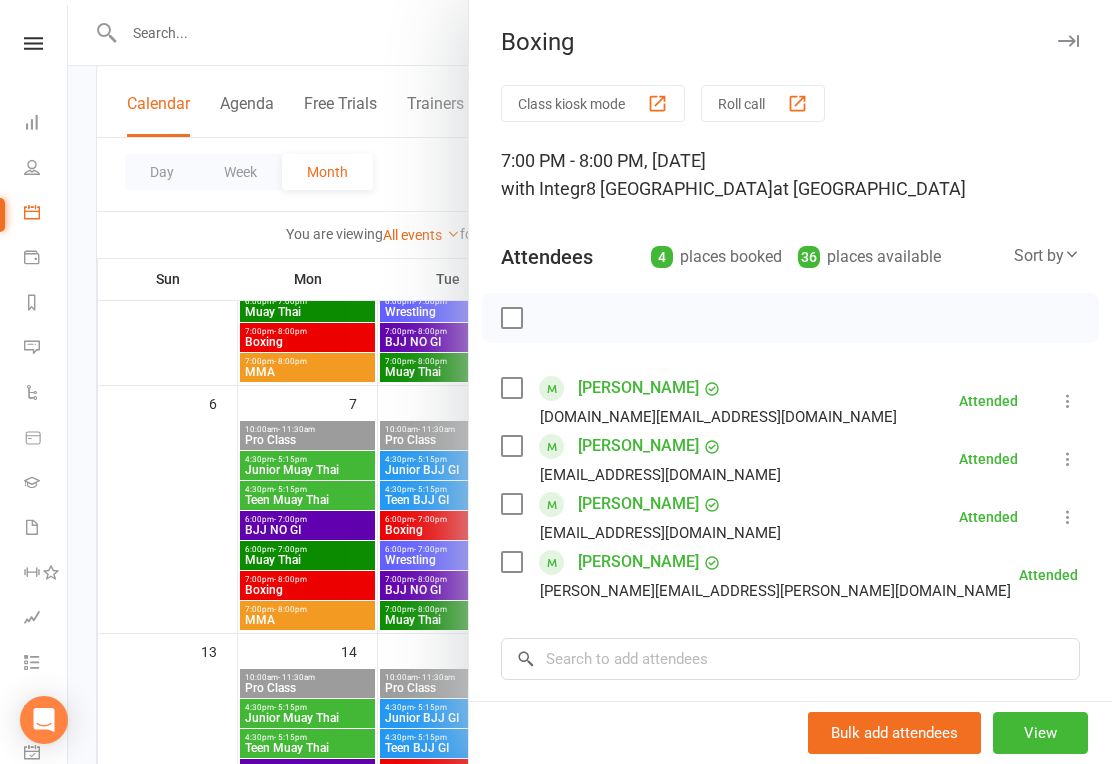 click at bounding box center [590, 382] 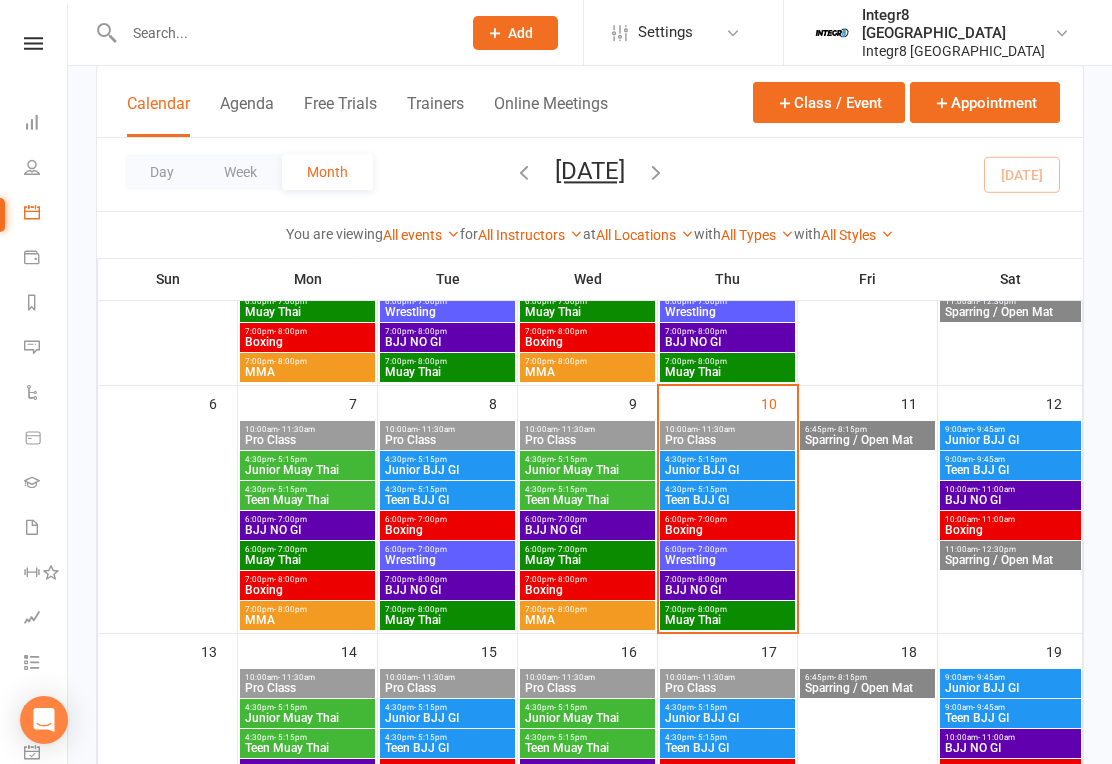 click on "7:00pm  - 8:00pm MMA" at bounding box center (587, 615) 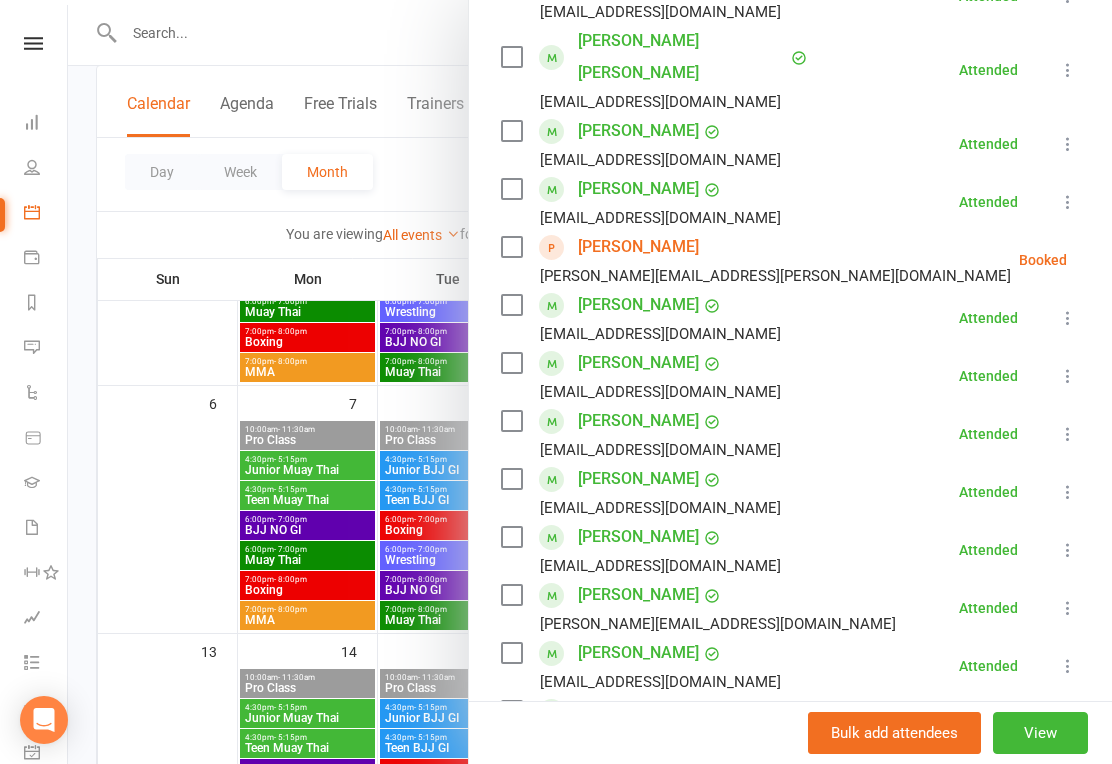 scroll, scrollTop: 406, scrollLeft: 0, axis: vertical 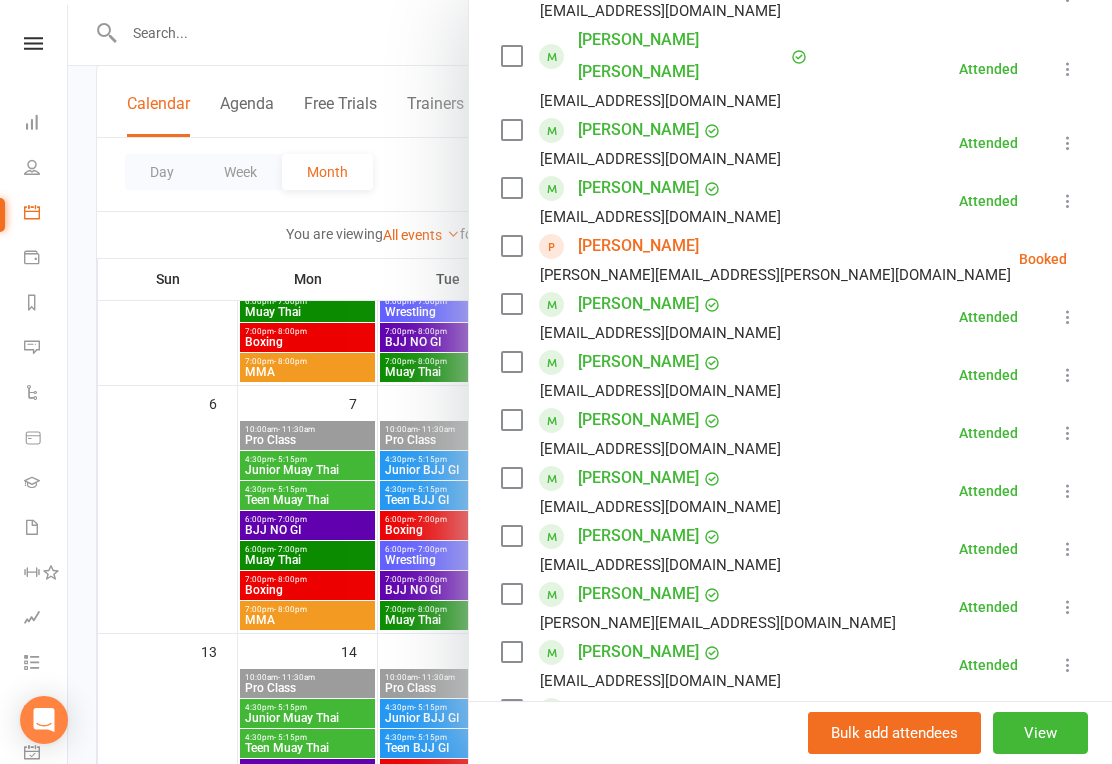 click on "[PERSON_NAME]" at bounding box center (638, 246) 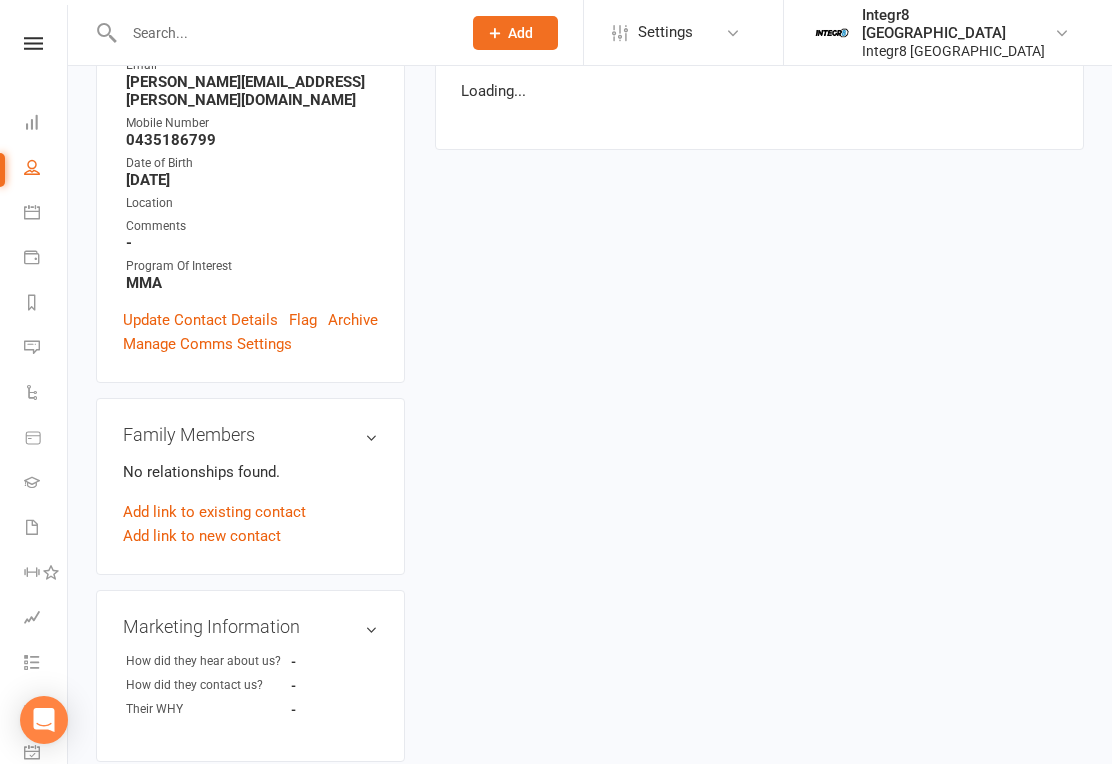 scroll, scrollTop: 0, scrollLeft: 0, axis: both 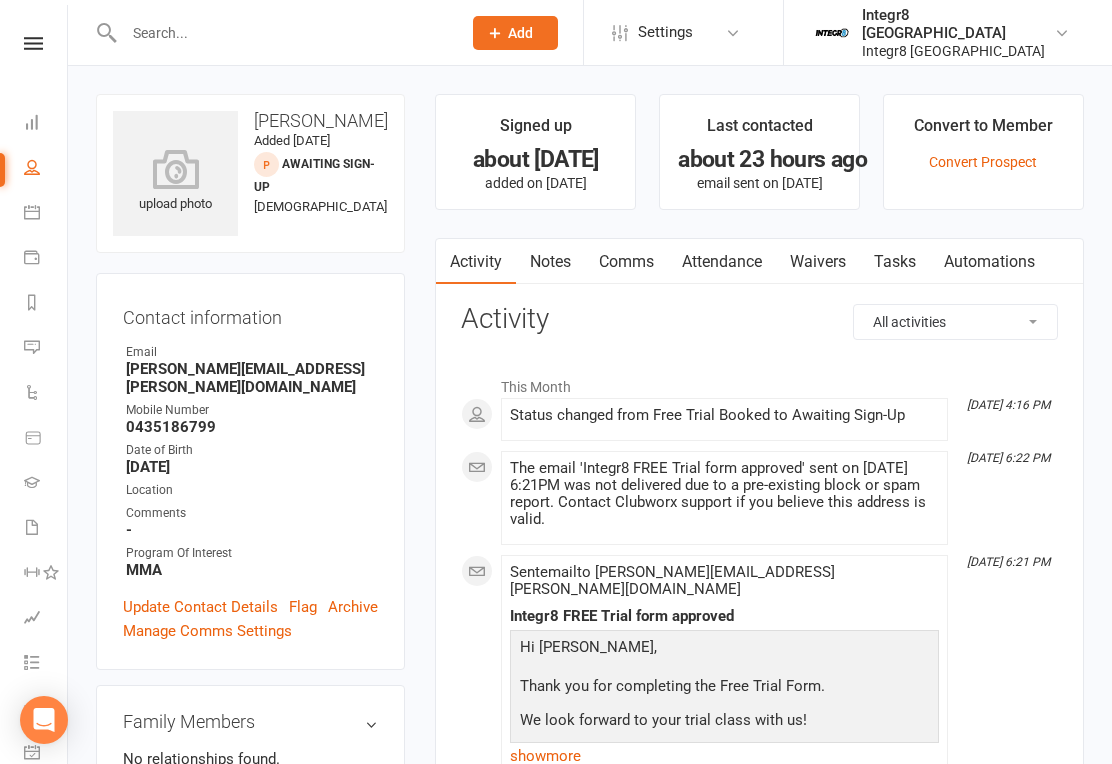 click on "Notes" at bounding box center [550, 262] 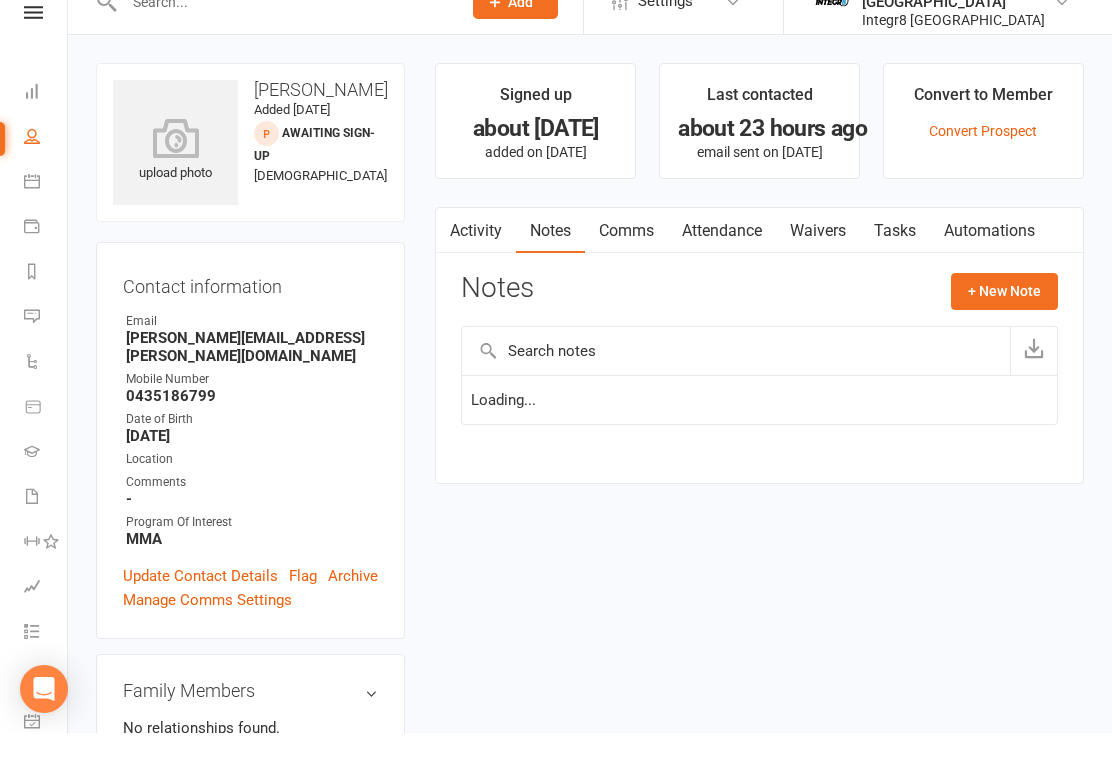 scroll, scrollTop: 31, scrollLeft: 0, axis: vertical 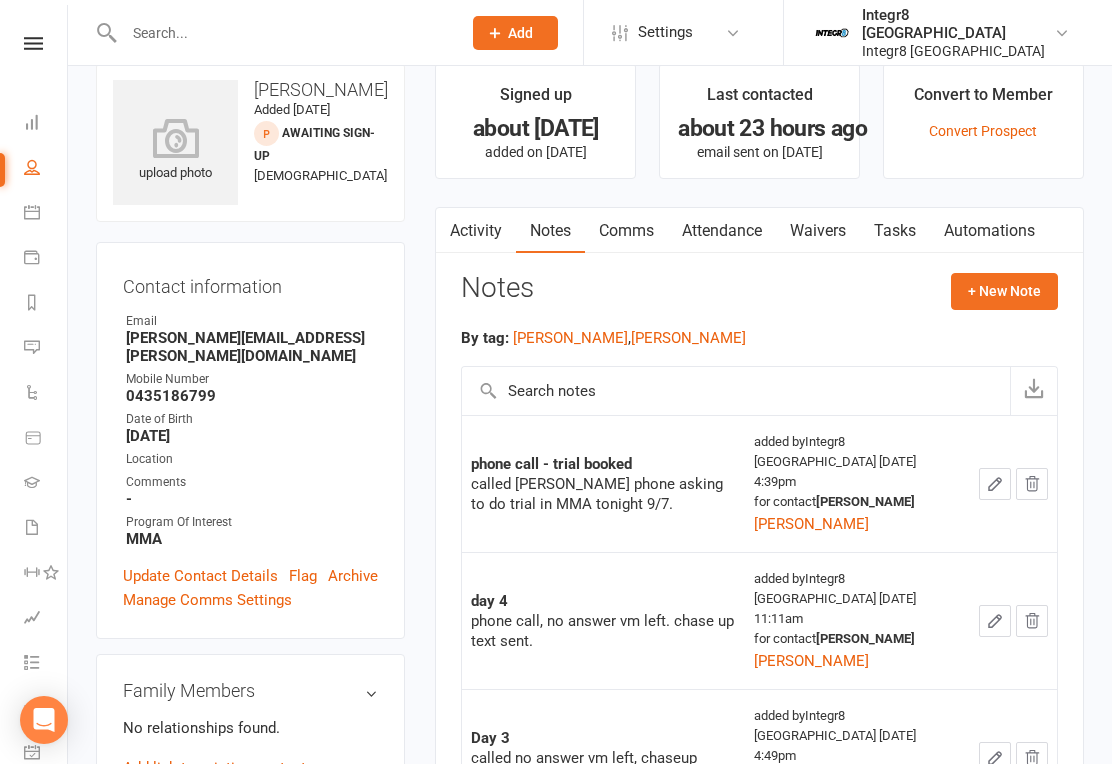 click on "Activity" at bounding box center [476, 231] 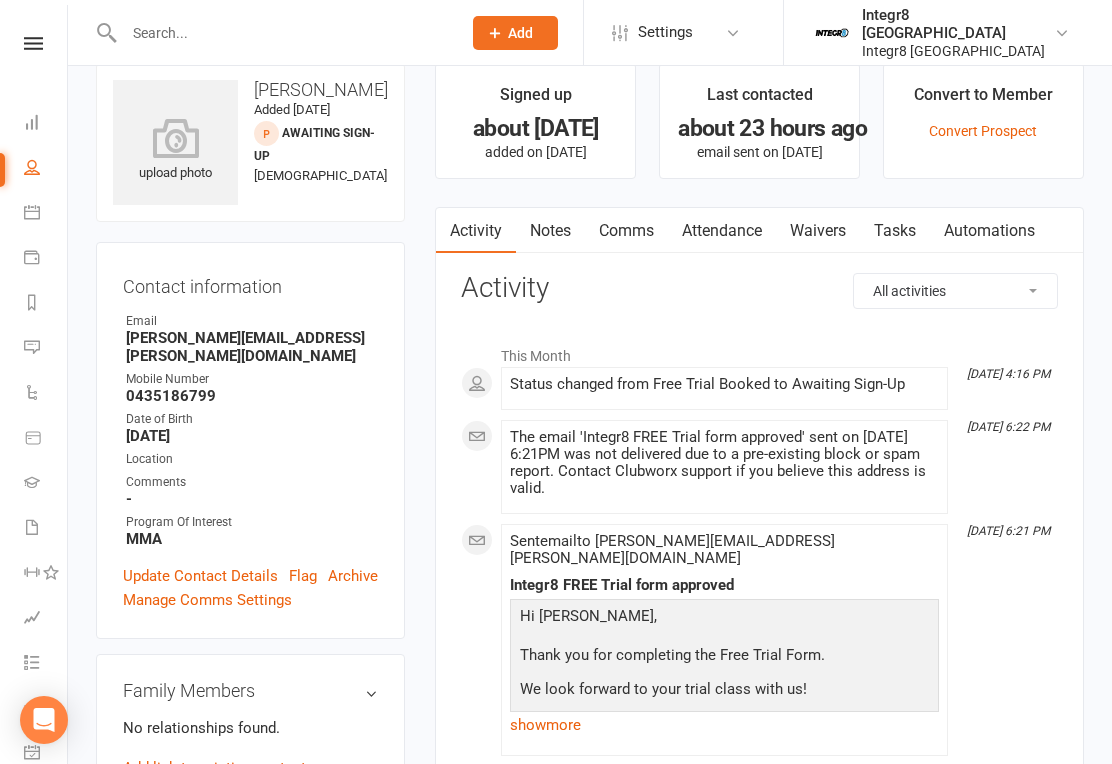 click on "Notes" at bounding box center (550, 231) 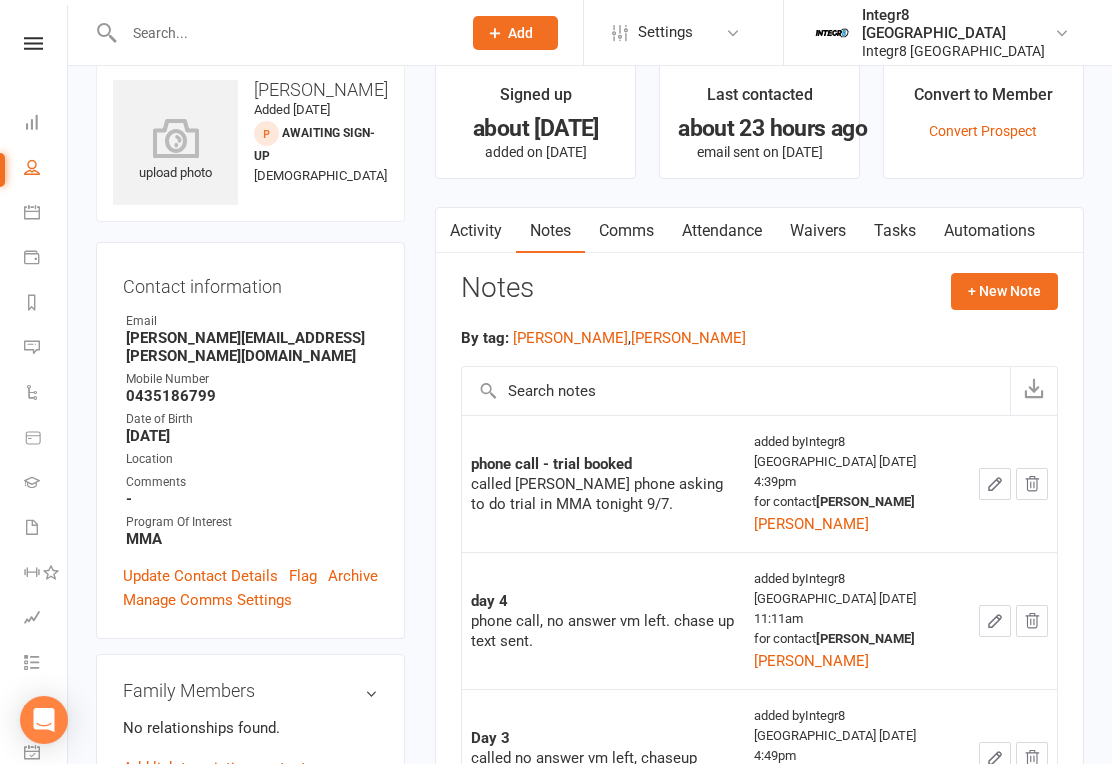 click on "+ New Note" at bounding box center [1004, 291] 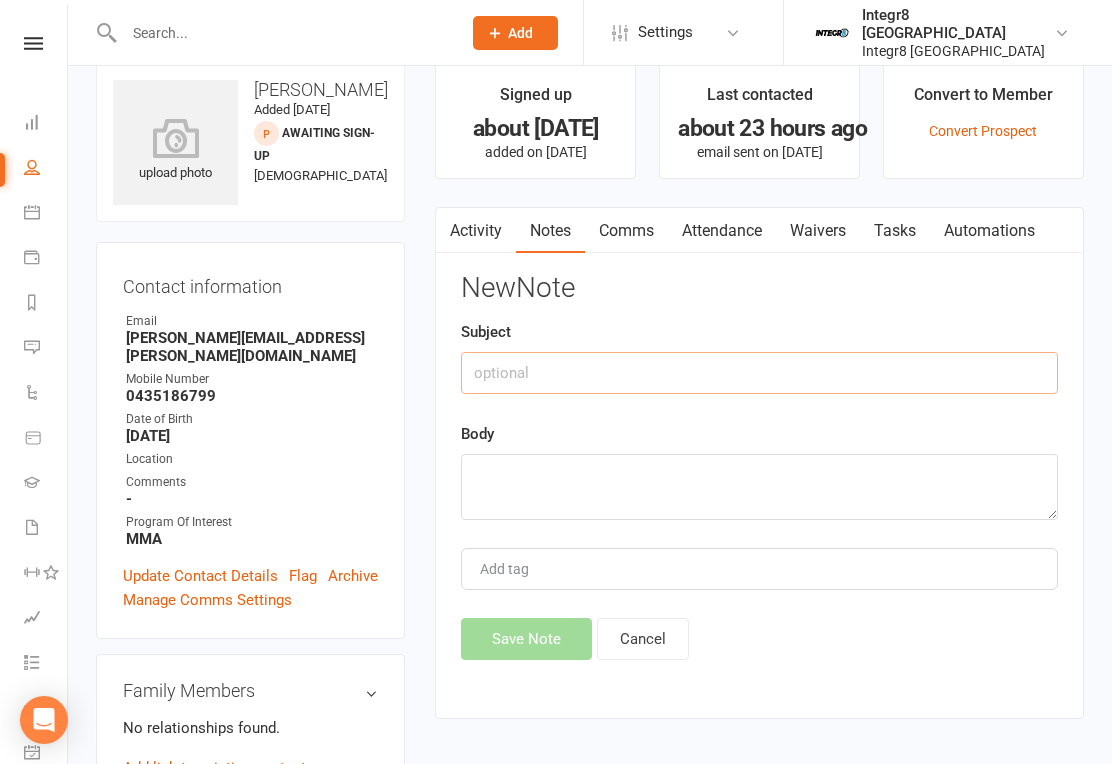 click at bounding box center [759, 373] 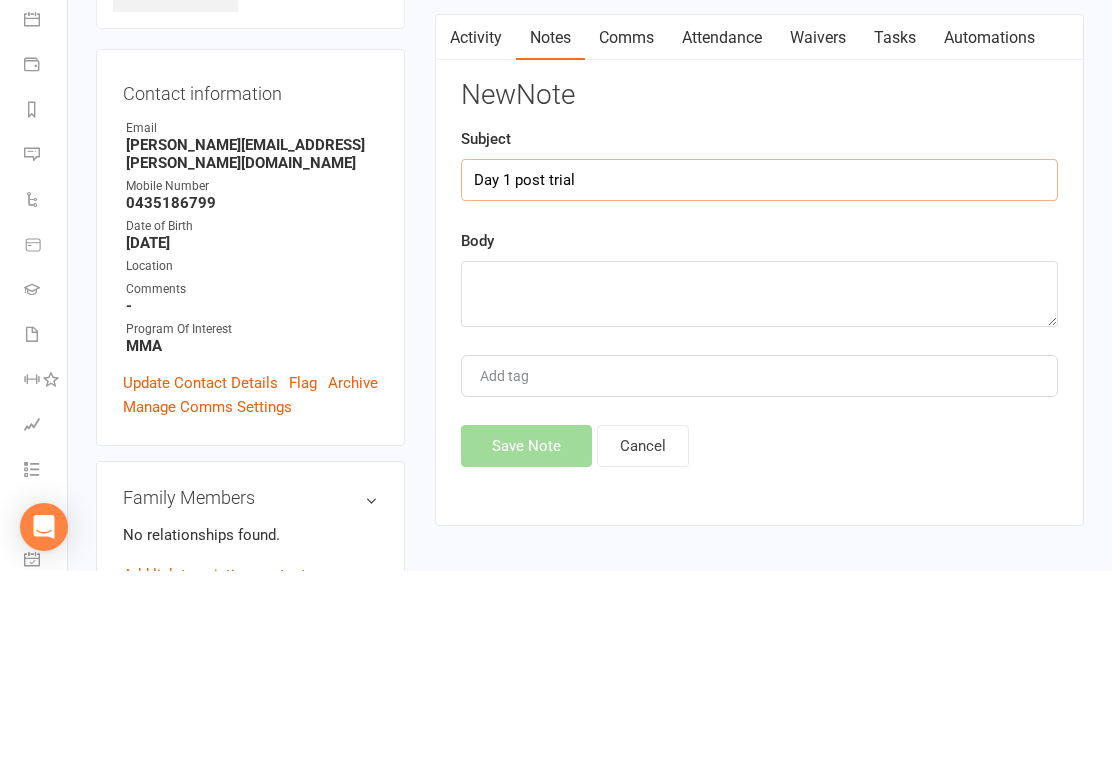 type on "Day 1 post trial" 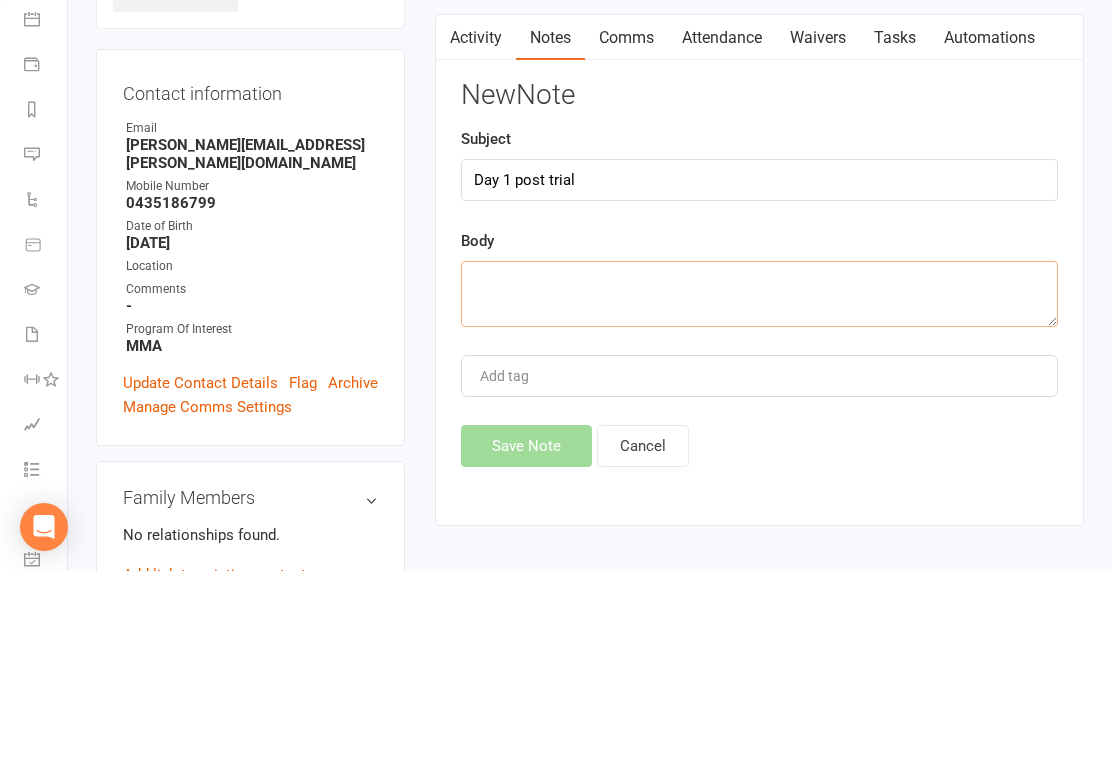 click at bounding box center [759, 487] 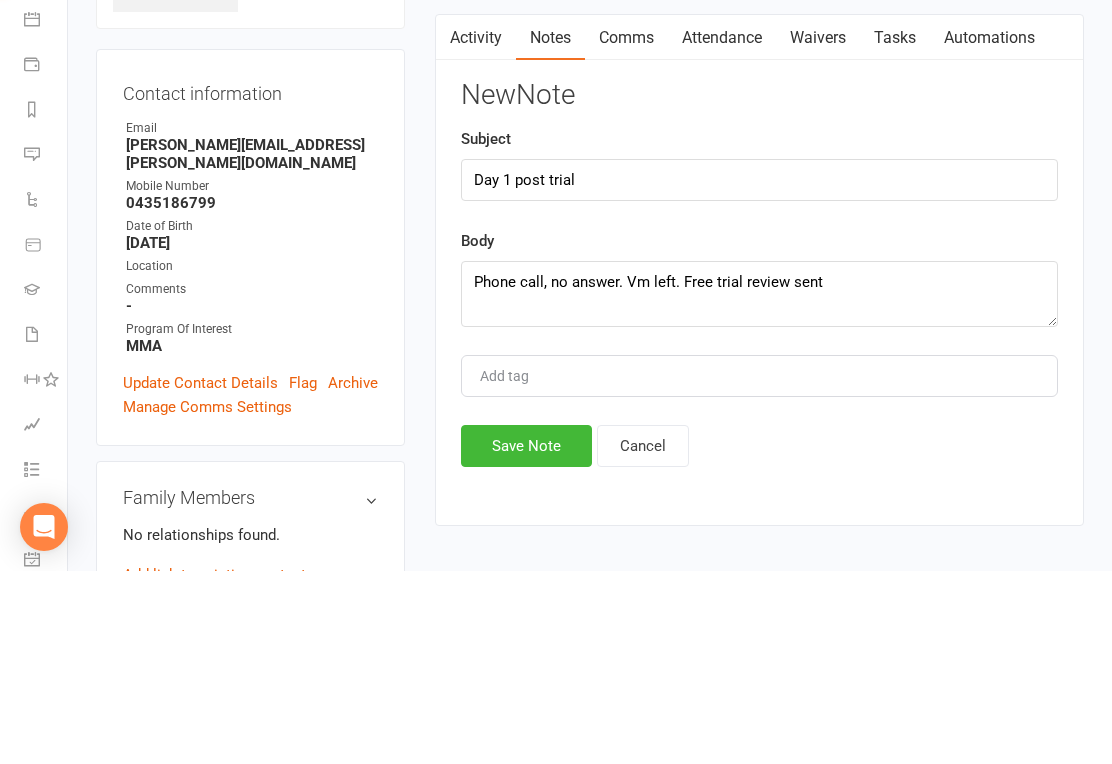 scroll, scrollTop: 224, scrollLeft: 0, axis: vertical 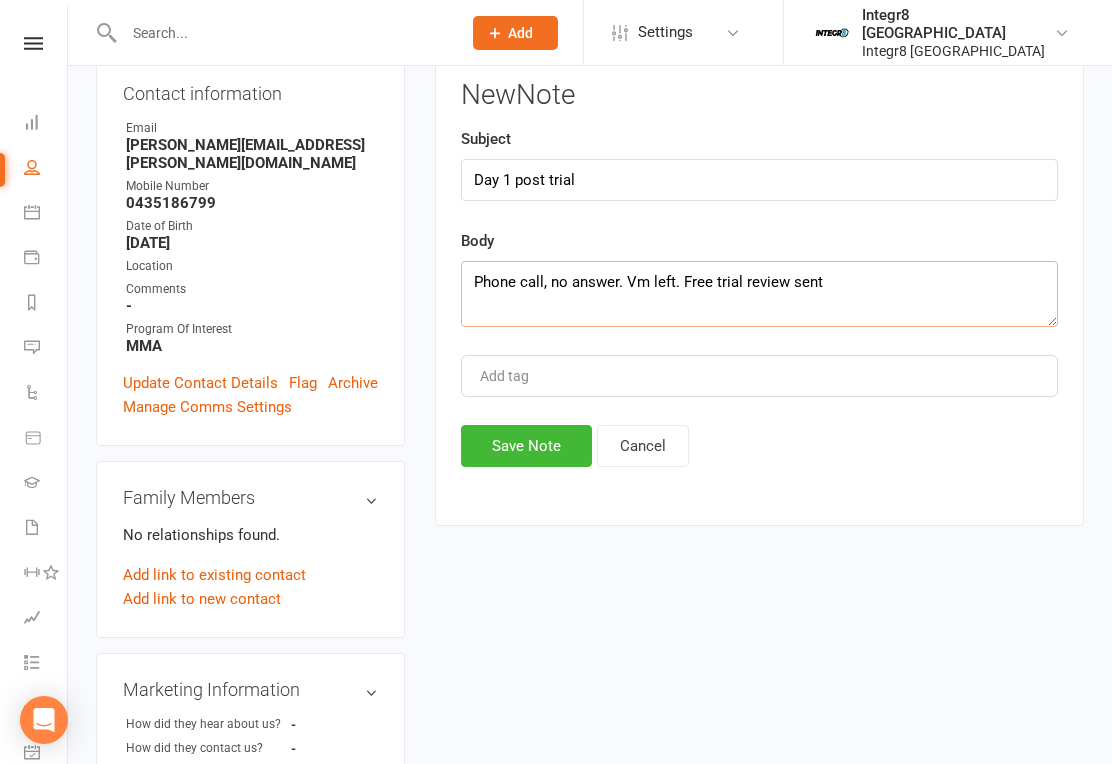 type on "Phone call, no answer. Vm left. Free trial review sent" 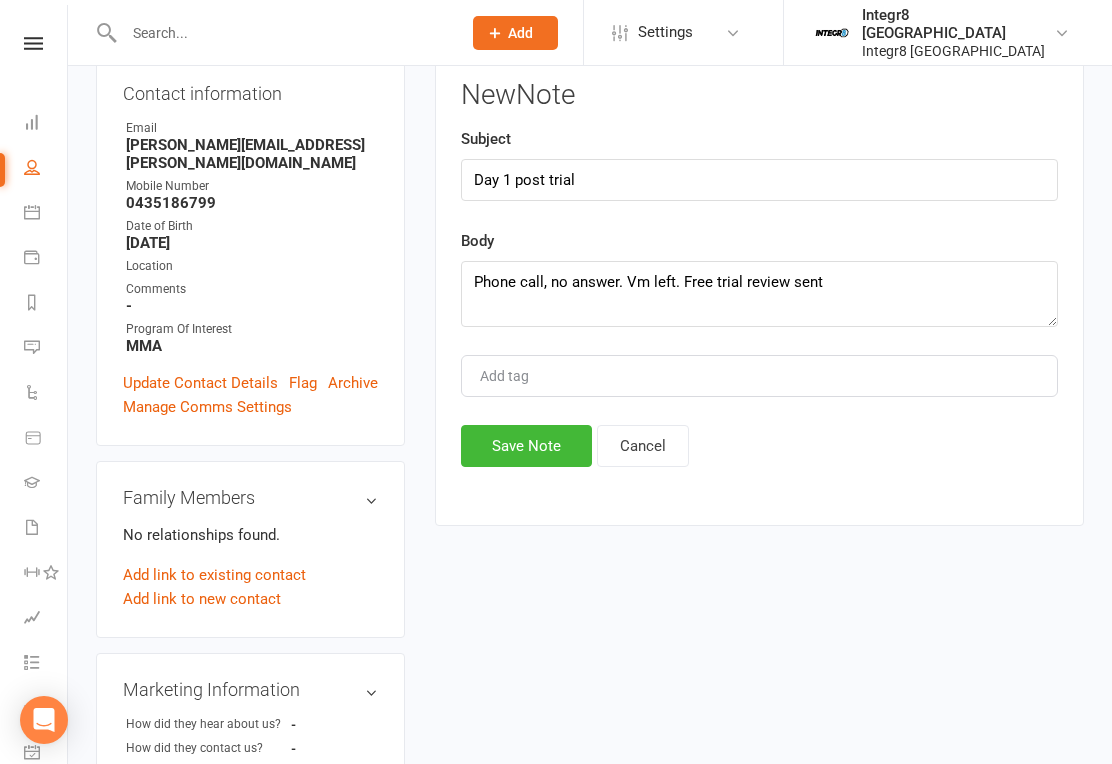 click on "Add tag" at bounding box center (759, 376) 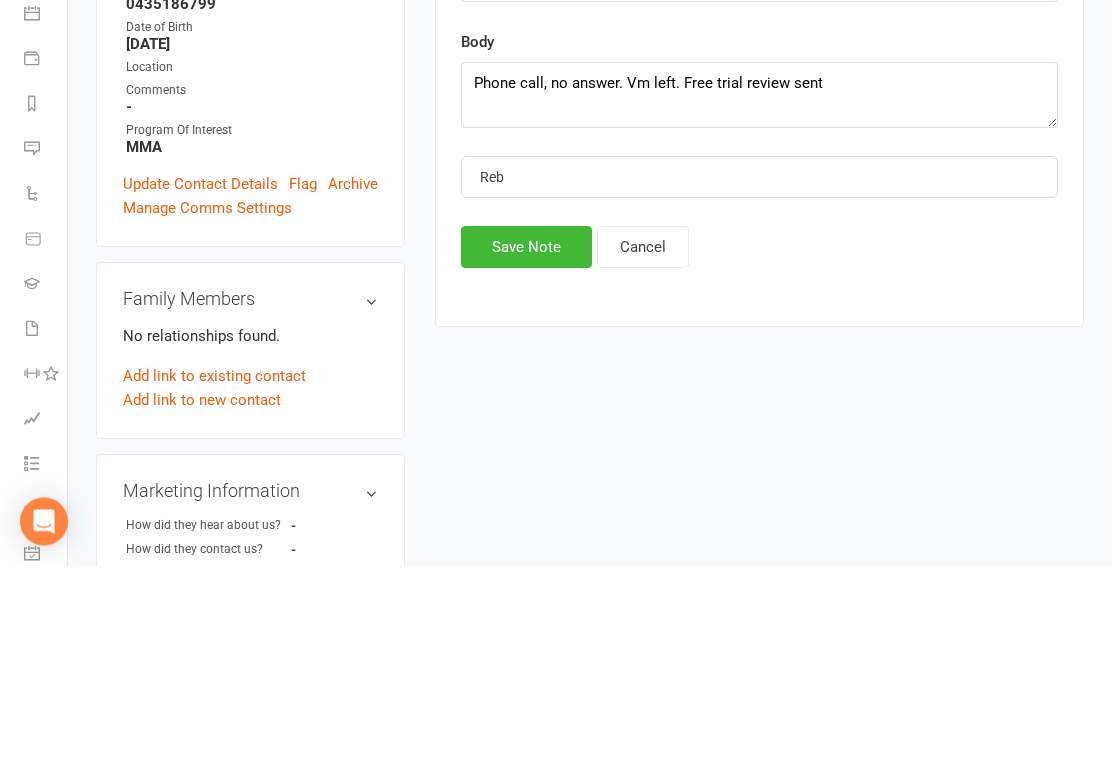 type on "Rebe" 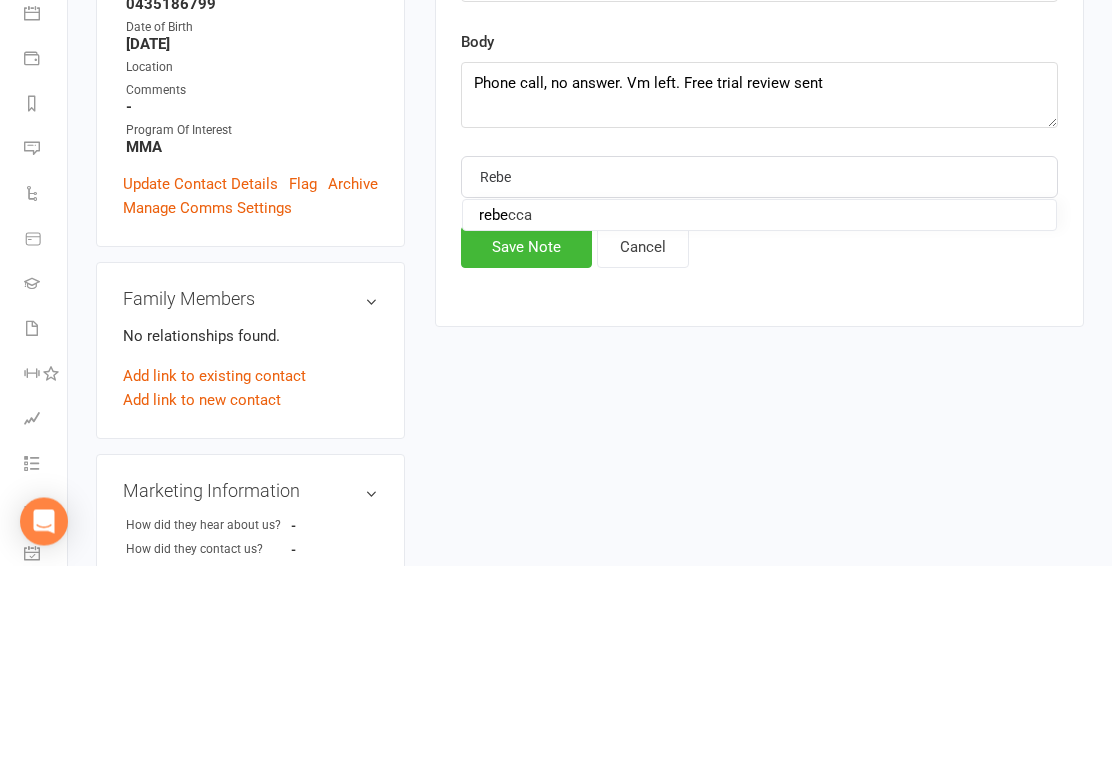 click on "rebe cca" at bounding box center [759, 414] 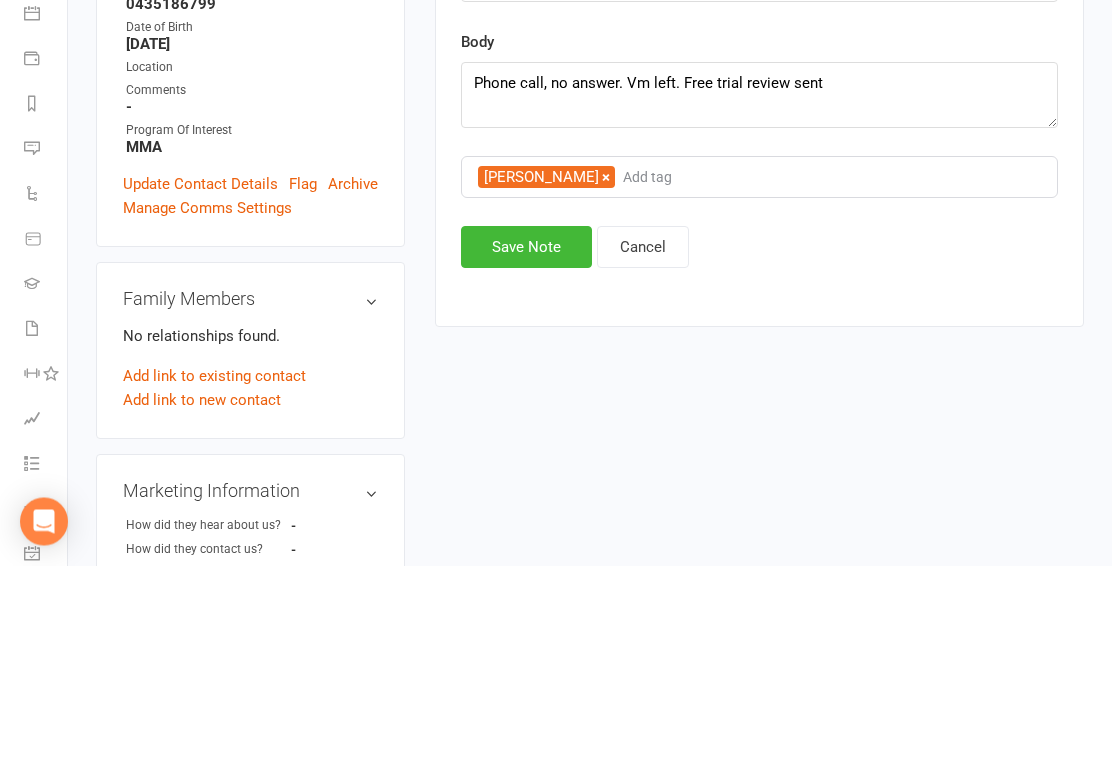 click on "Save Note" at bounding box center (526, 446) 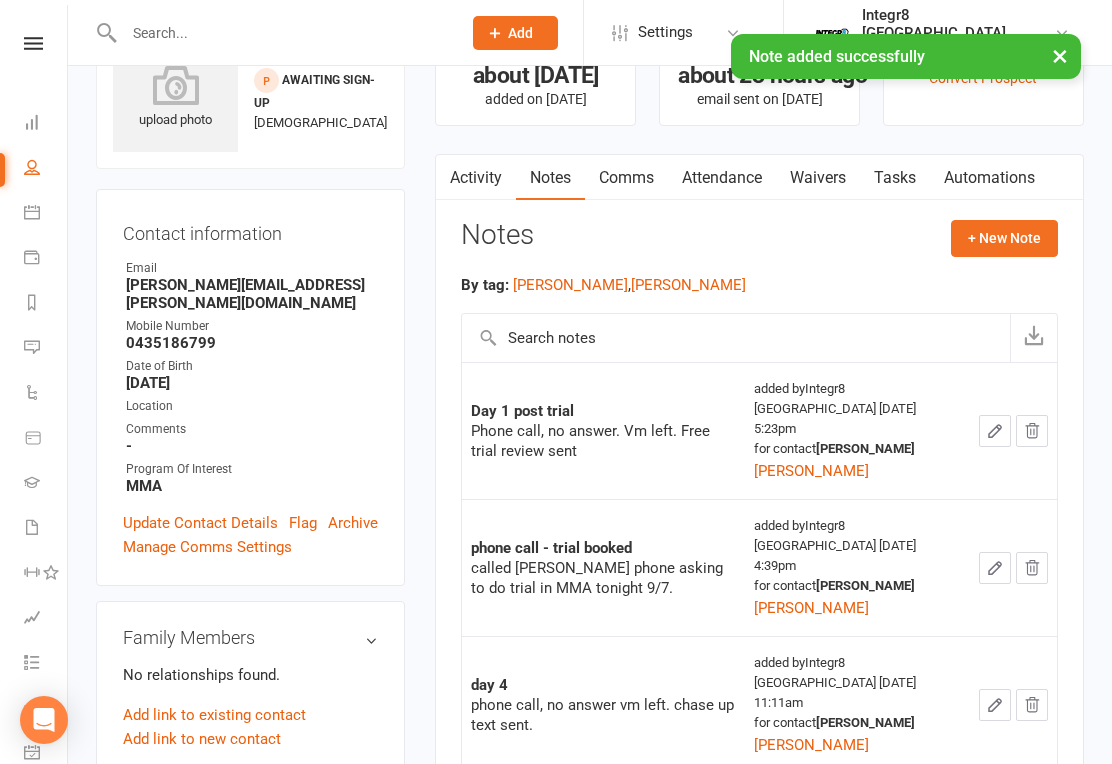 scroll, scrollTop: 0, scrollLeft: 0, axis: both 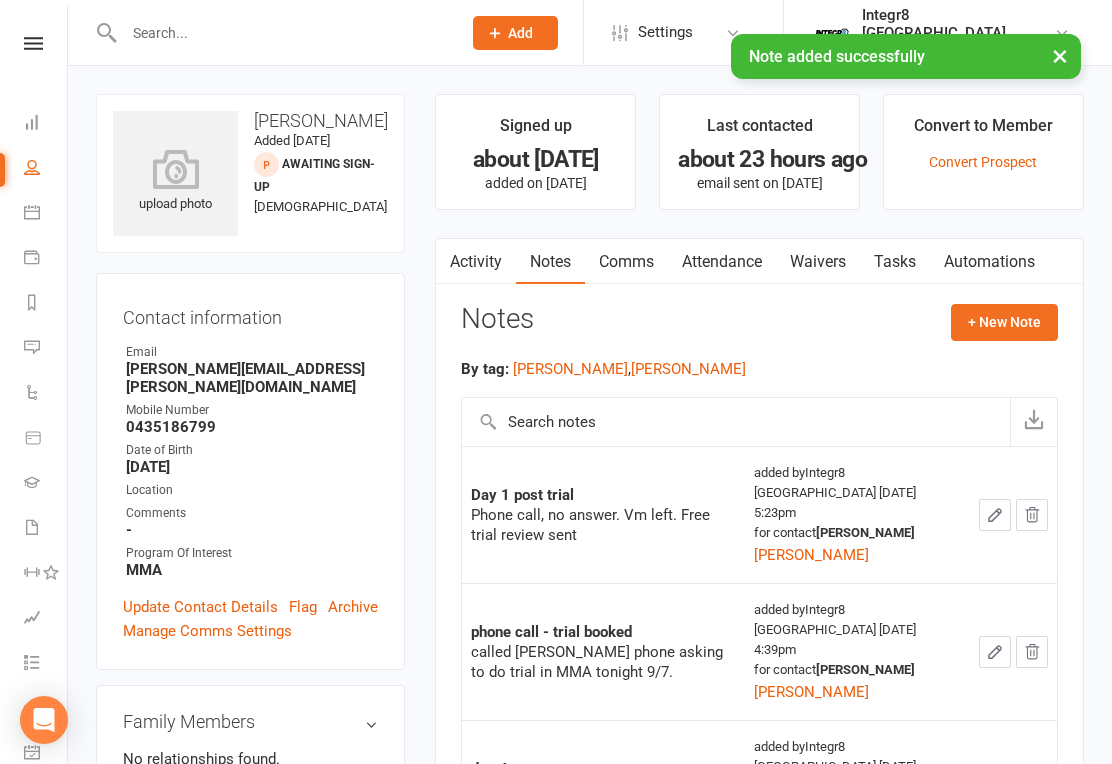 click on "Activity" at bounding box center [476, 262] 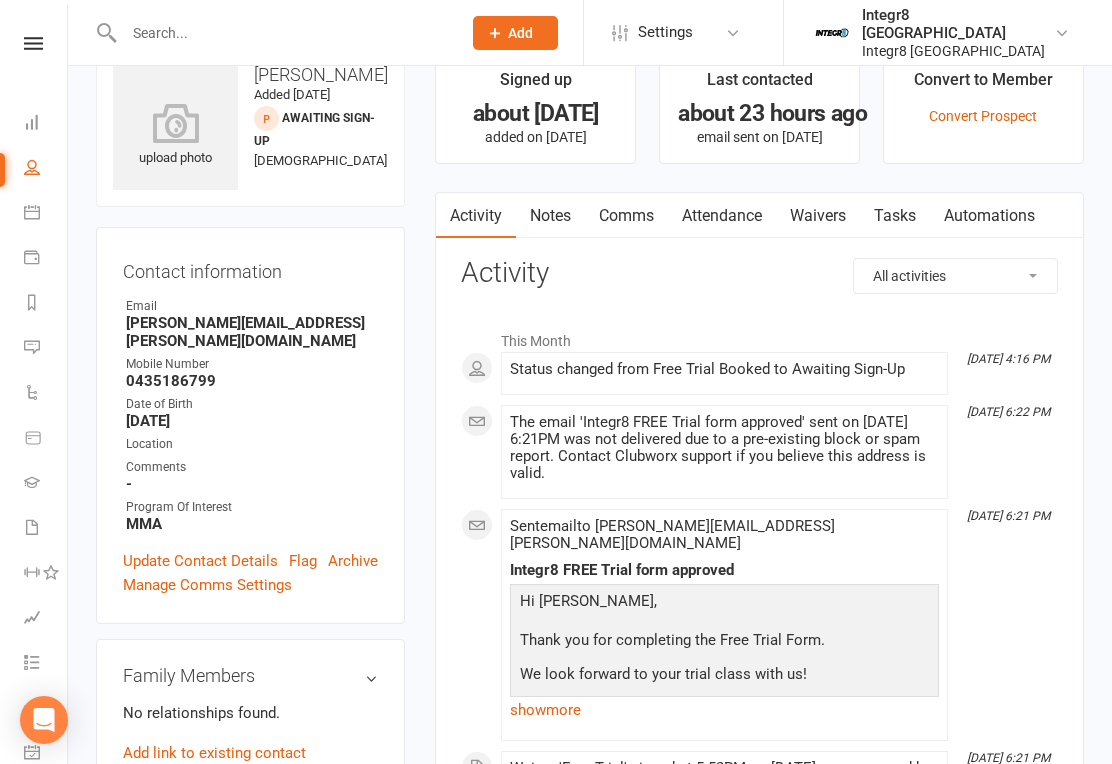 scroll, scrollTop: 0, scrollLeft: 0, axis: both 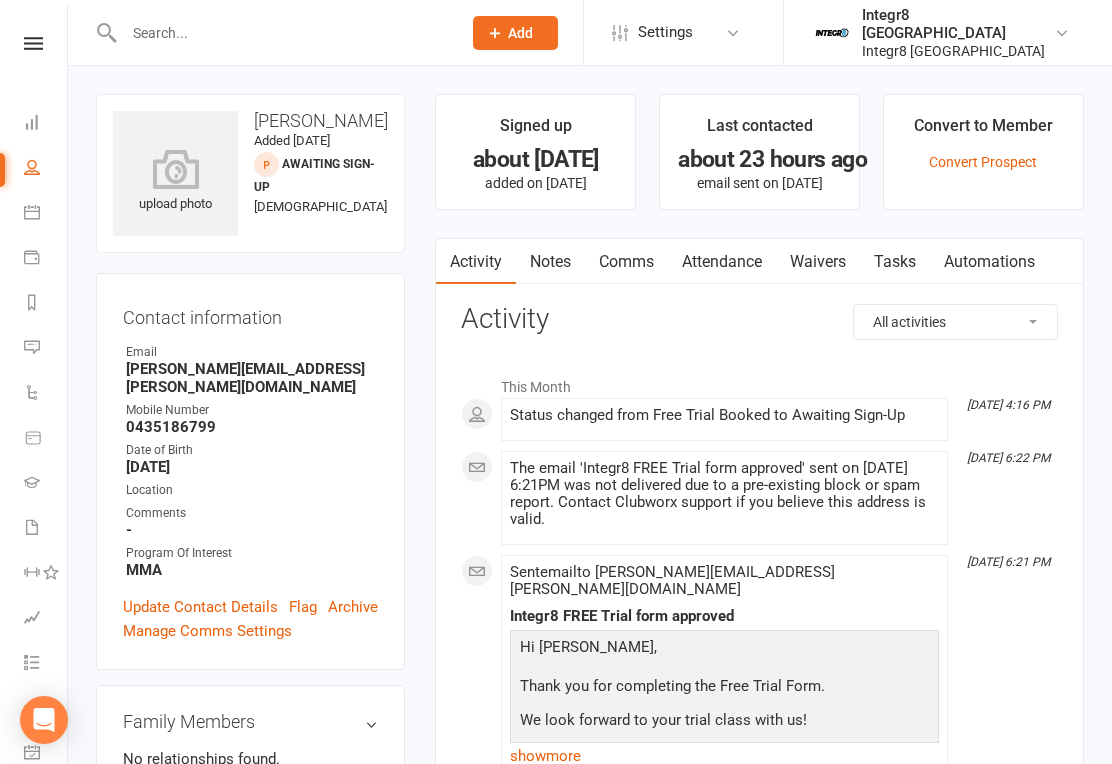 click on "Waivers" at bounding box center (818, 262) 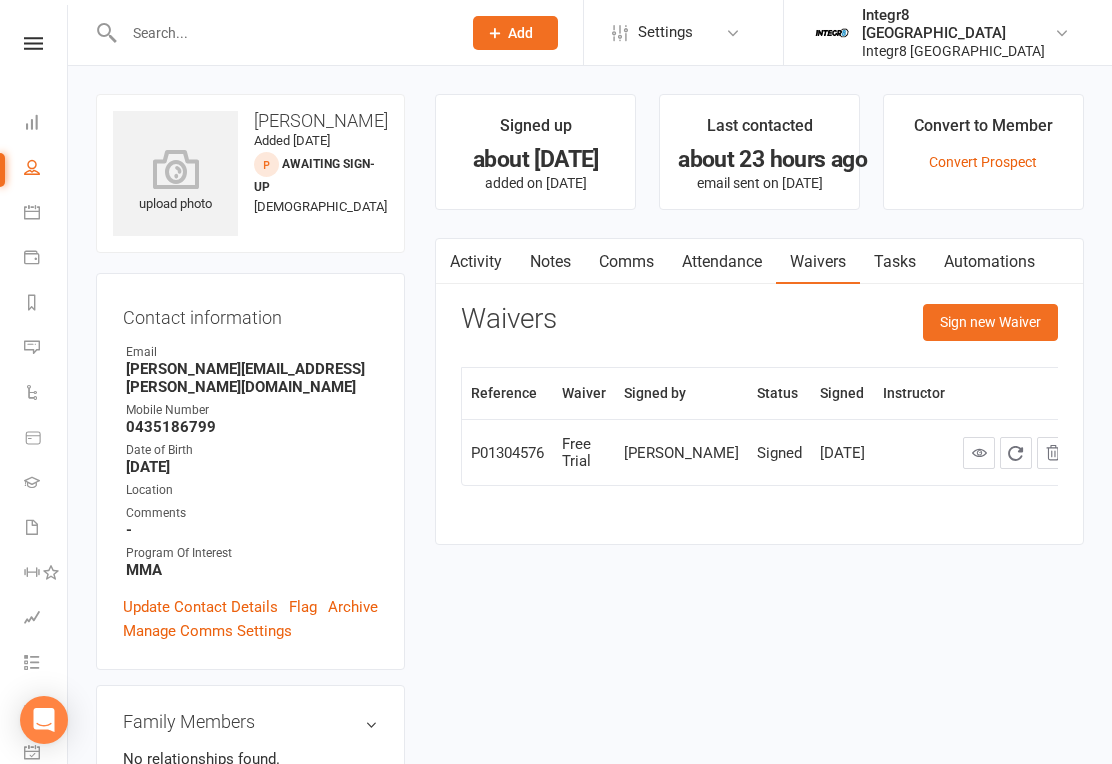 click on "Sign new Waiver" at bounding box center (990, 322) 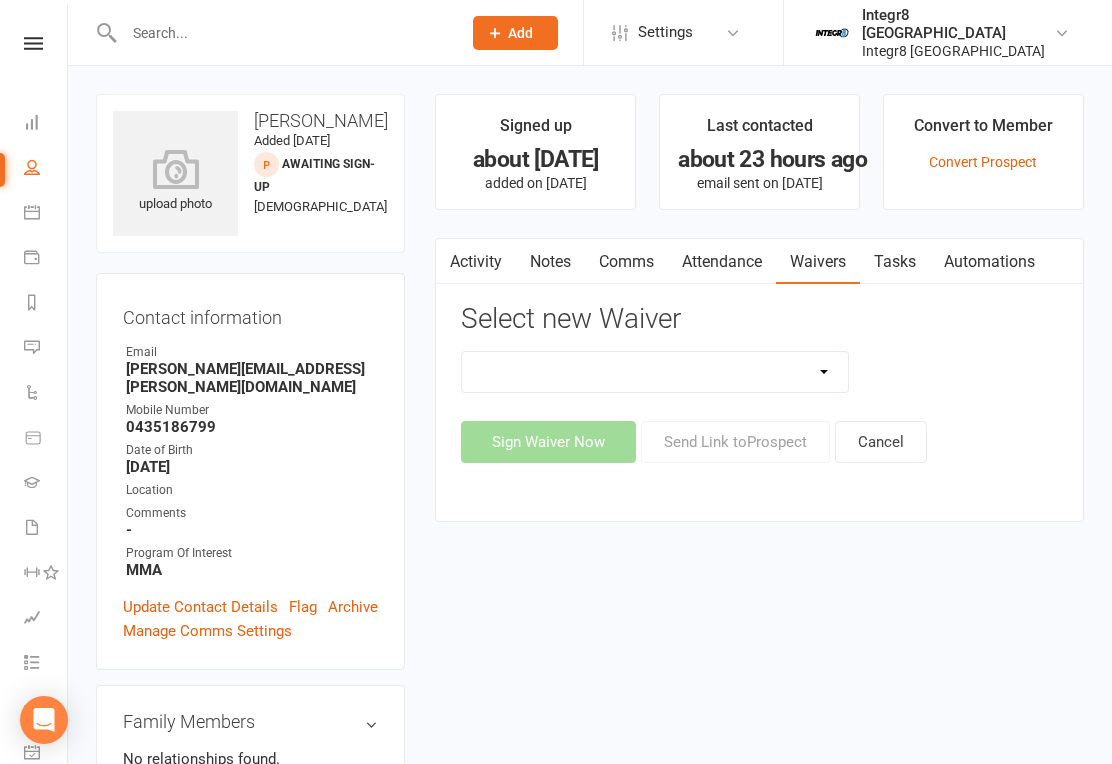 click on "10 Class Pass Cancellation Free Trial Hold Membership Document Payment Details Update Pre-Trial Up Front" at bounding box center [655, 372] 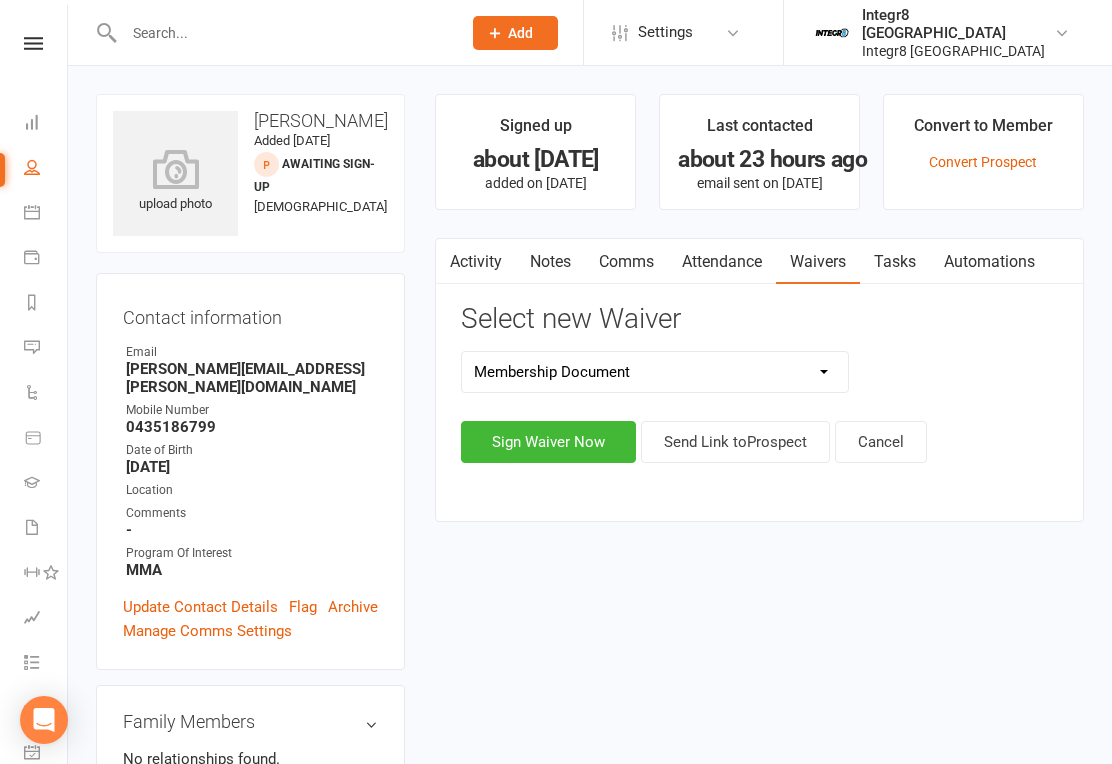 click on "Send Link to  [GEOGRAPHIC_DATA]" at bounding box center [735, 442] 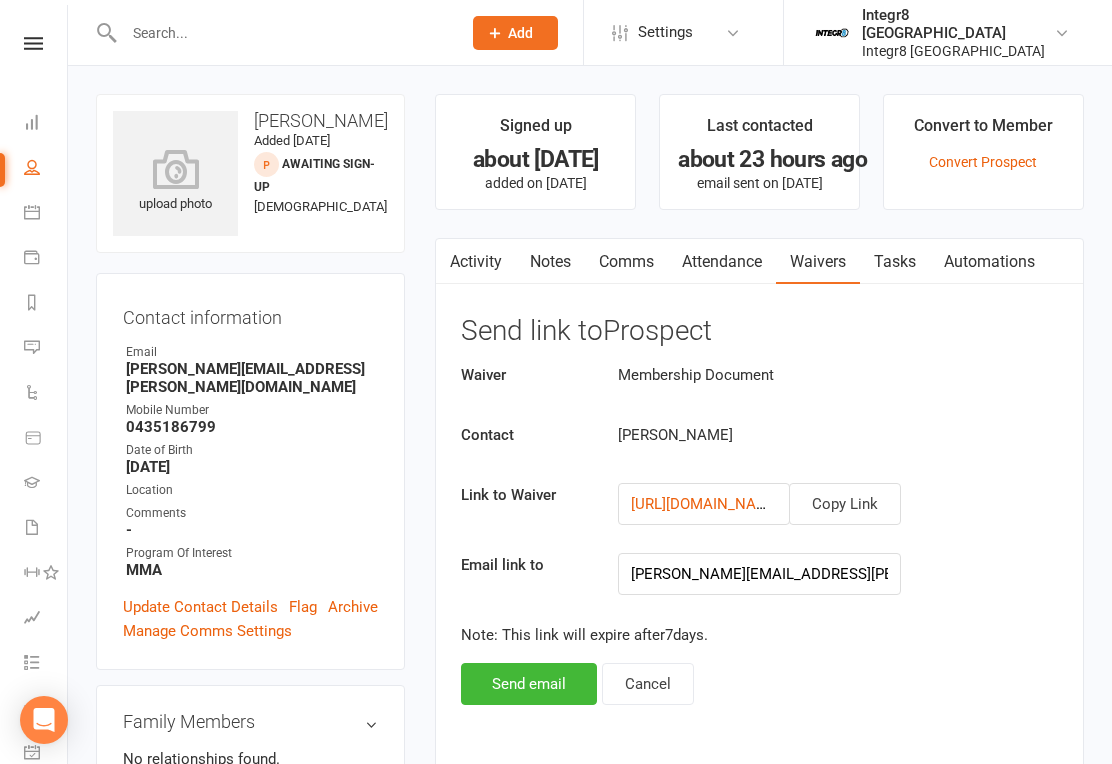 click on "Copy Link" at bounding box center [845, 504] 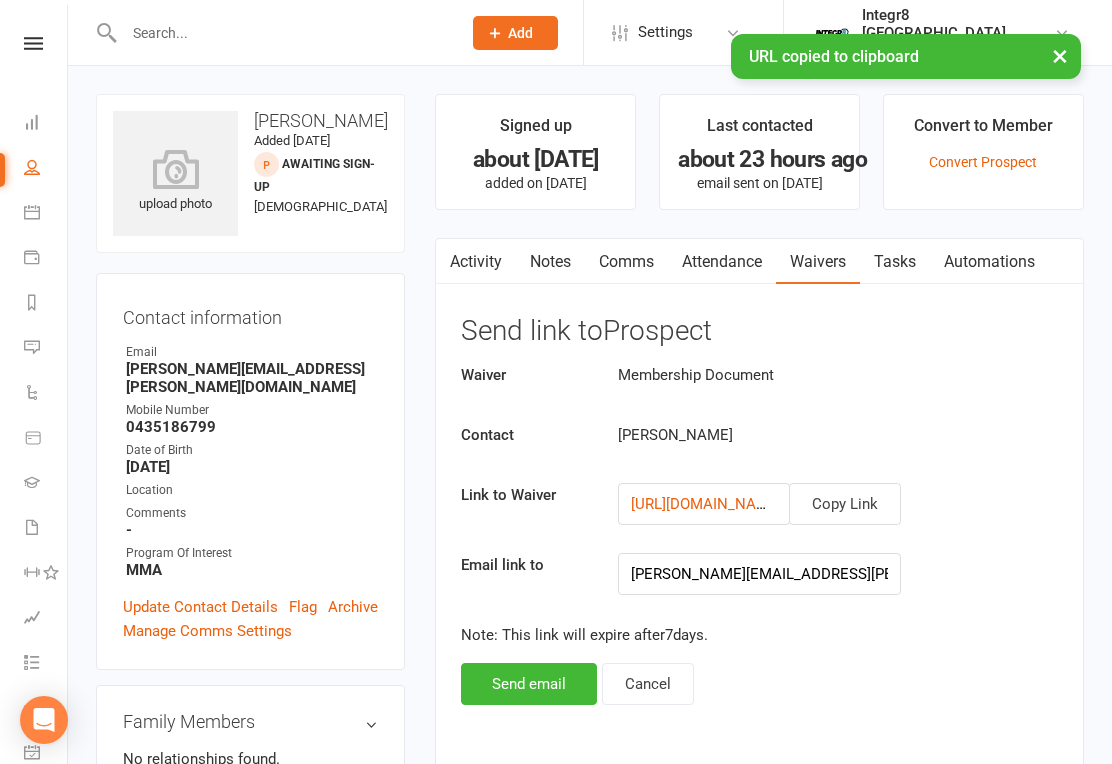 click on "Comms" at bounding box center (626, 262) 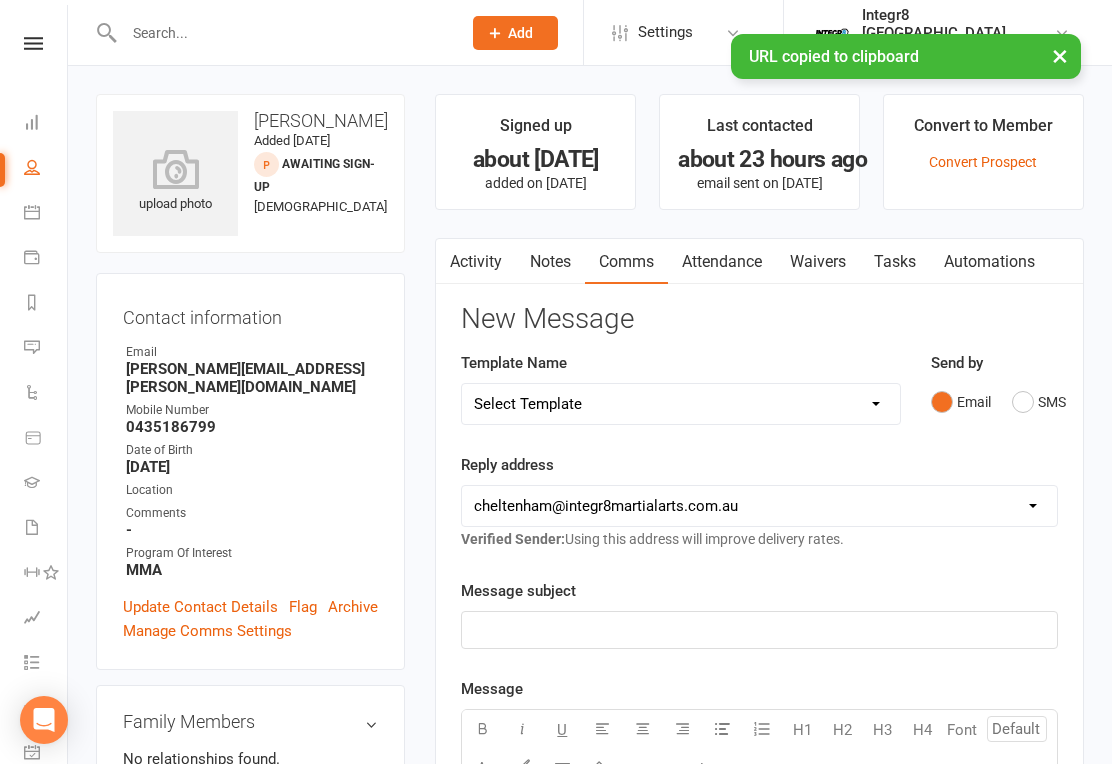 click on "Select Template [Email] A - reopening membership document  [Email] WSD Enquiry Email [Email] WSD Sign-up Email [SMS] WSD Un-answered Text [Email] Birthday Message [Email] Member Of The Month [Email] Monthly Update Email [Email] Non-attendance (30 days) [Email] Non-attendance (7 days) [Email] [Default template - review before using] Email request for customer testimonial [SMS] [Default template - review before using] Follow-Up SMS Reminder for Review Request [SMS] [Default template - review before using] Referral [SMS] [Default template - review before using] Request for review [Email] Awaiting Sign-up - Free Trial Review [Email] Awaiting Sign-up - Offer Email [SMS] Awaiting Sign-up - Offer Text [Email] Follow-up - Chase up email [SMS] Follow-up - Chase up Text [Email] Follow-up - Enquiry Email [SMS] Follow-up - Enquiry Text [Email] Follow-up - Final Email [SMS] Follow-up - Final Text [Email] Reschedule FREE Trial Email [SMS] Reschedule Free Trial Text [Email] Women's Self Defense Inquiry - Waitlist" at bounding box center [681, 404] 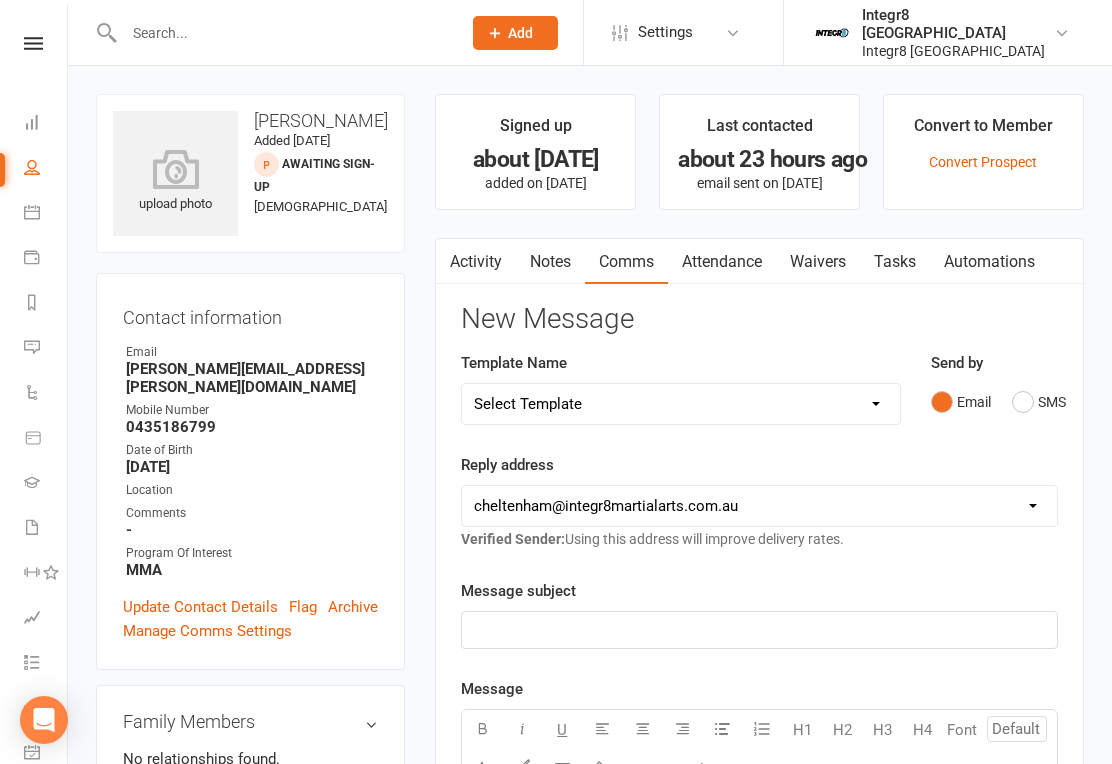 select on "13" 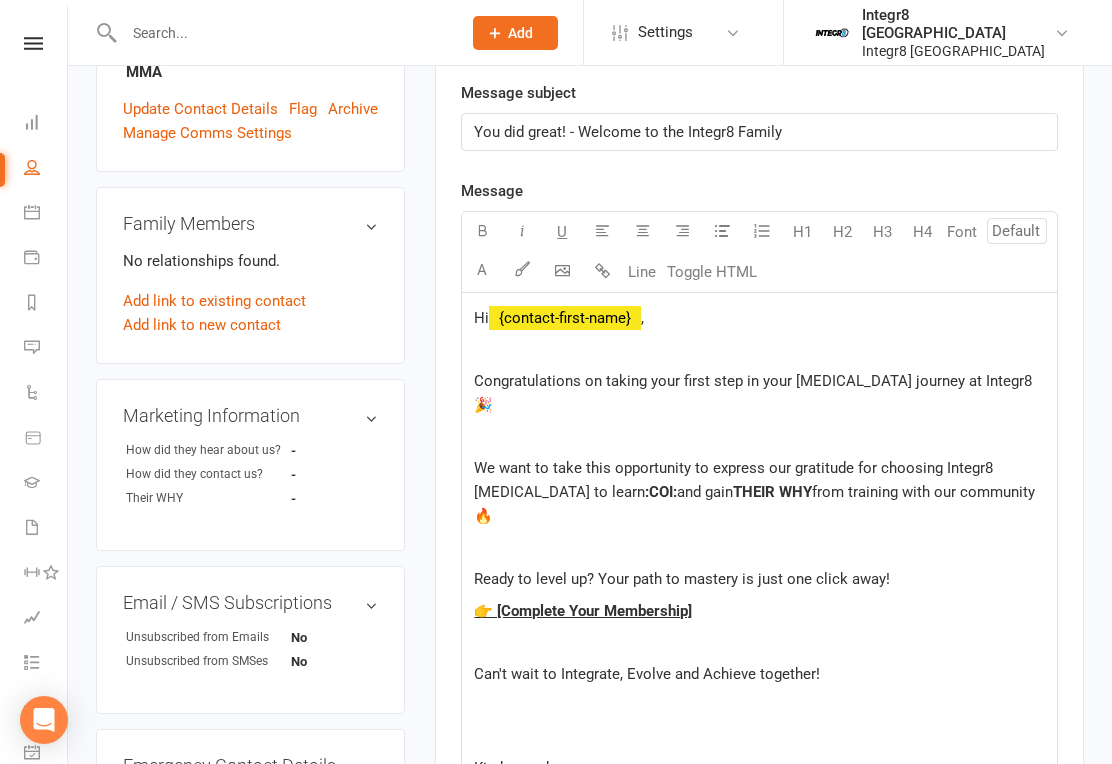 scroll, scrollTop: 501, scrollLeft: 0, axis: vertical 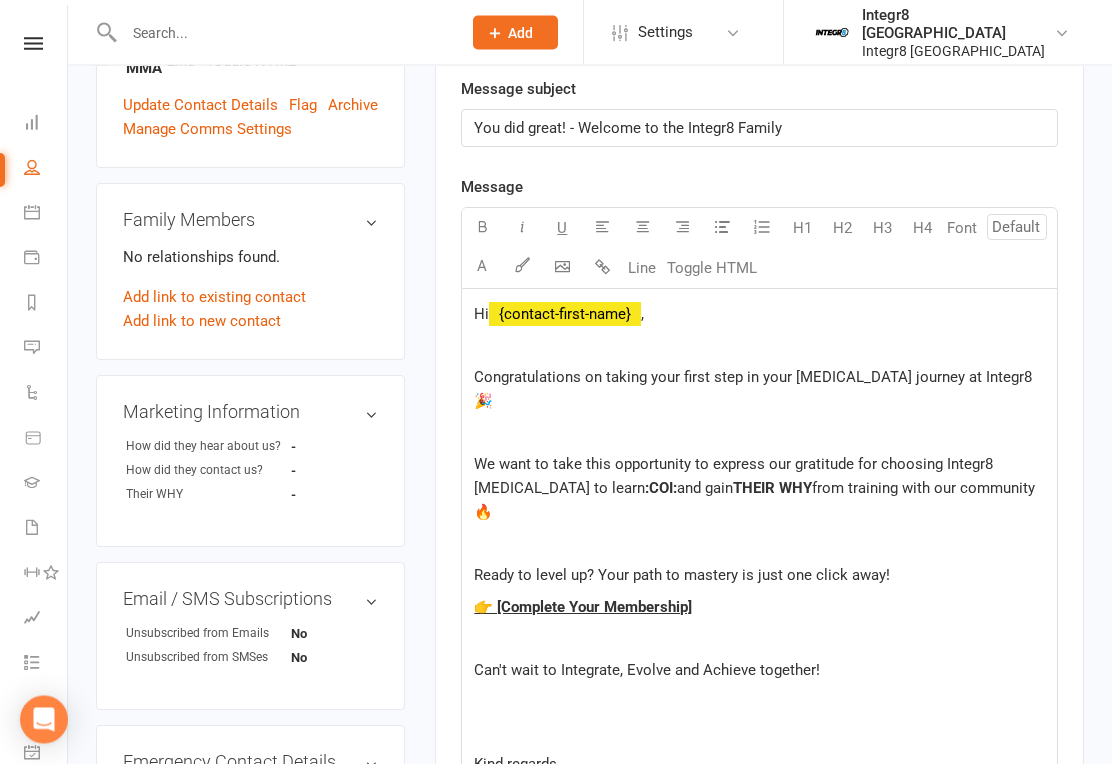 click on ":COI:" 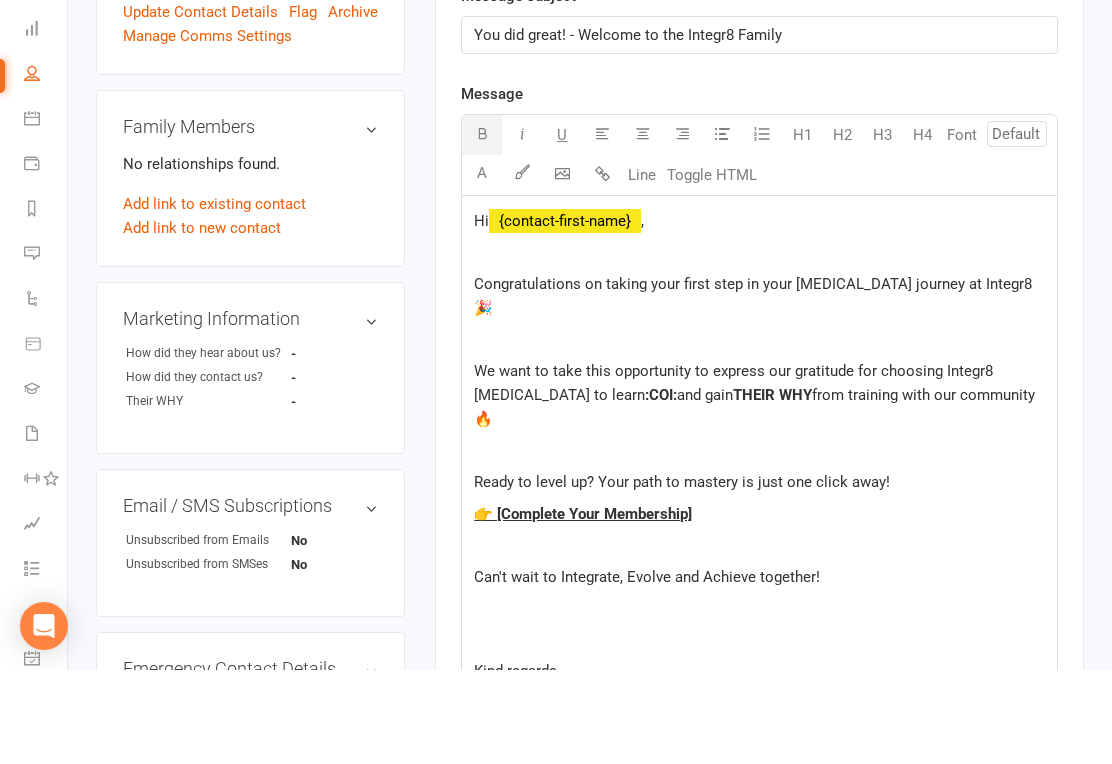 click on ":COI:" 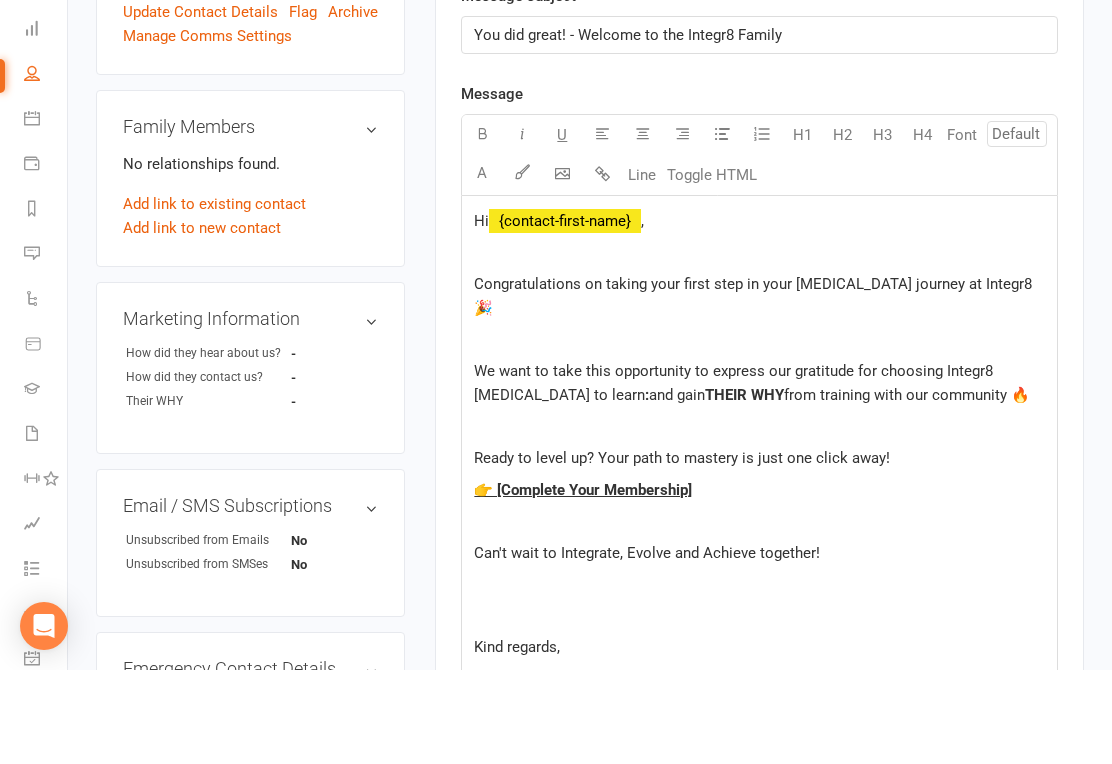 click on "and gain" 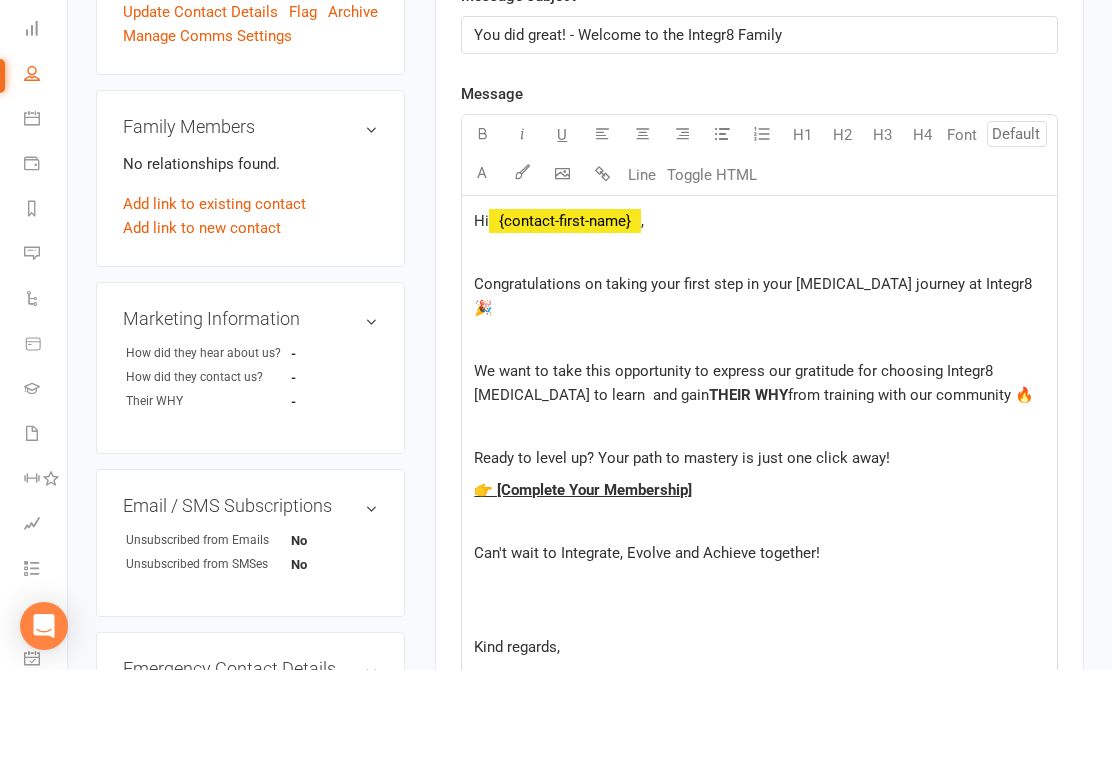 type 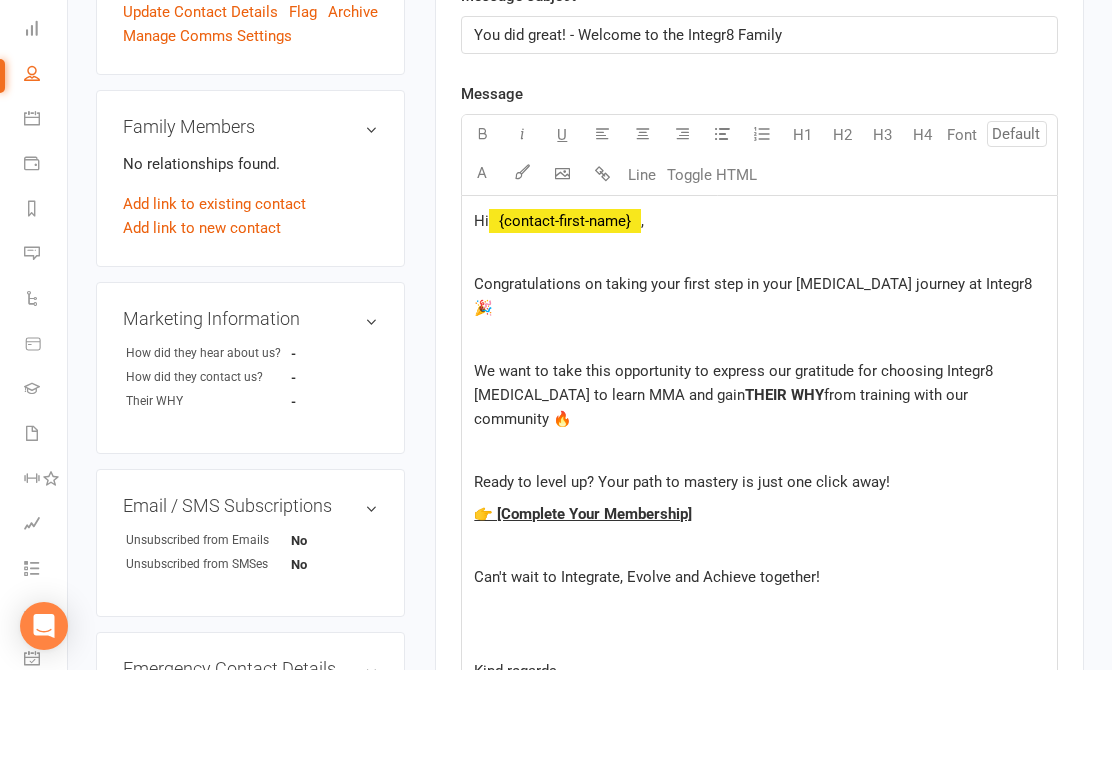 click on "THEIR WHY" 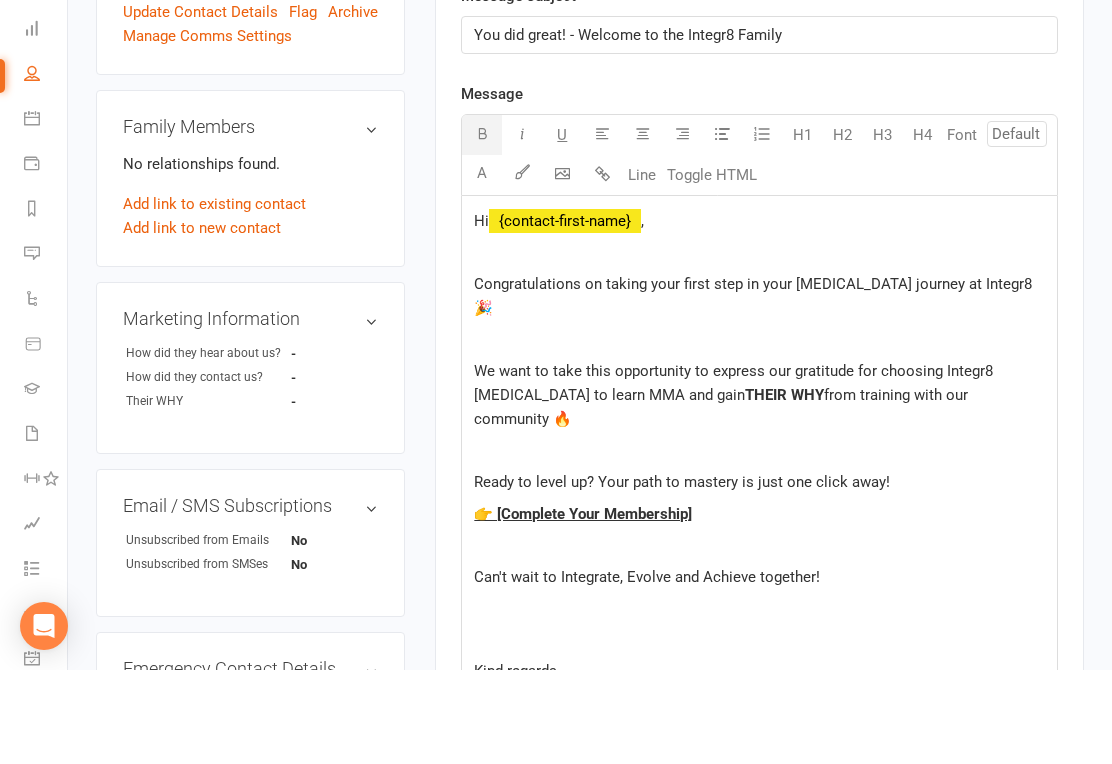 click on "THEIR WHY" 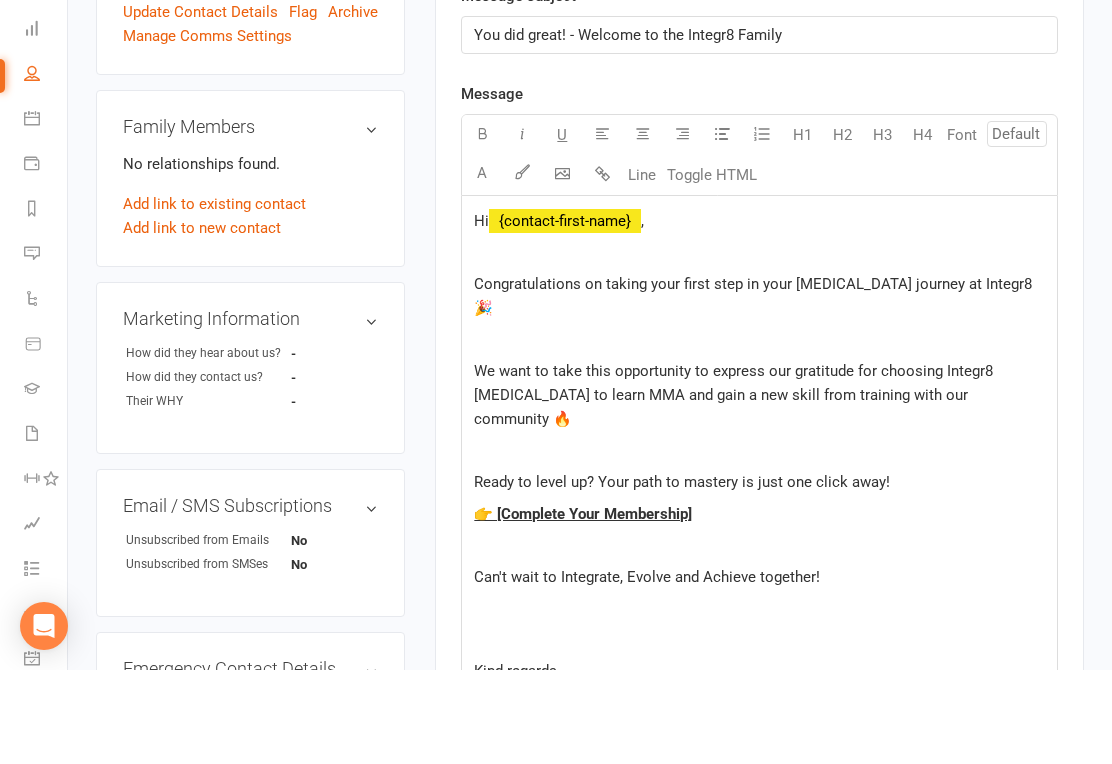 scroll, scrollTop: 596, scrollLeft: 0, axis: vertical 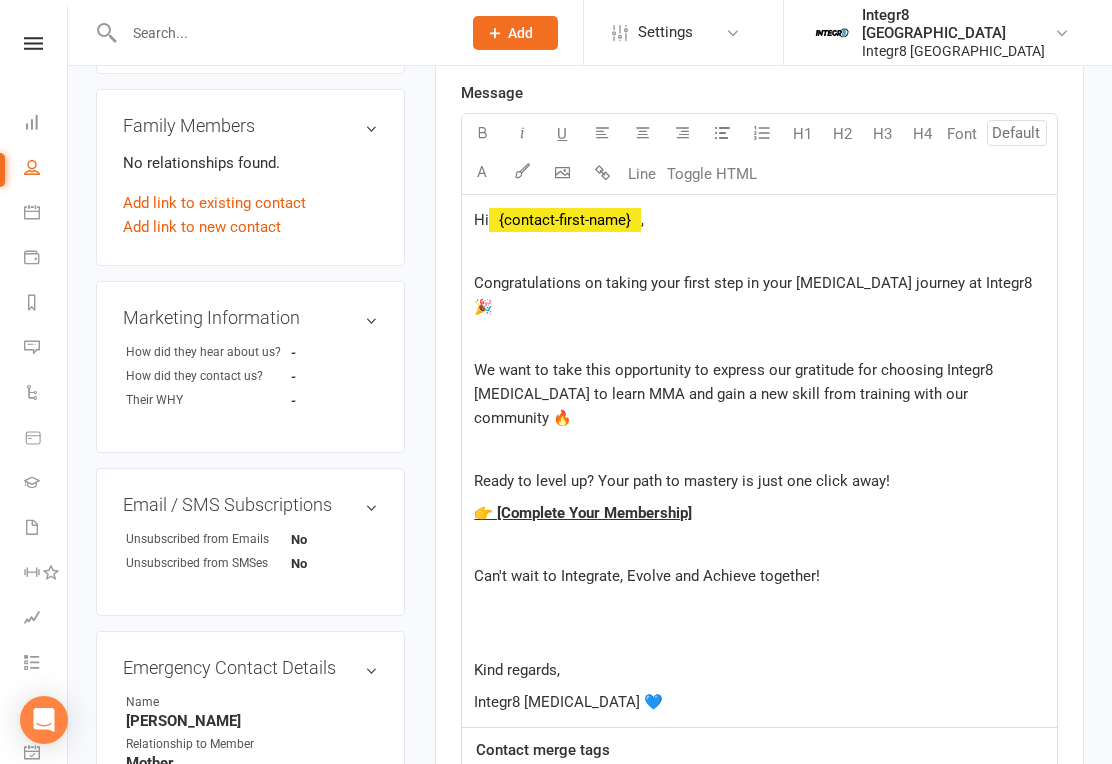 click on "👉 [Complete Your Membership]" 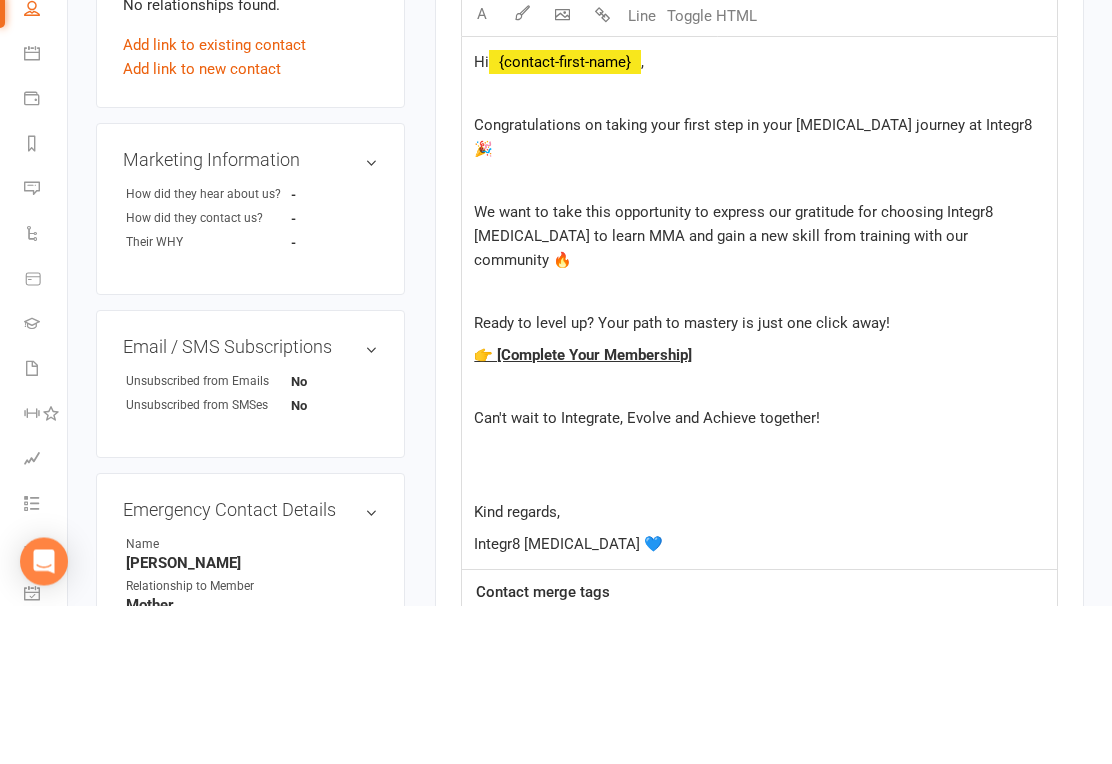 click on "👉 [Complete Your Membership]" 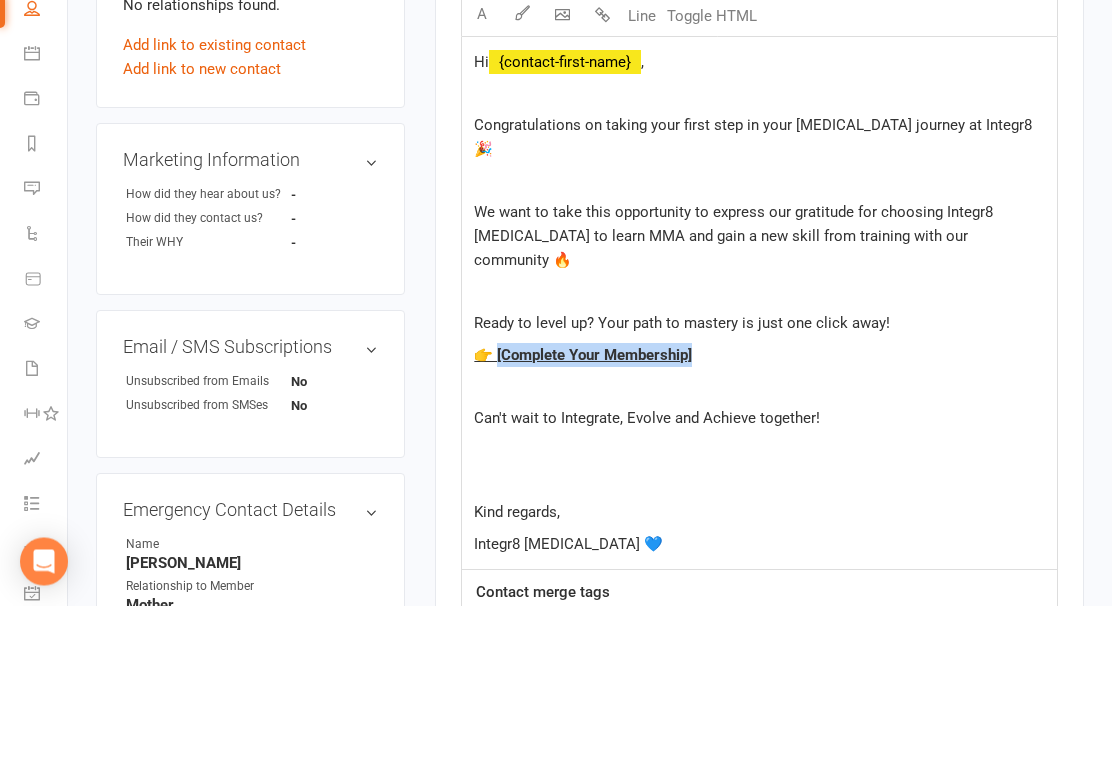 click 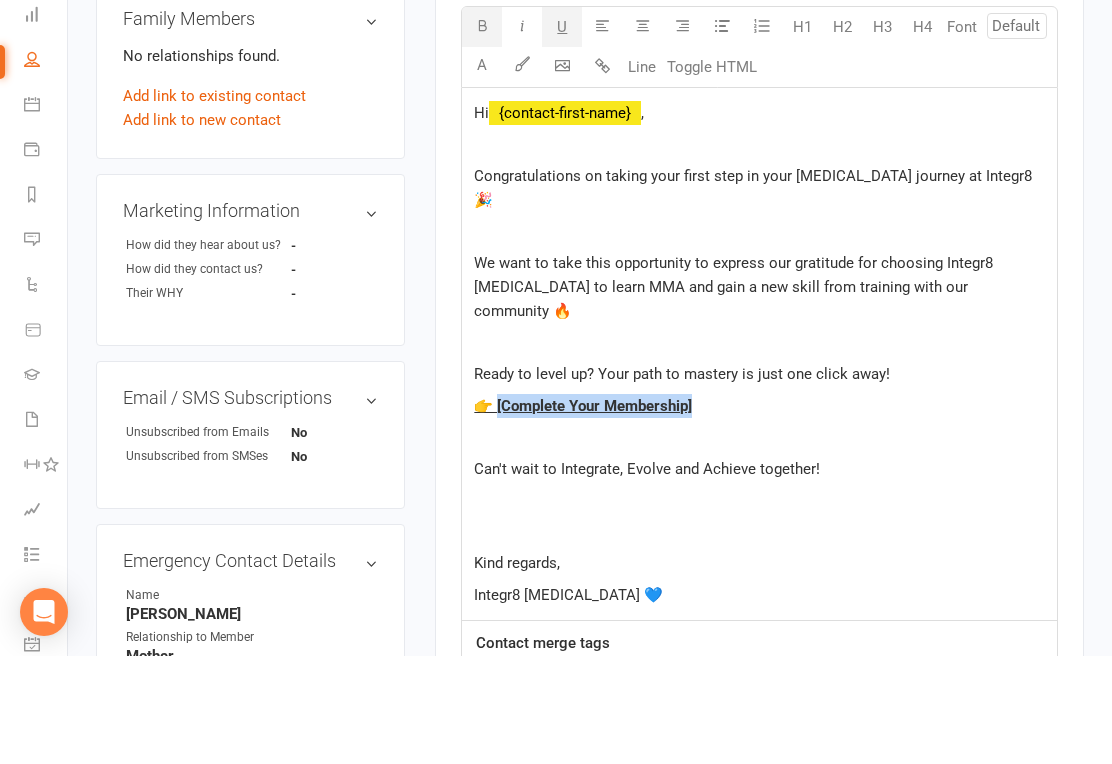 click 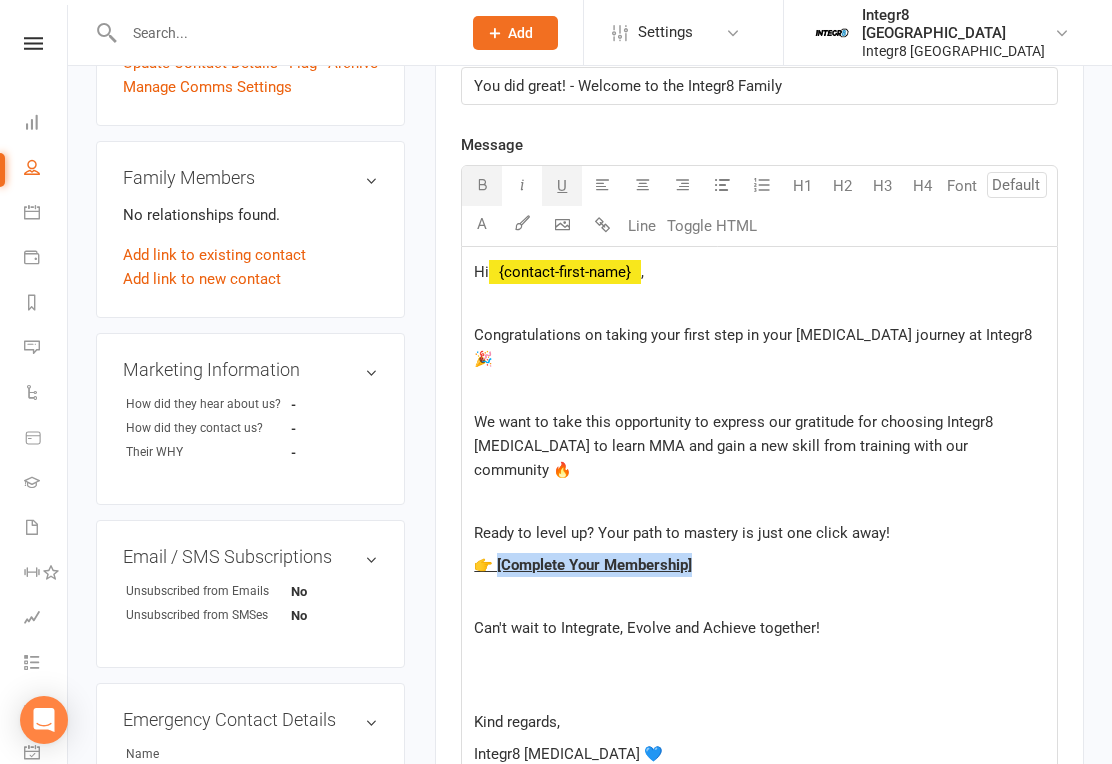 click on "Hi ﻿ {contact-first-name} ,   Congratulations on taking your first step in your [MEDICAL_DATA] journey at Integr8 🎉   We want to take this opportunity to express our gratitude for choosing Integr8 [MEDICAL_DATA] to learn MMA and gain a new skill from training with our community 🔥   Ready to level up? Your path to mastery is just one click away! 👉 [Complete Your Membership]   Can't wait to Integrate, Evolve and Achieve together!     Kind regards, Integr8 [MEDICAL_DATA] 💙" 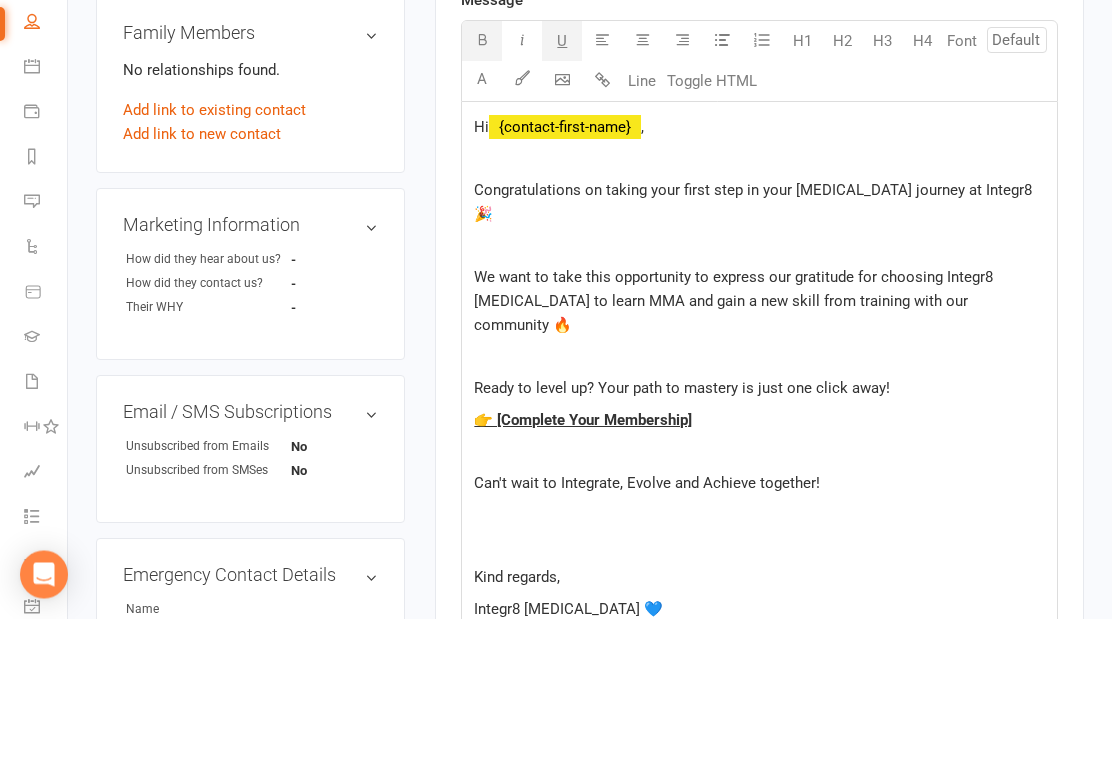 click on "👉 [Complete Your Membership]" 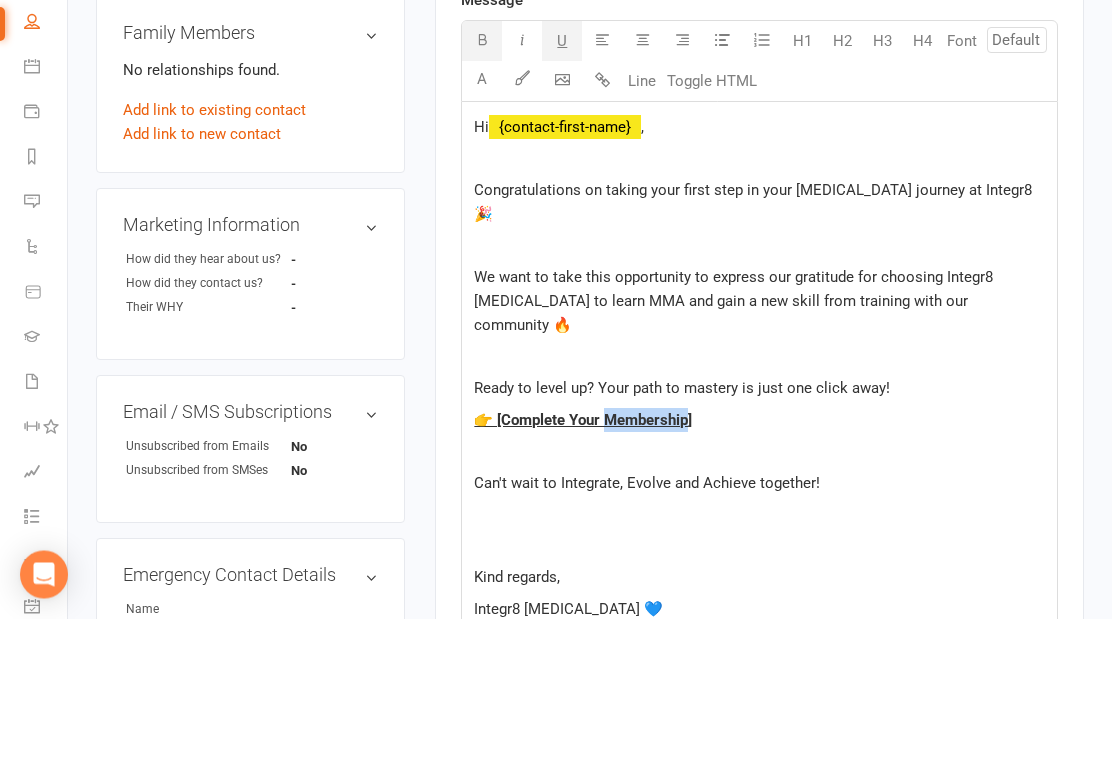 click on "👉 [Complete Your Membership]" 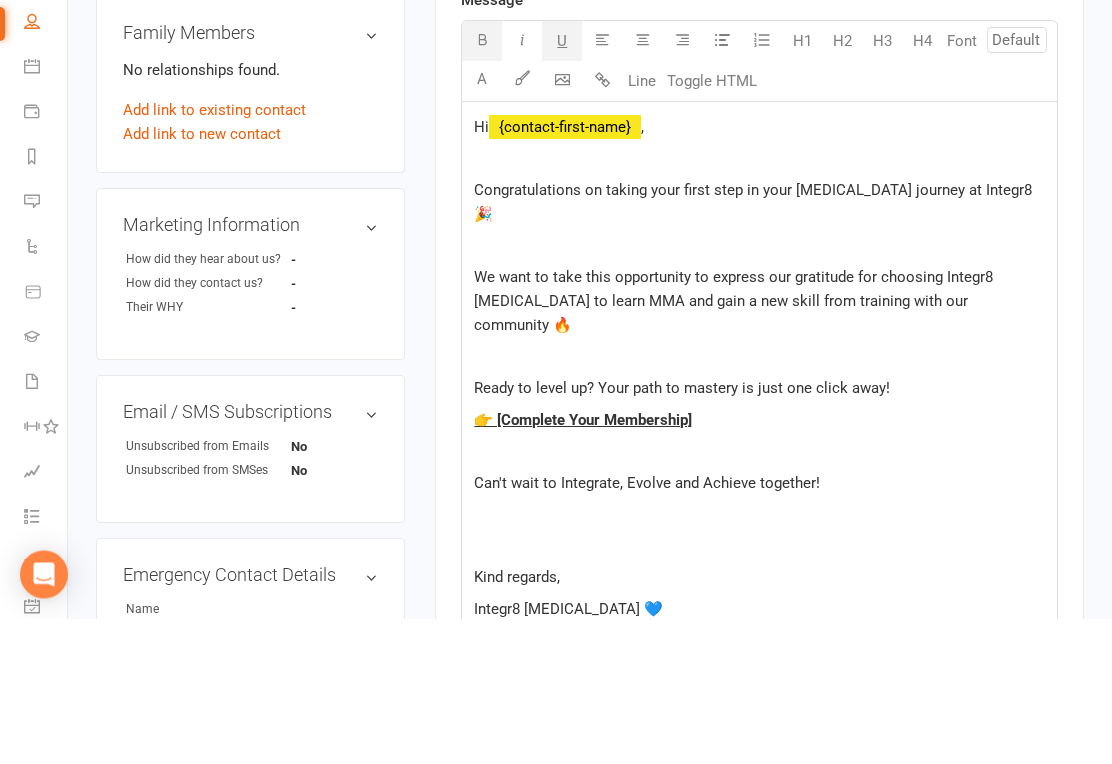 click on "👉 [Complete Your Membership]" 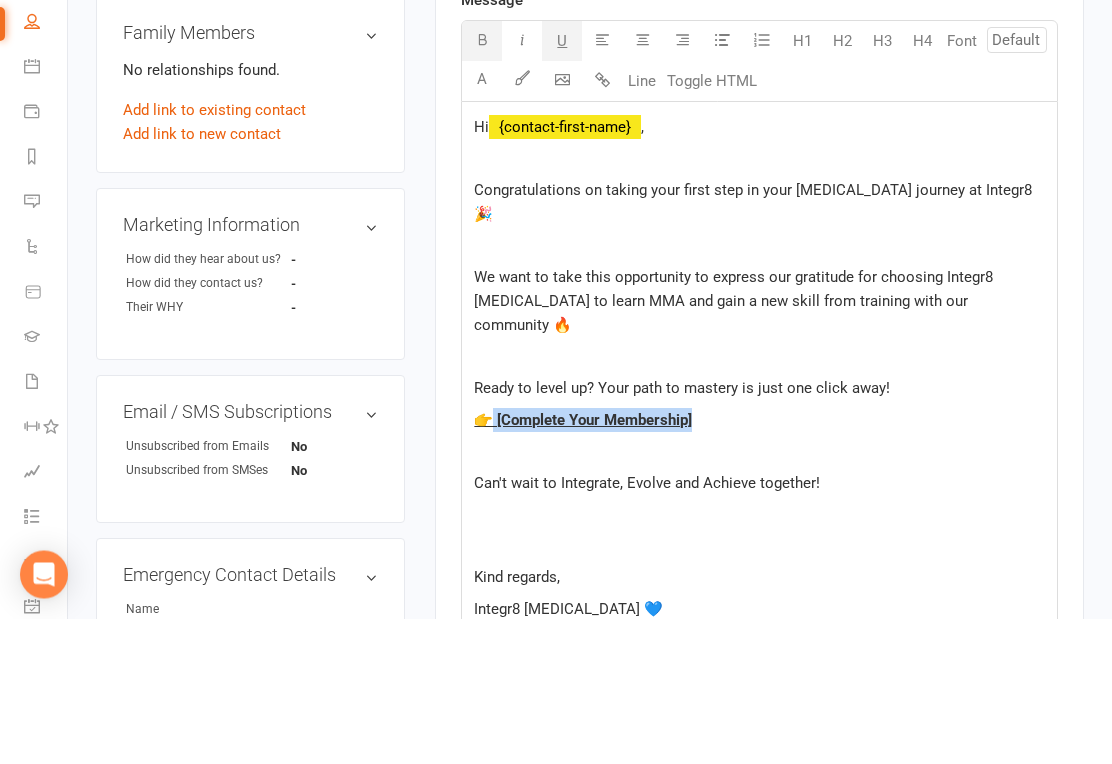 click 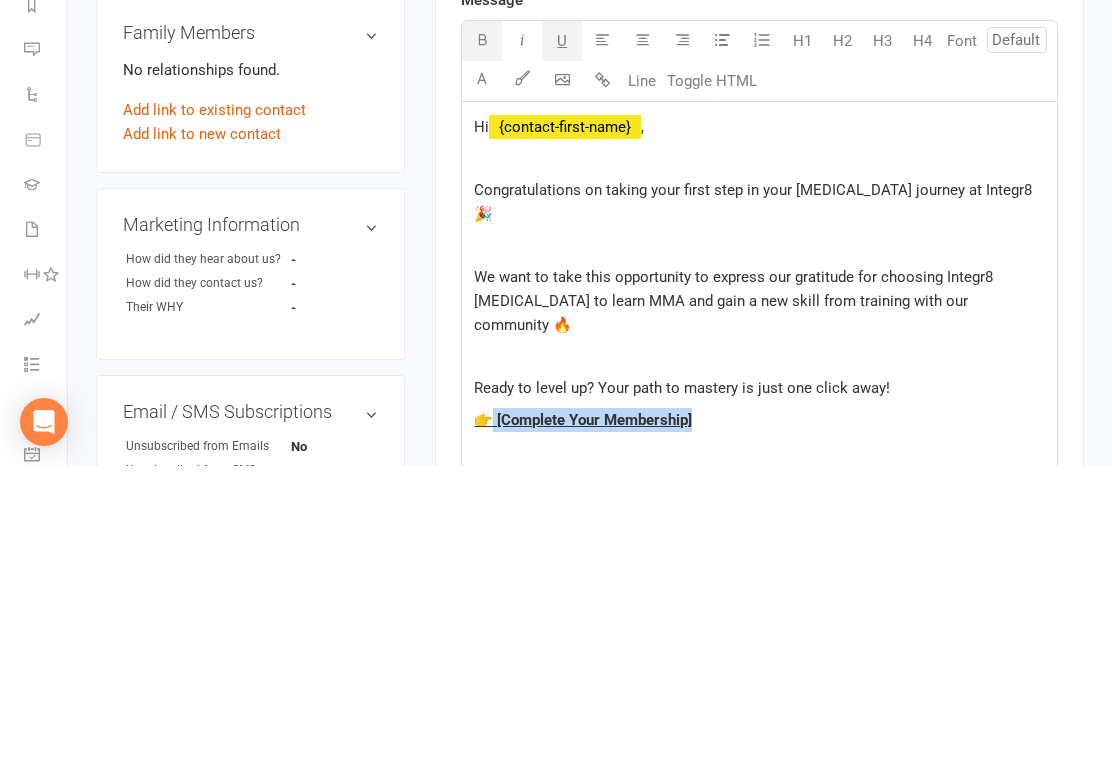 scroll, scrollTop: 391, scrollLeft: 0, axis: vertical 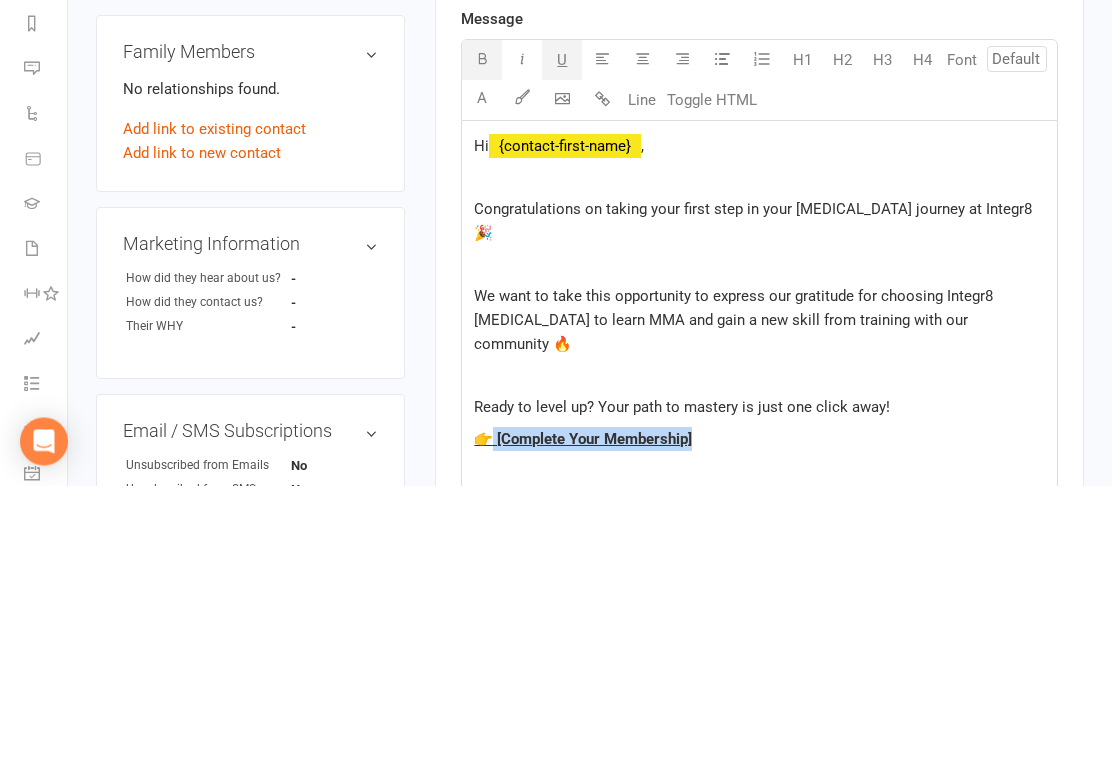 click 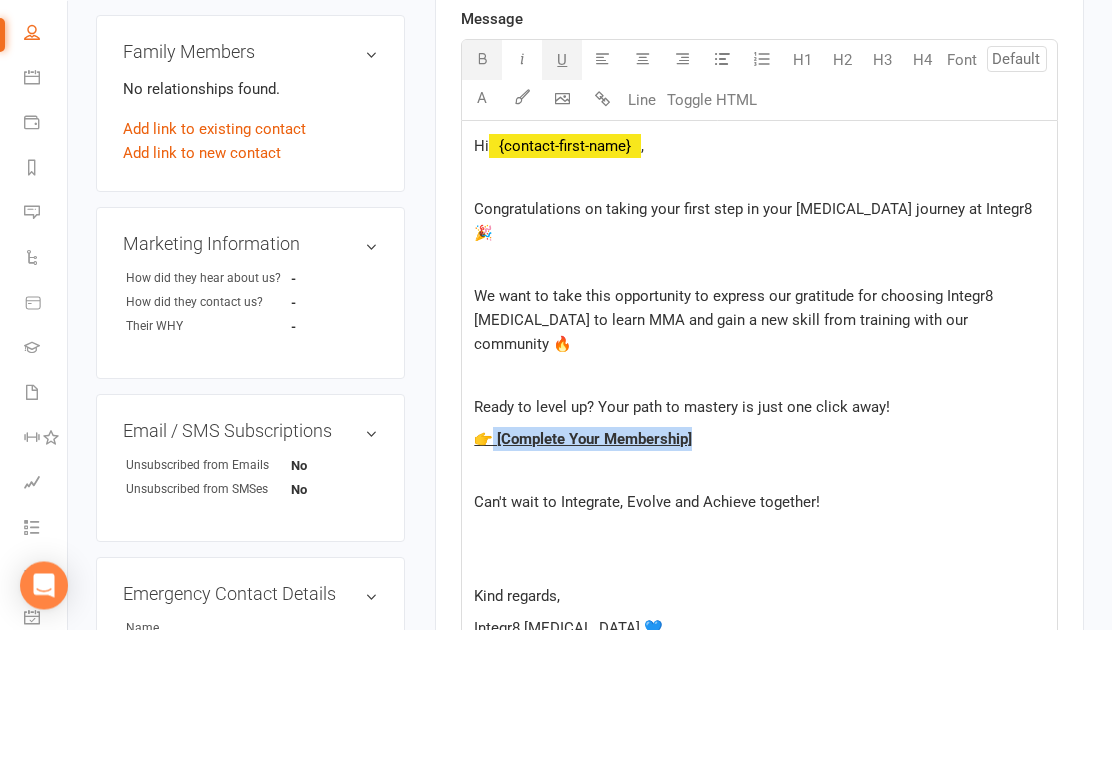 scroll, scrollTop: 539, scrollLeft: 0, axis: vertical 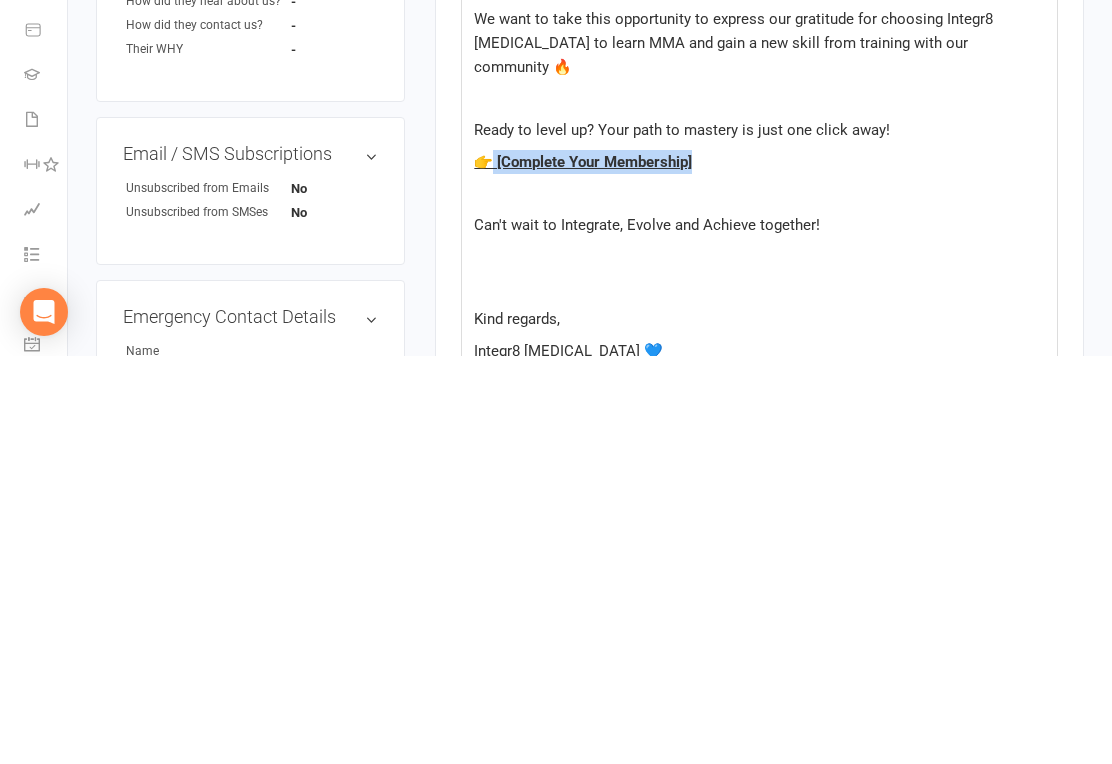 click on "Can't wait to Integrate, Evolve and Achieve together!" 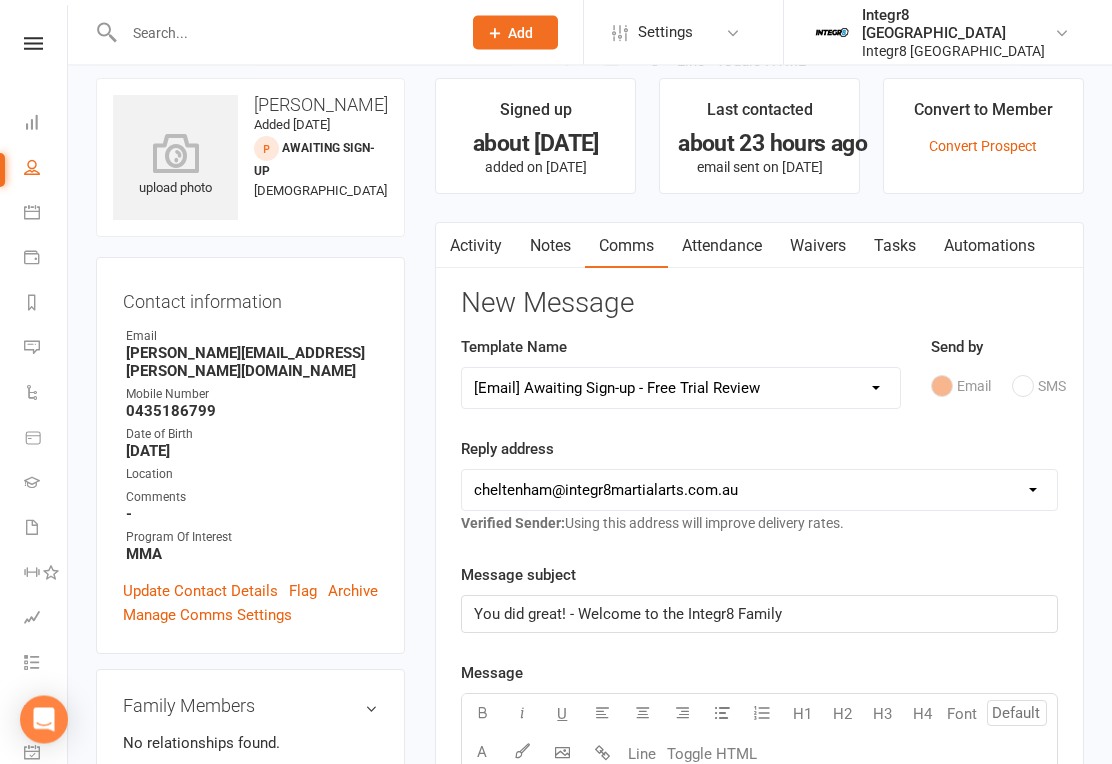 scroll, scrollTop: 16, scrollLeft: 0, axis: vertical 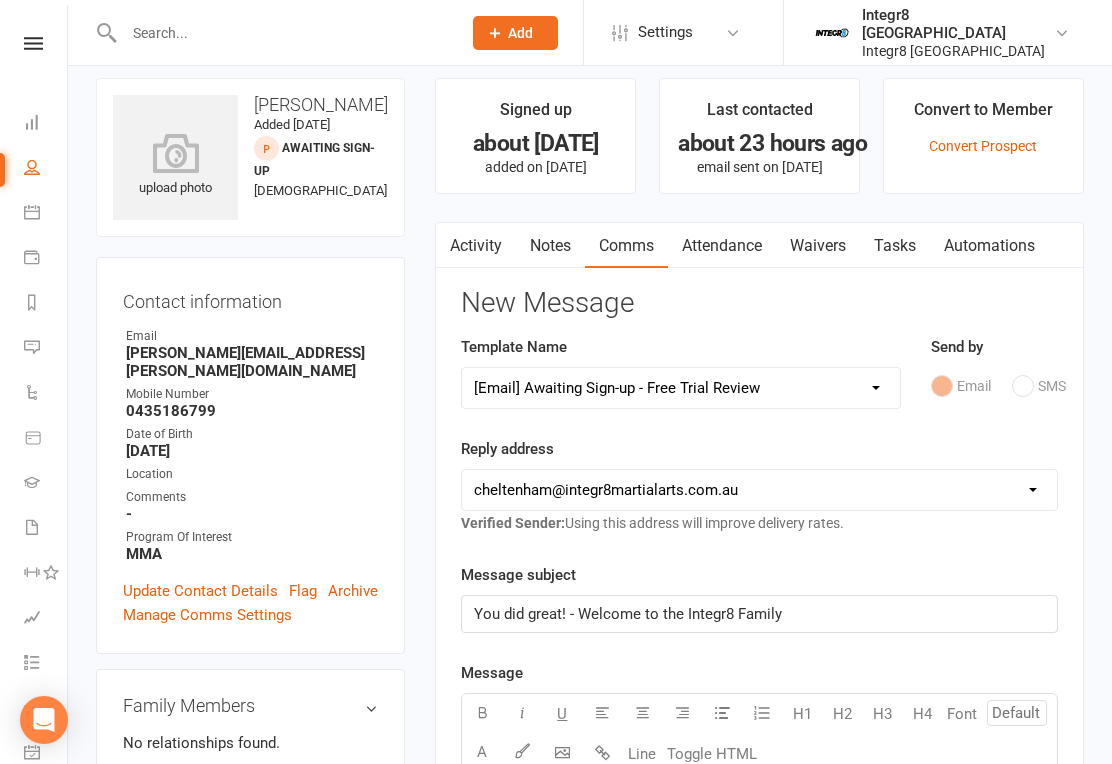click on "Activity" at bounding box center [476, 246] 